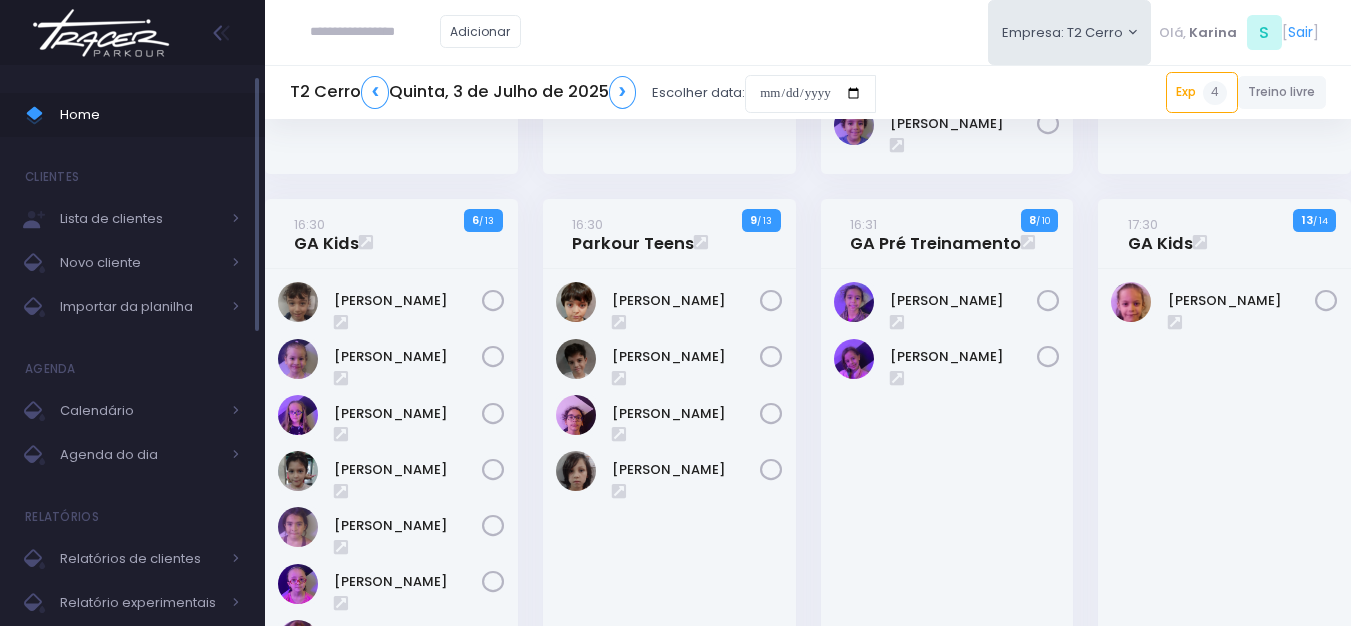 scroll, scrollTop: 1300, scrollLeft: 0, axis: vertical 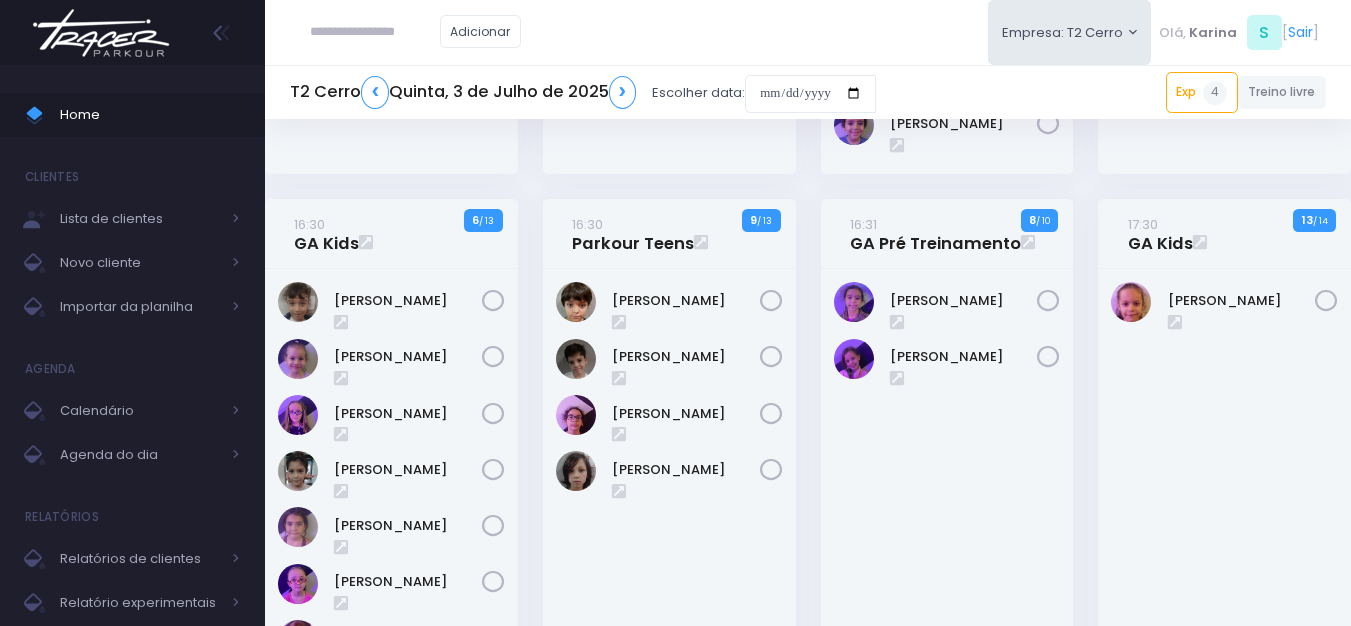 click at bounding box center [101, 33] 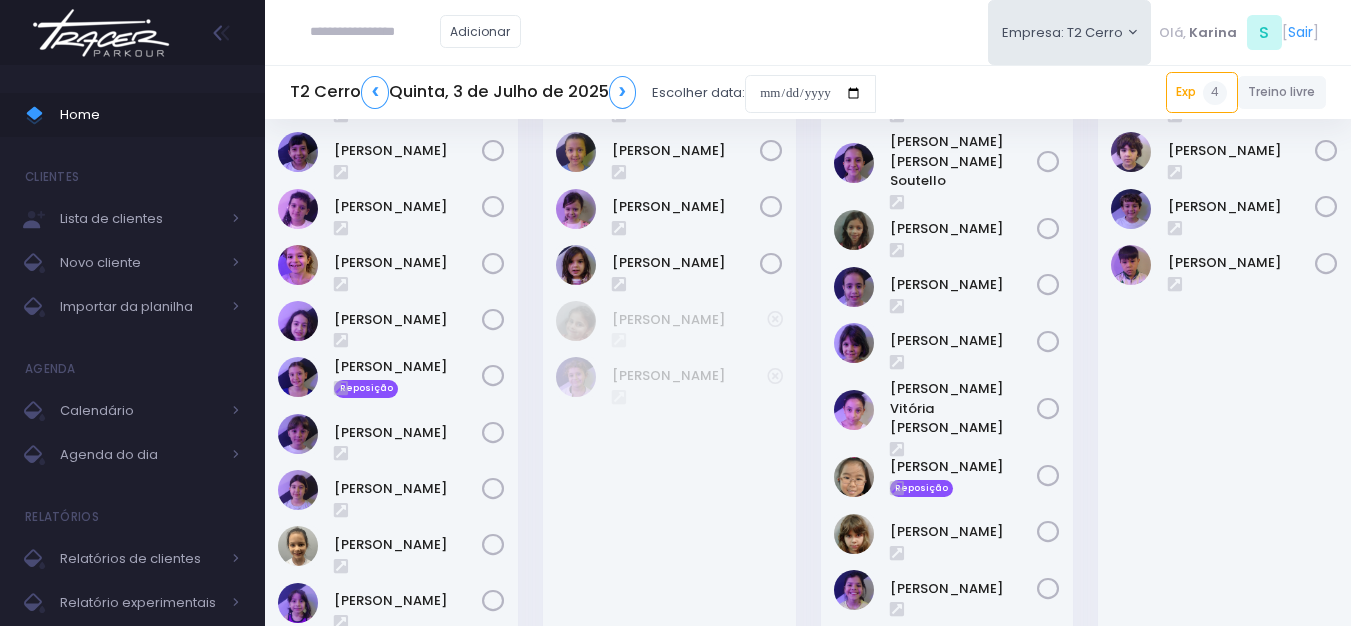 scroll, scrollTop: 0, scrollLeft: 0, axis: both 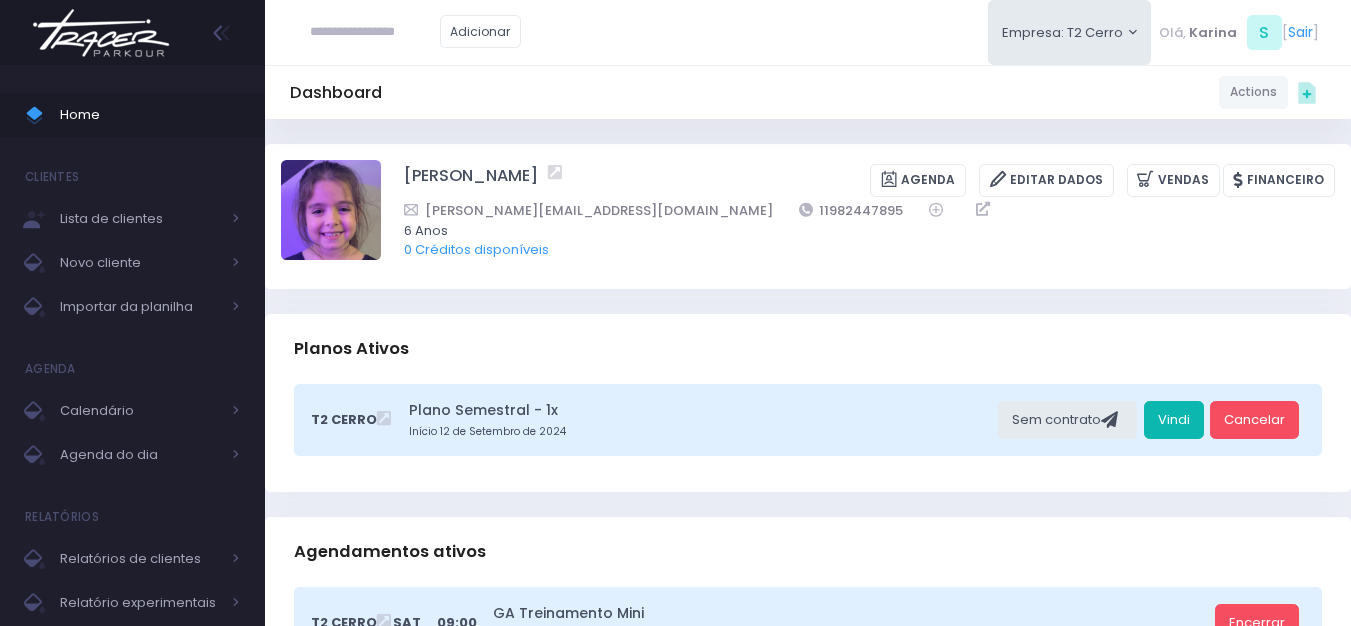 click on "Vindi" at bounding box center (1174, 420) 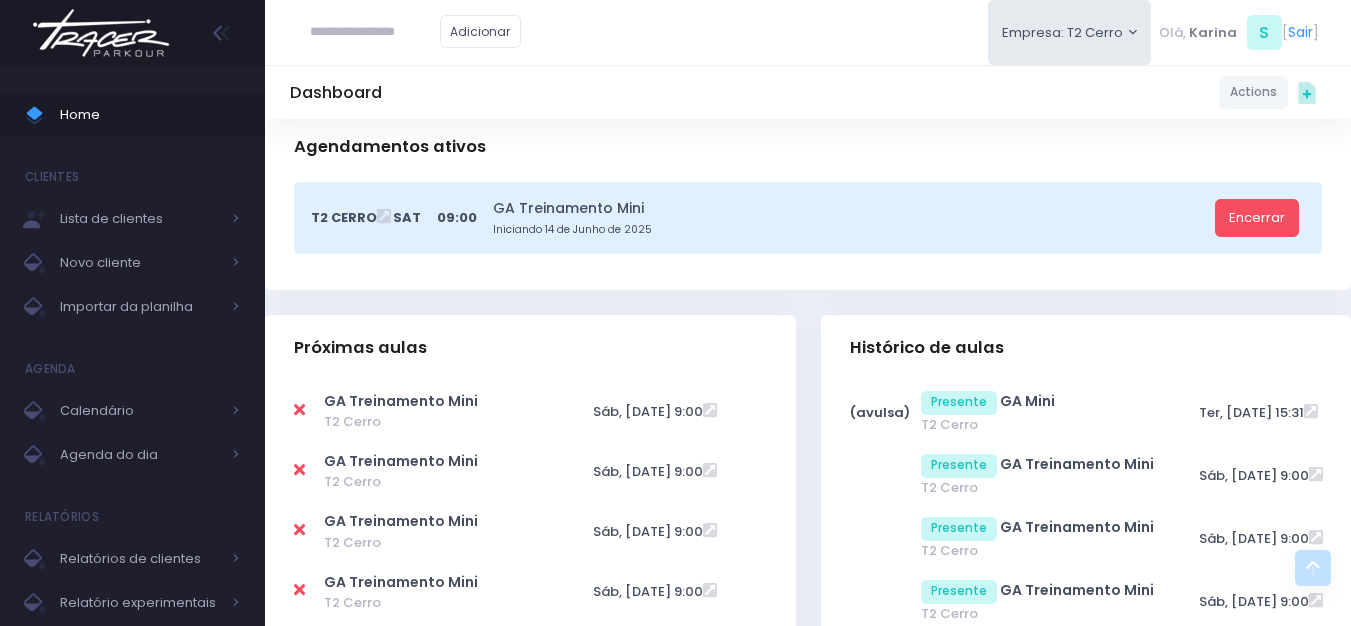 scroll, scrollTop: 400, scrollLeft: 0, axis: vertical 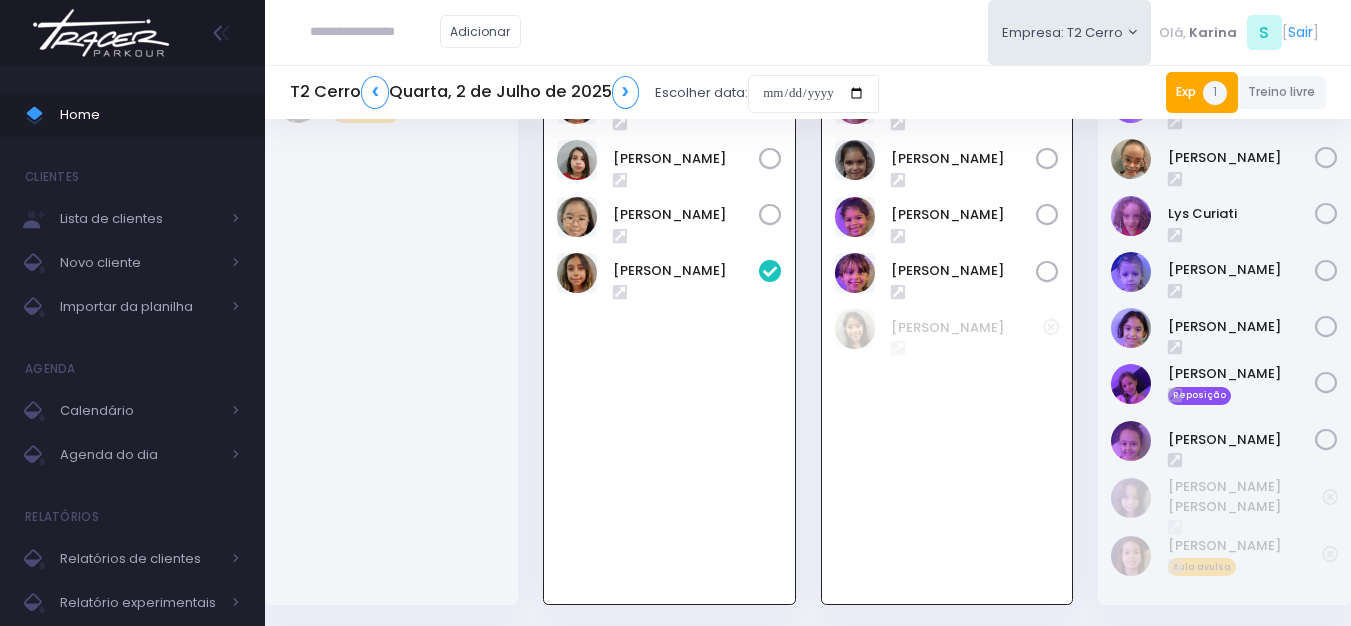 click on "1" at bounding box center (1215, 93) 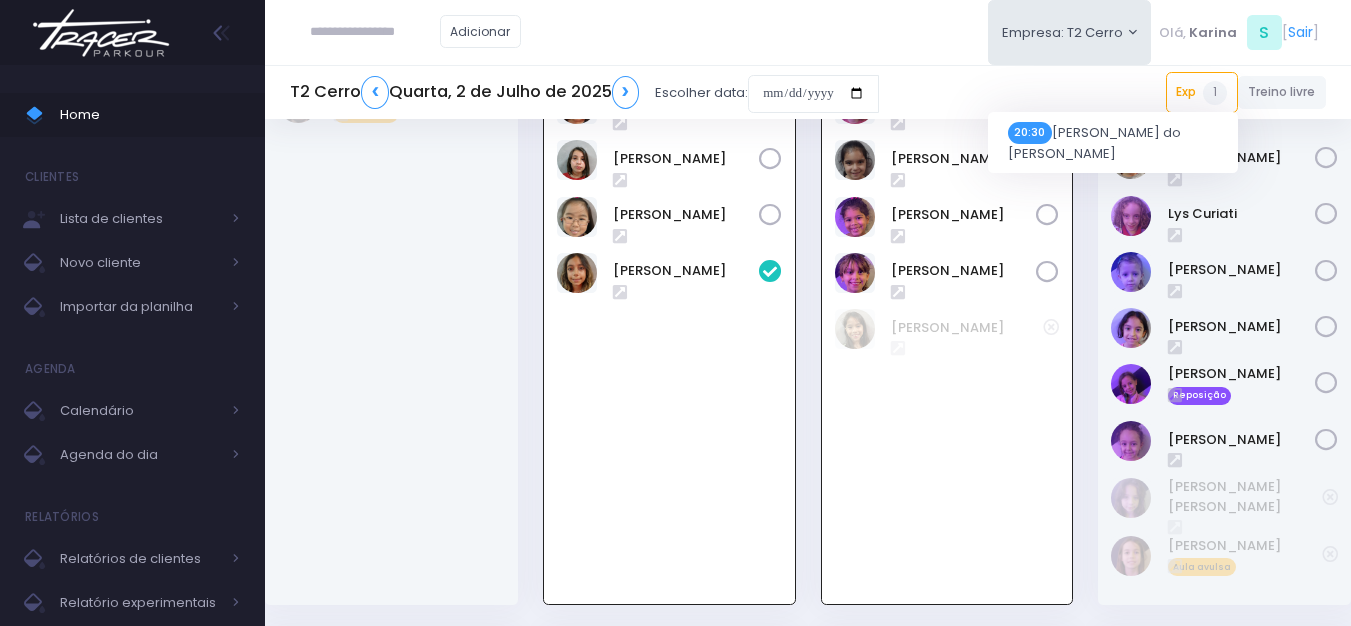 click on "T2 Cerro  ❮
Quarta, 2 de Julho de 2025  ❯
Escolher data:
Exp 1
20:30  Karen Cardoso do Nascimento
Treino livre" at bounding box center [808, 93] 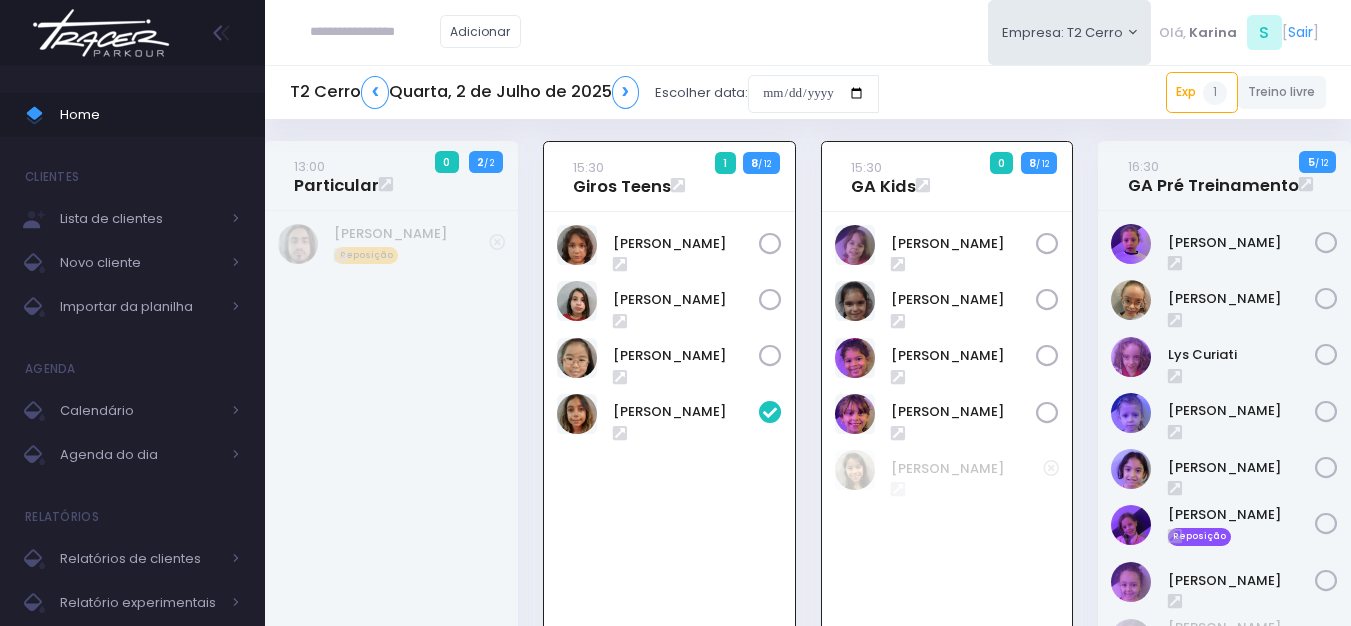 scroll, scrollTop: 0, scrollLeft: 0, axis: both 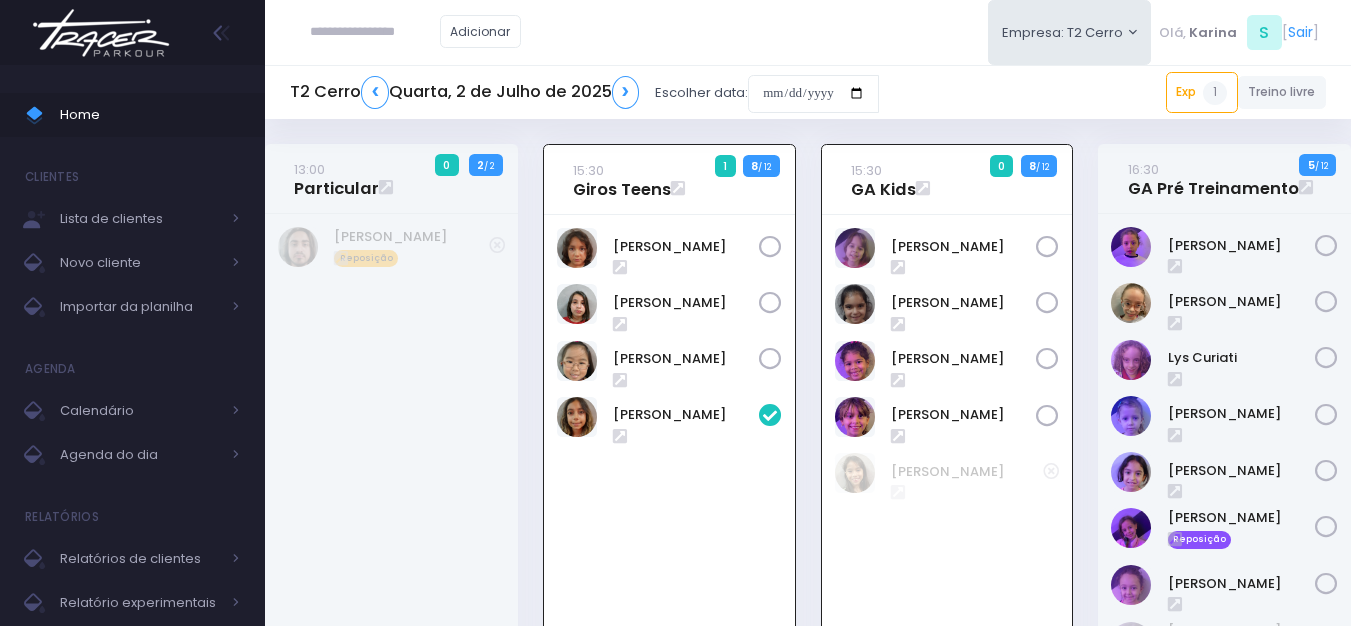 click at bounding box center (101, 33) 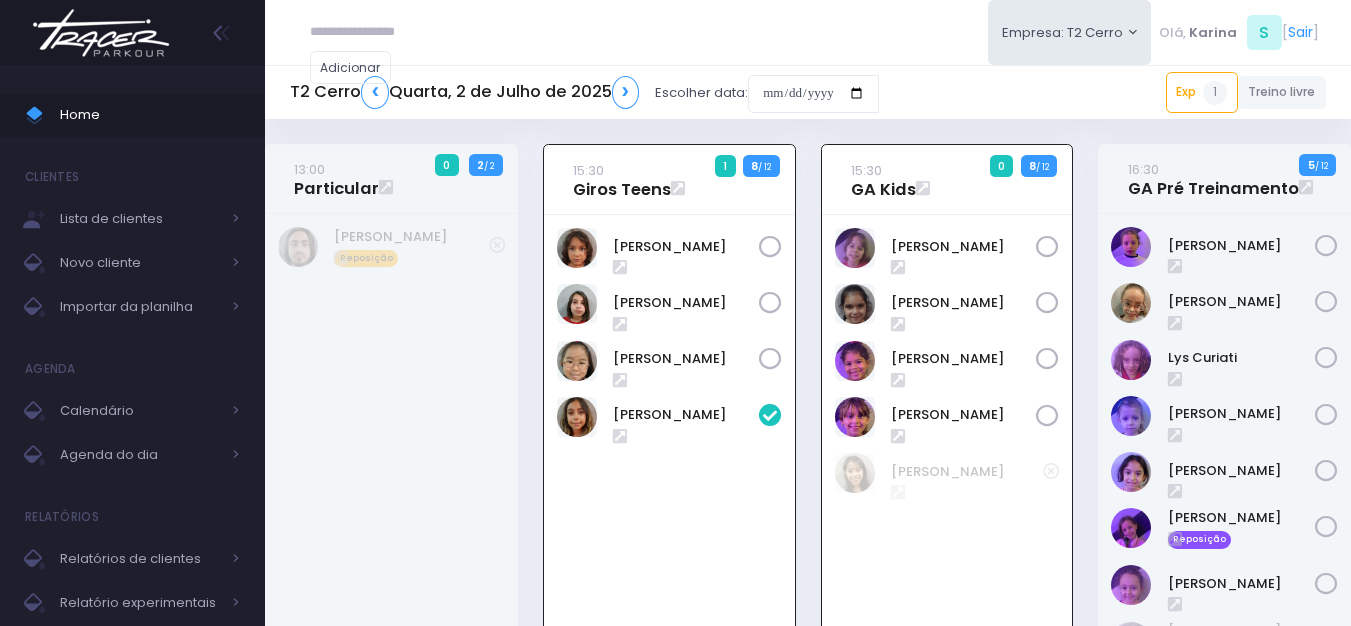 scroll, scrollTop: 144, scrollLeft: 0, axis: vertical 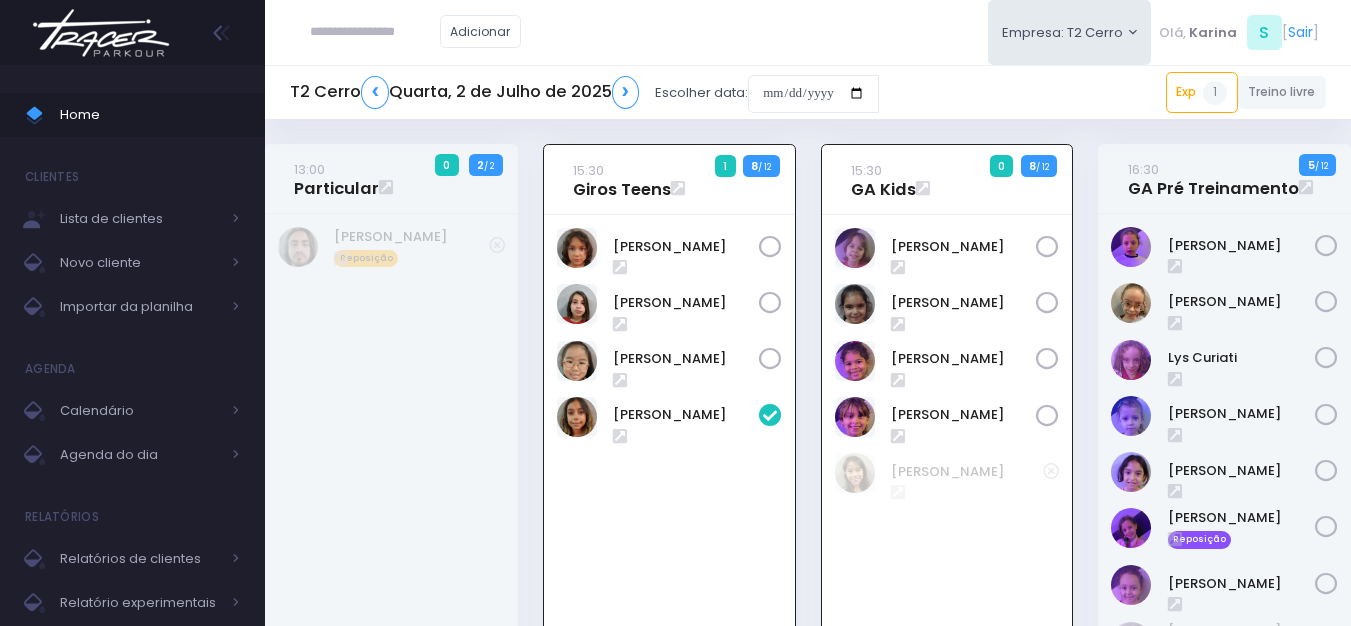 click at bounding box center [101, 33] 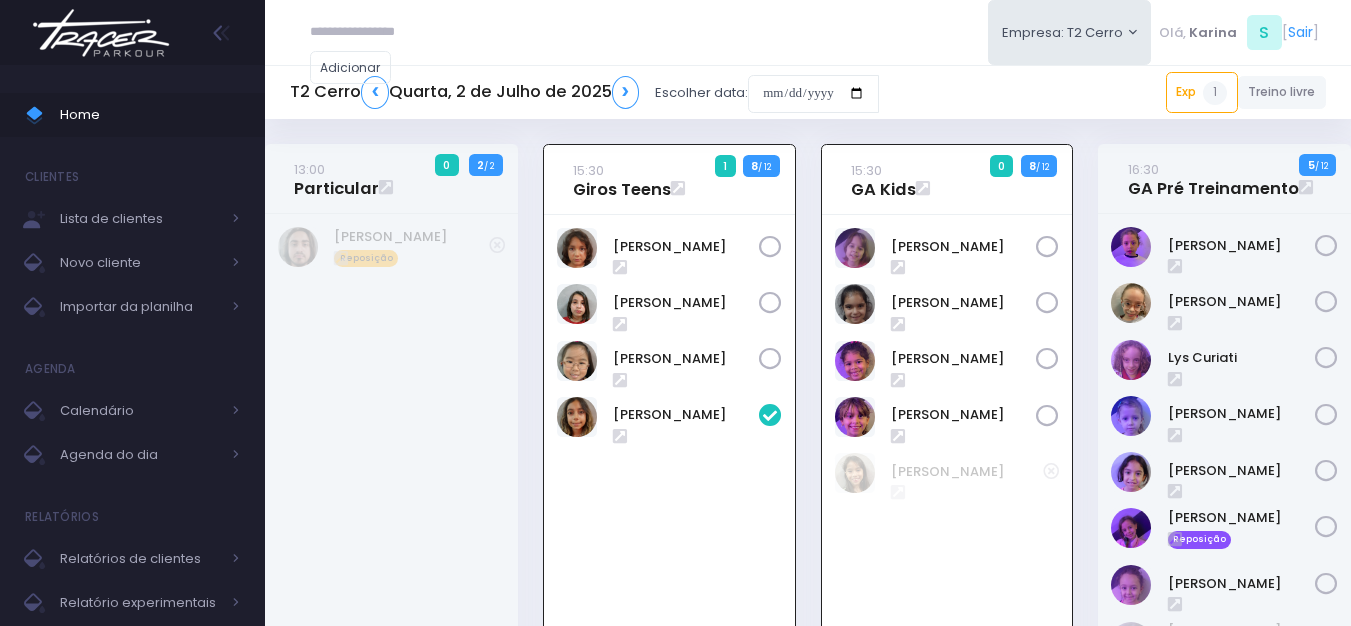 scroll, scrollTop: 0, scrollLeft: 0, axis: both 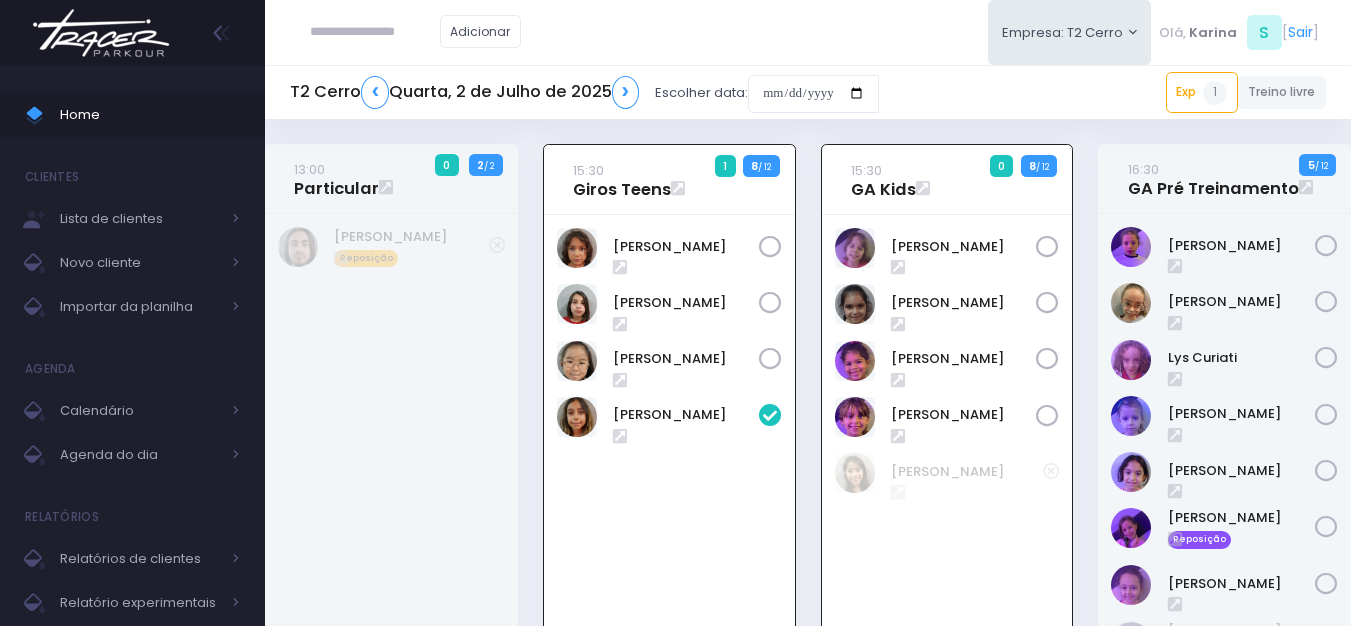 click at bounding box center [375, 32] 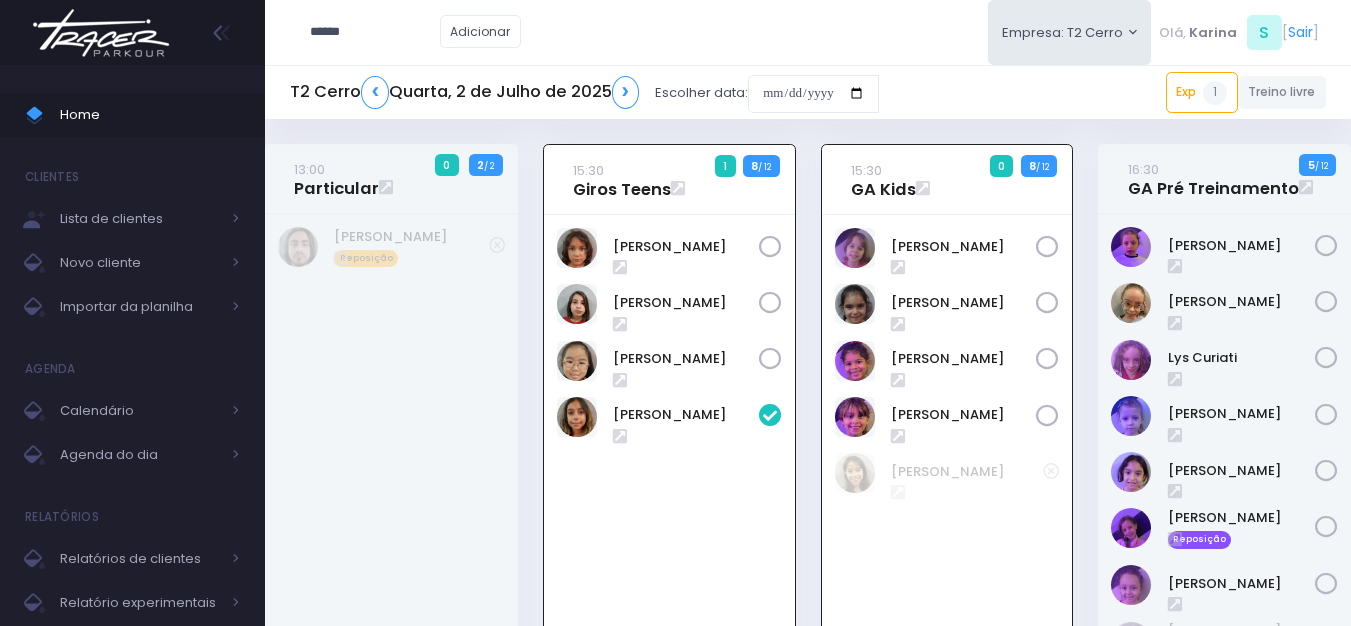 type on "******" 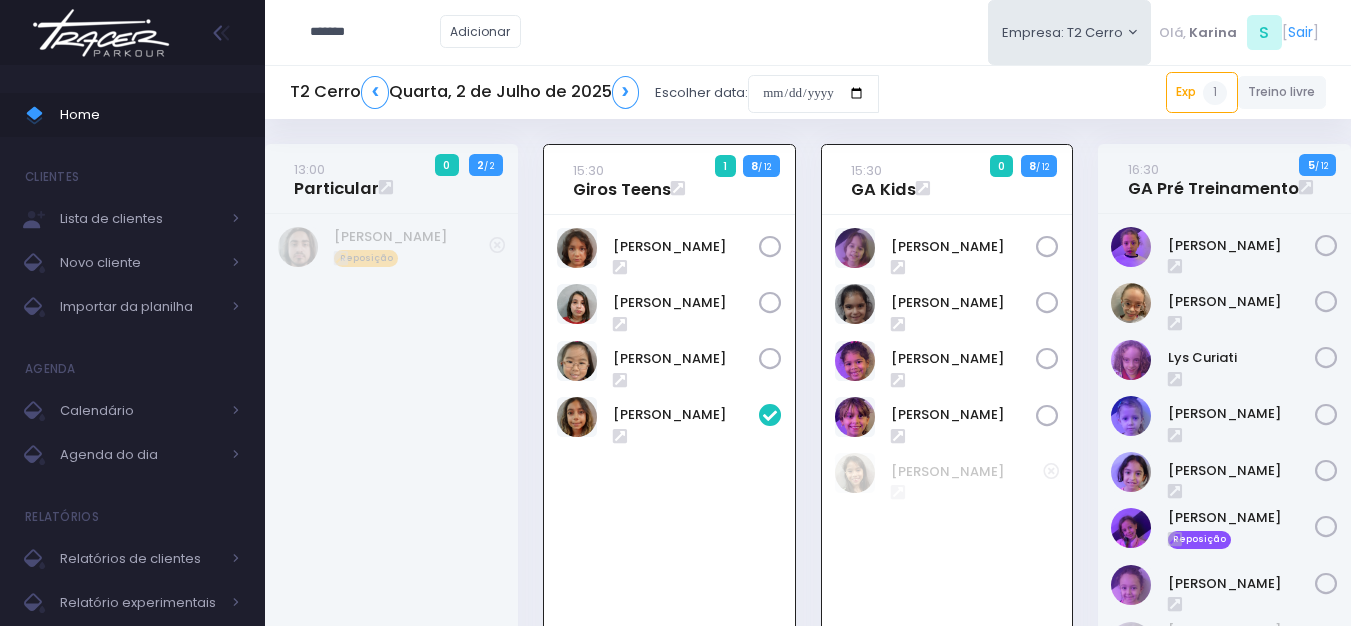 type on "**********" 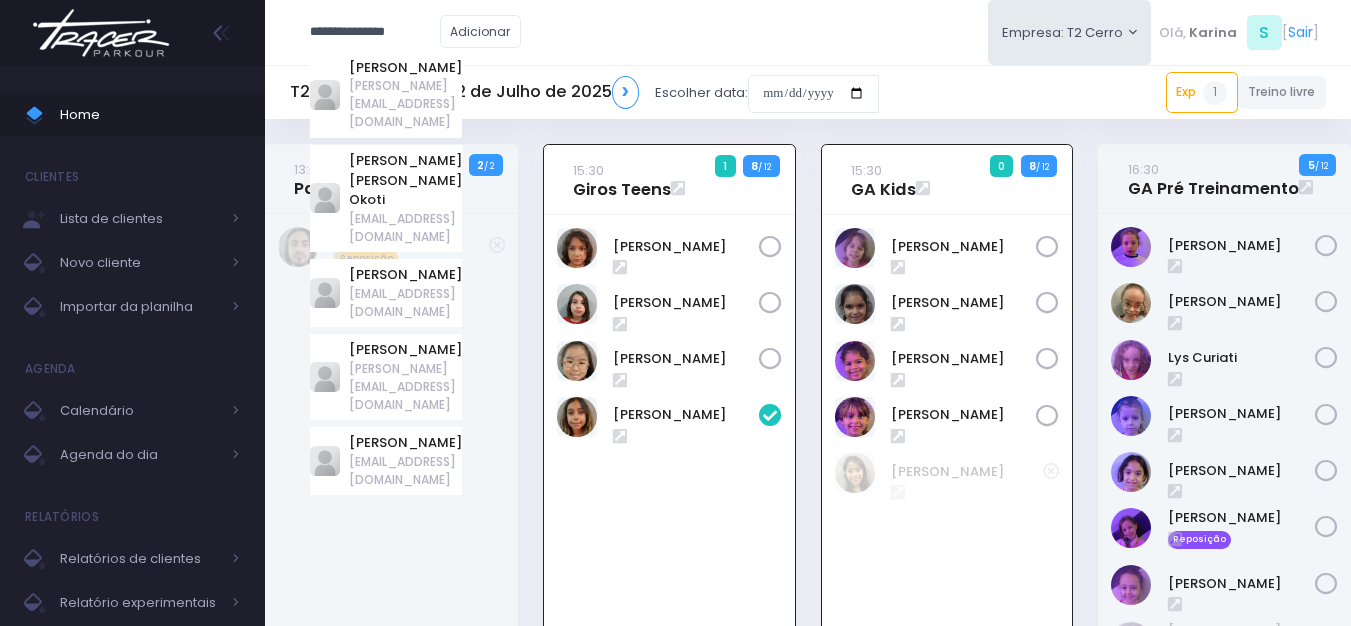 type 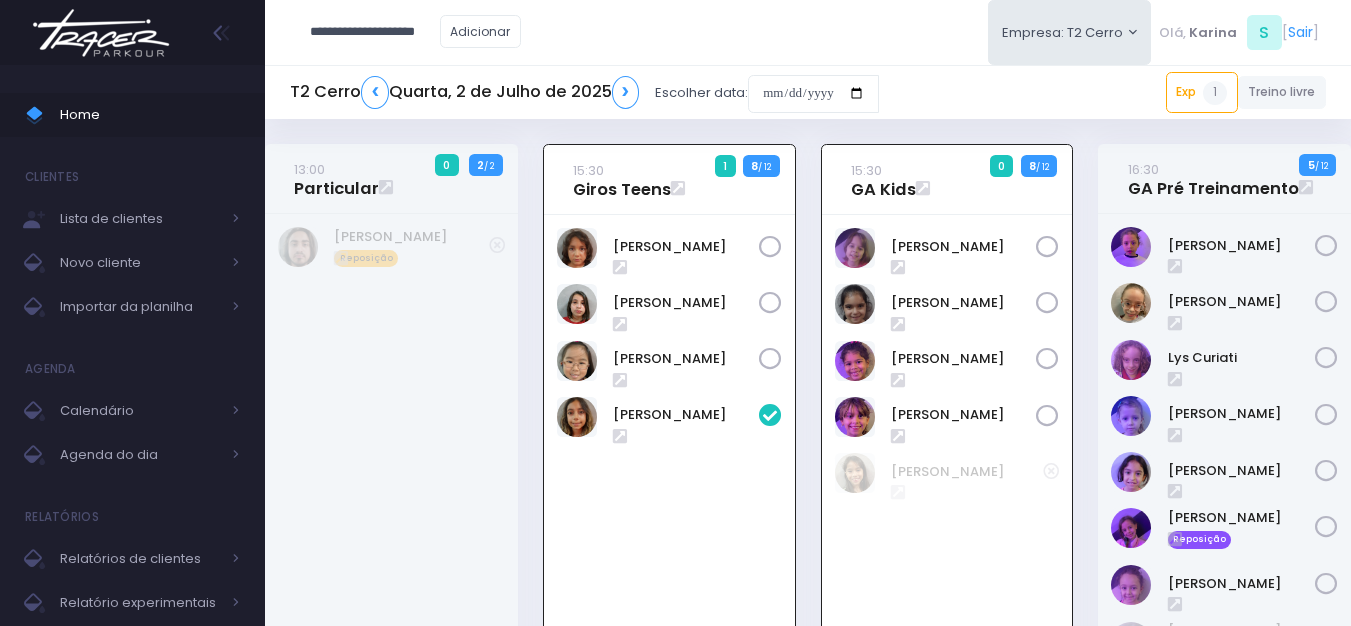 scroll, scrollTop: 0, scrollLeft: 4, axis: horizontal 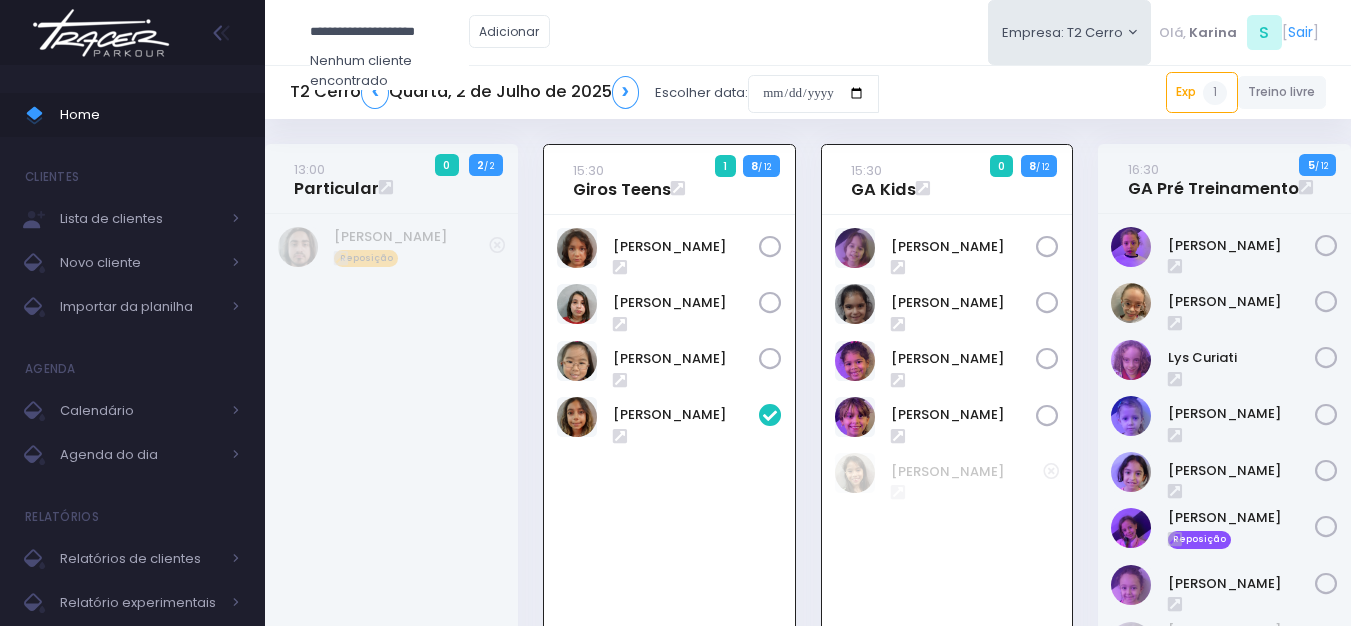 click on "**********" at bounding box center (389, 32) 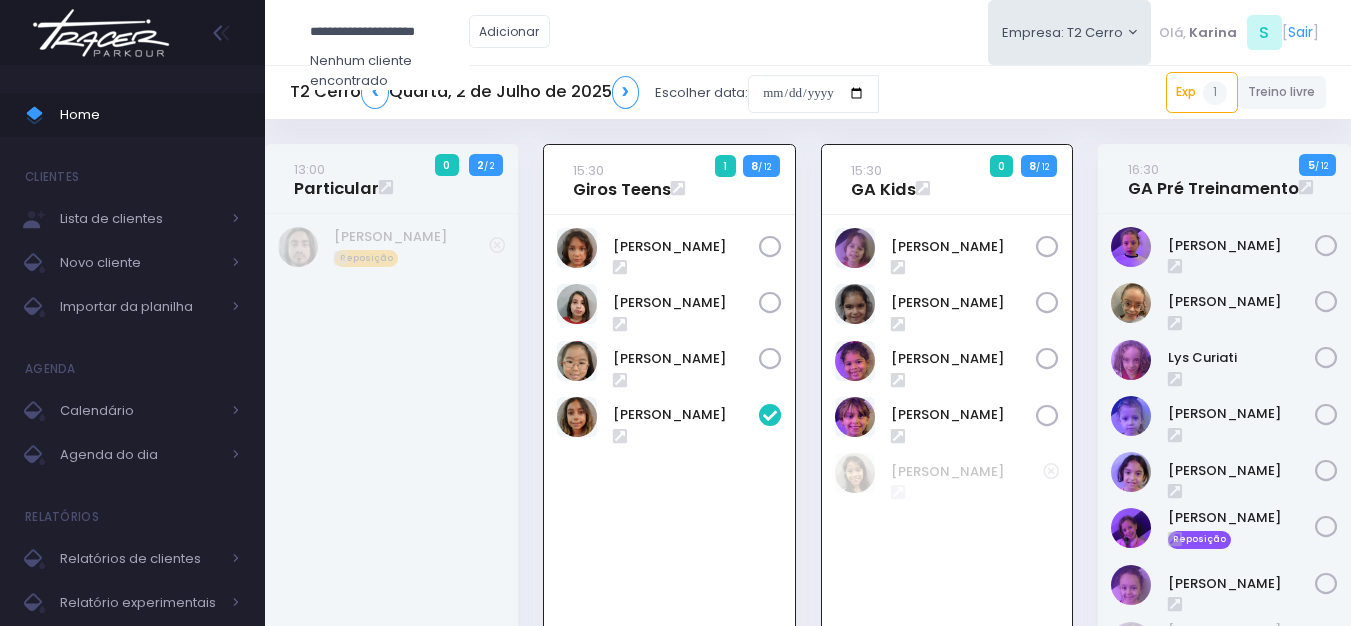 click on "**********" at bounding box center [389, 32] 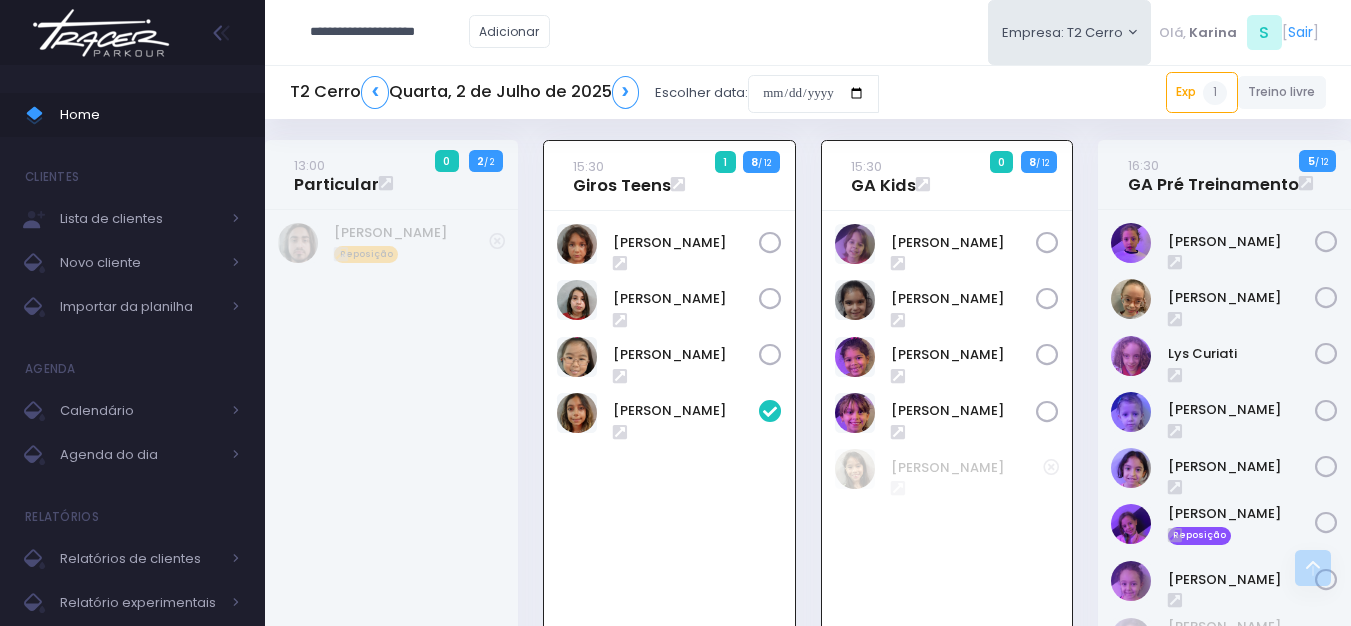 scroll, scrollTop: 0, scrollLeft: 0, axis: both 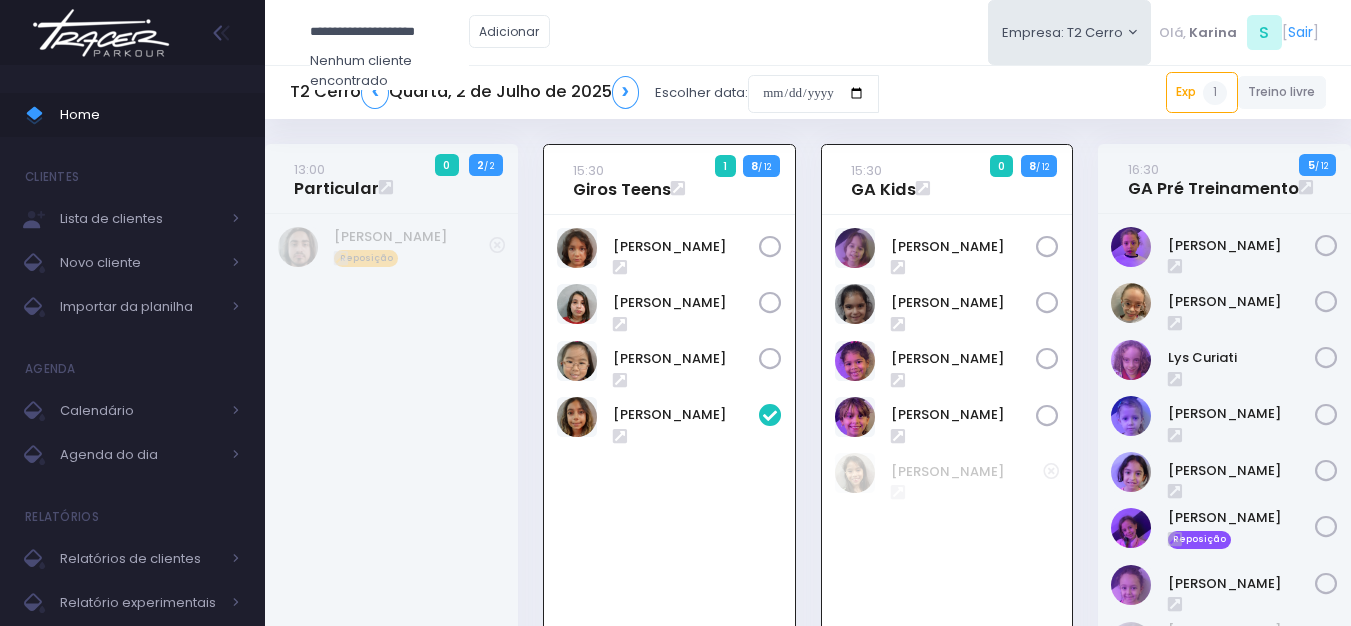 click on "**********" at bounding box center [389, 32] 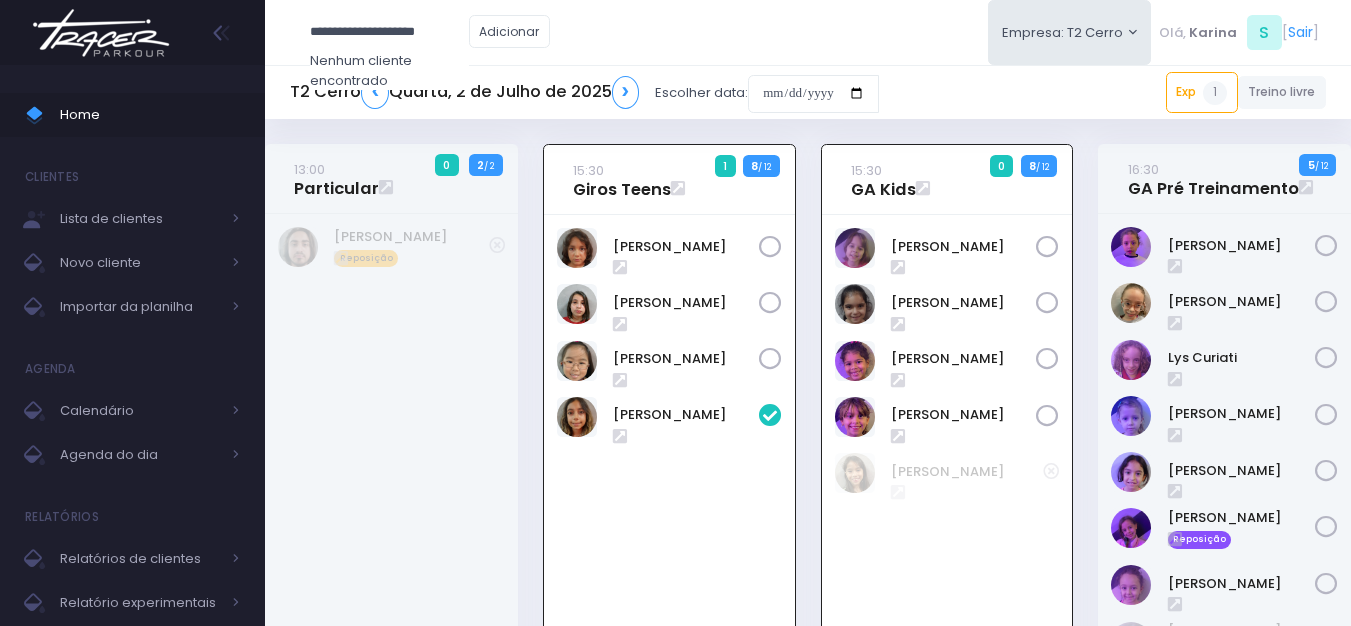 click on "**********" at bounding box center [808, 32] 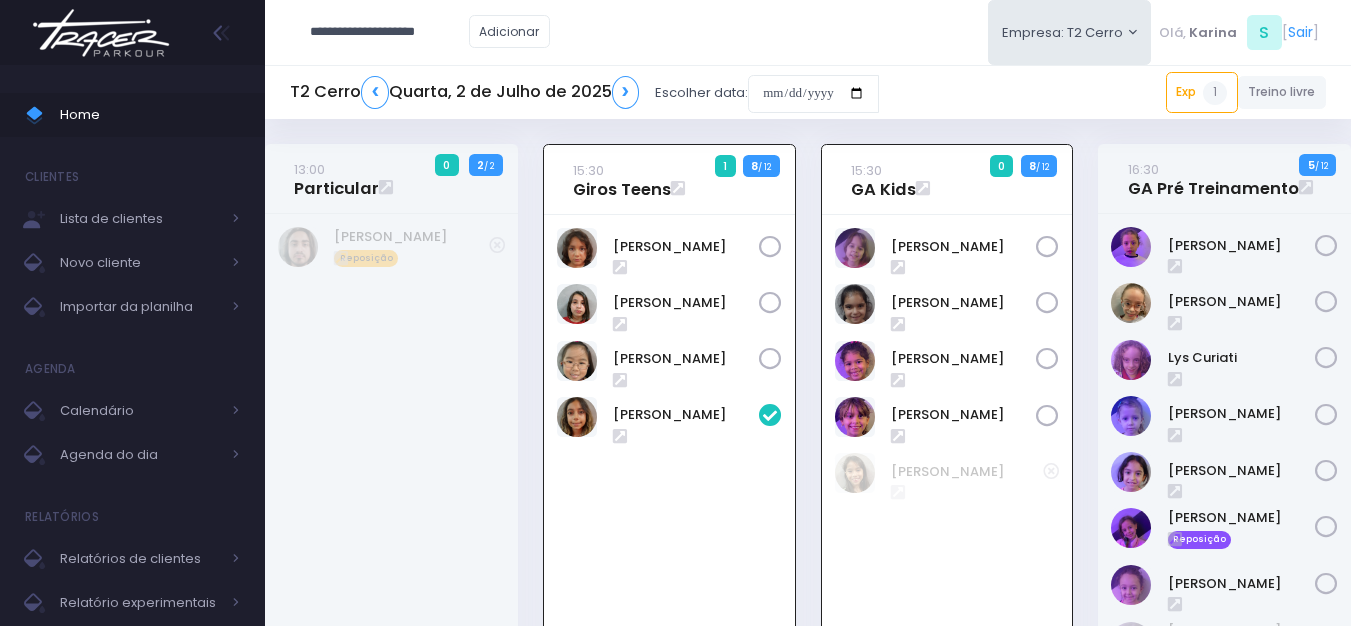 click on "**********" at bounding box center (808, 32) 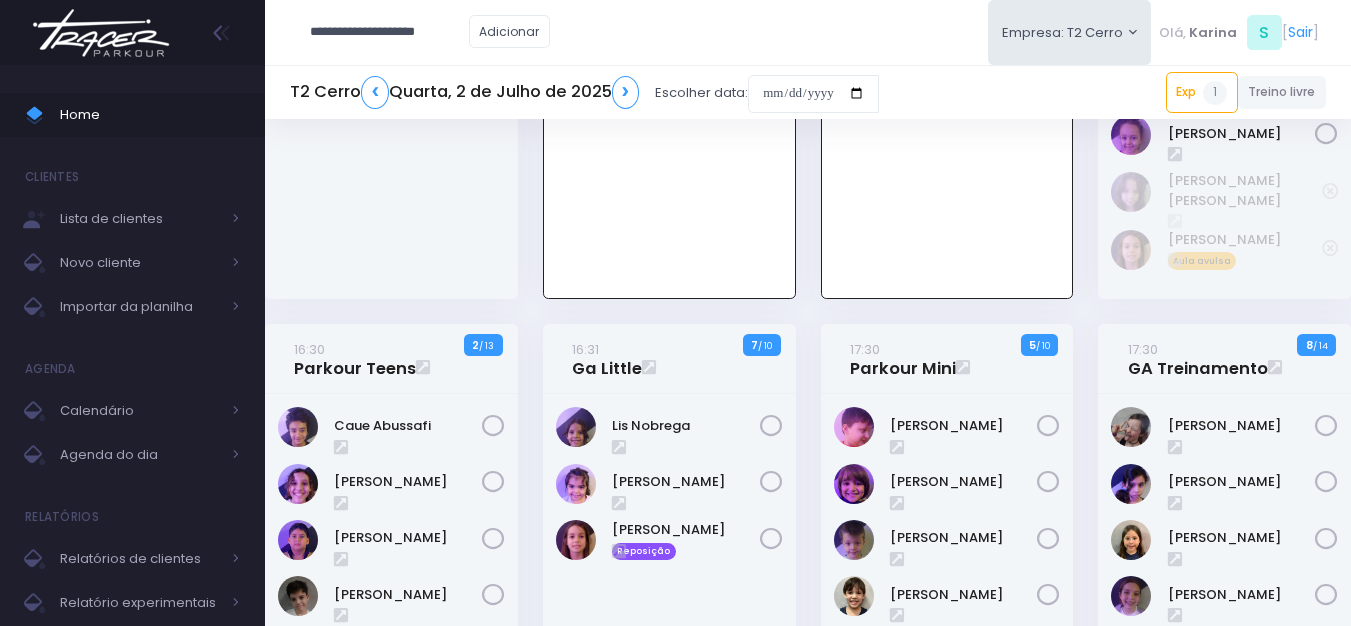 scroll, scrollTop: 600, scrollLeft: 0, axis: vertical 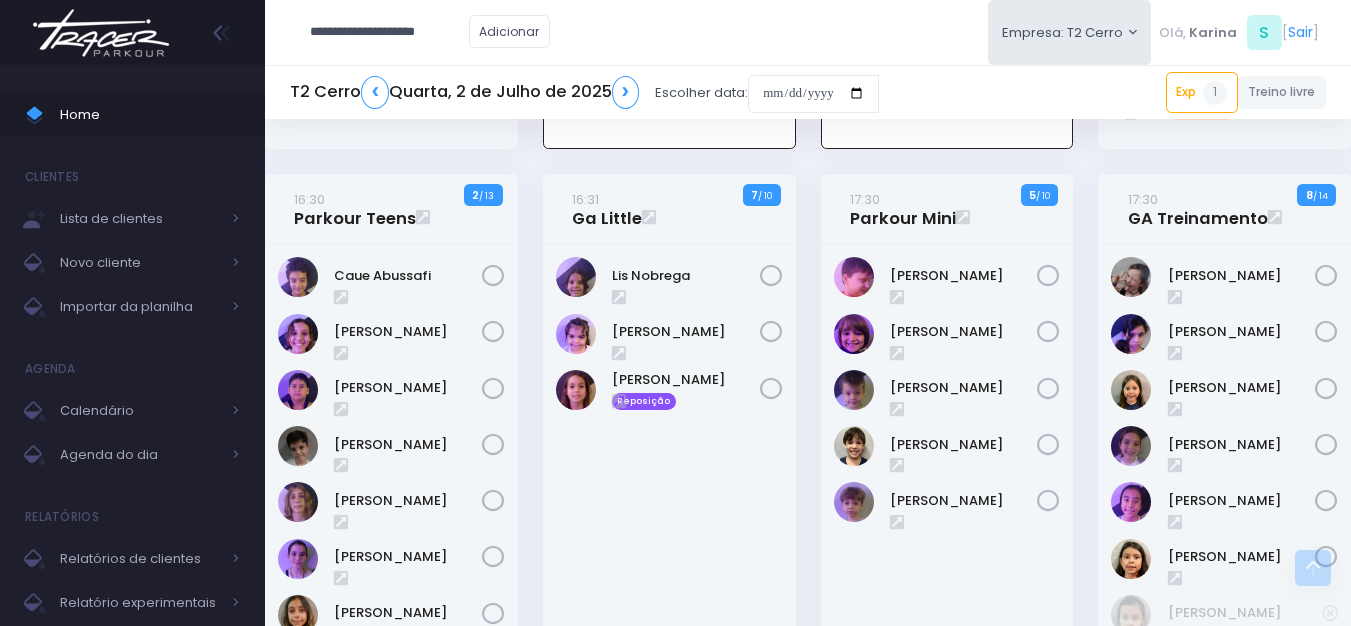 click on "Lis Nobrega" at bounding box center [669, 594] 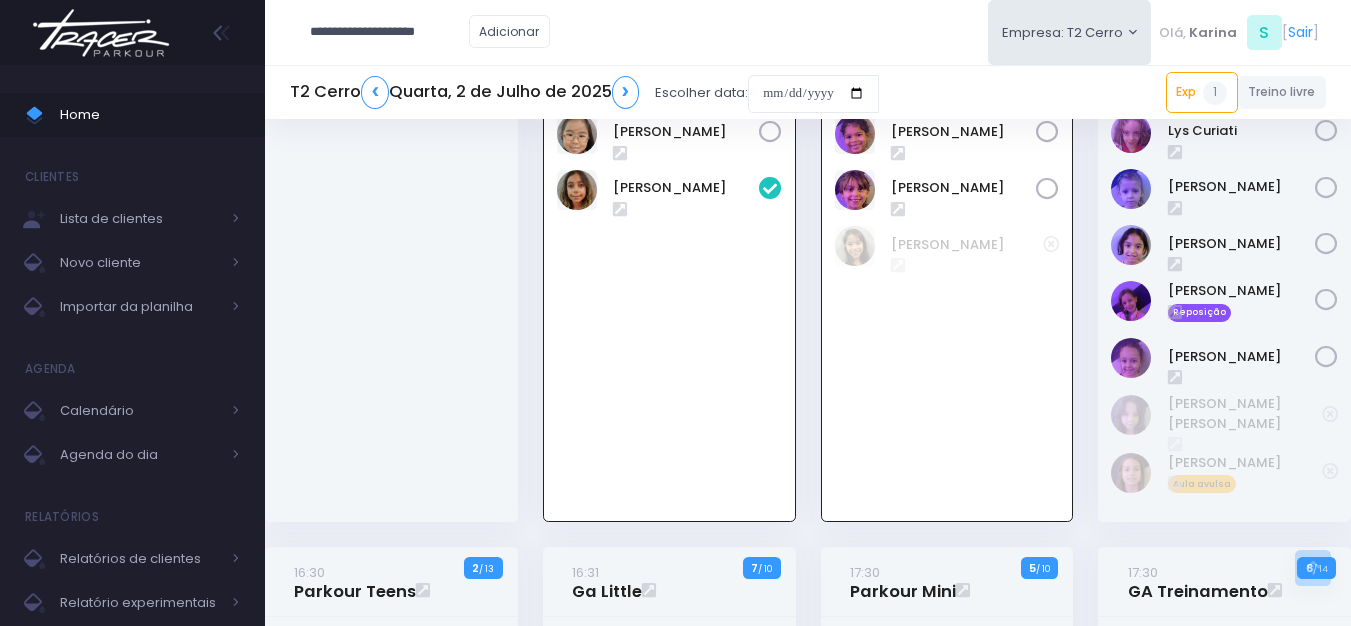scroll, scrollTop: 0, scrollLeft: 0, axis: both 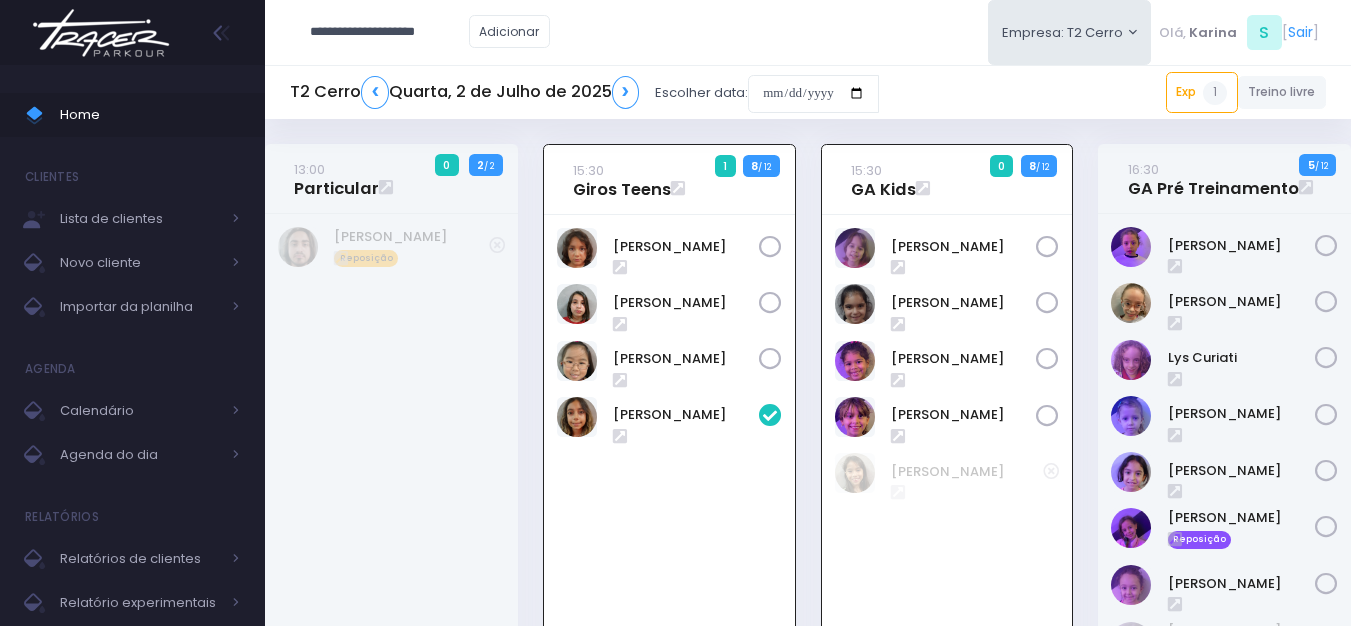 click on "**********" at bounding box center (808, 32) 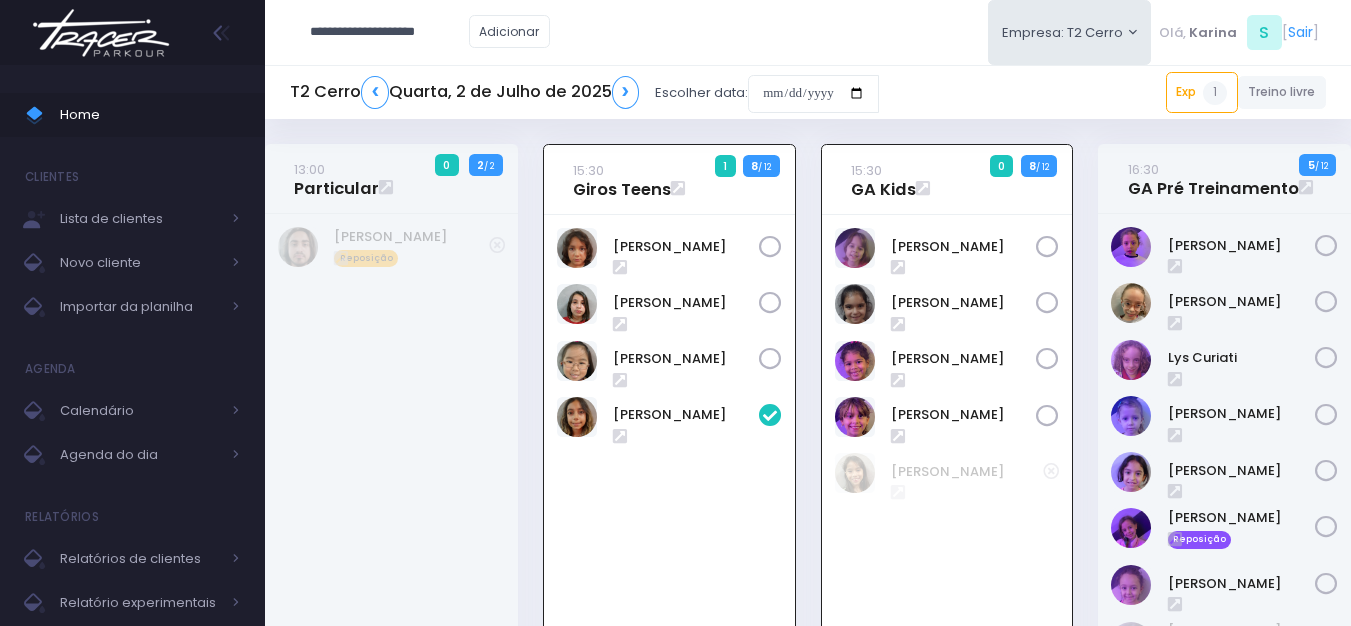 click on "**********" at bounding box center [808, 32] 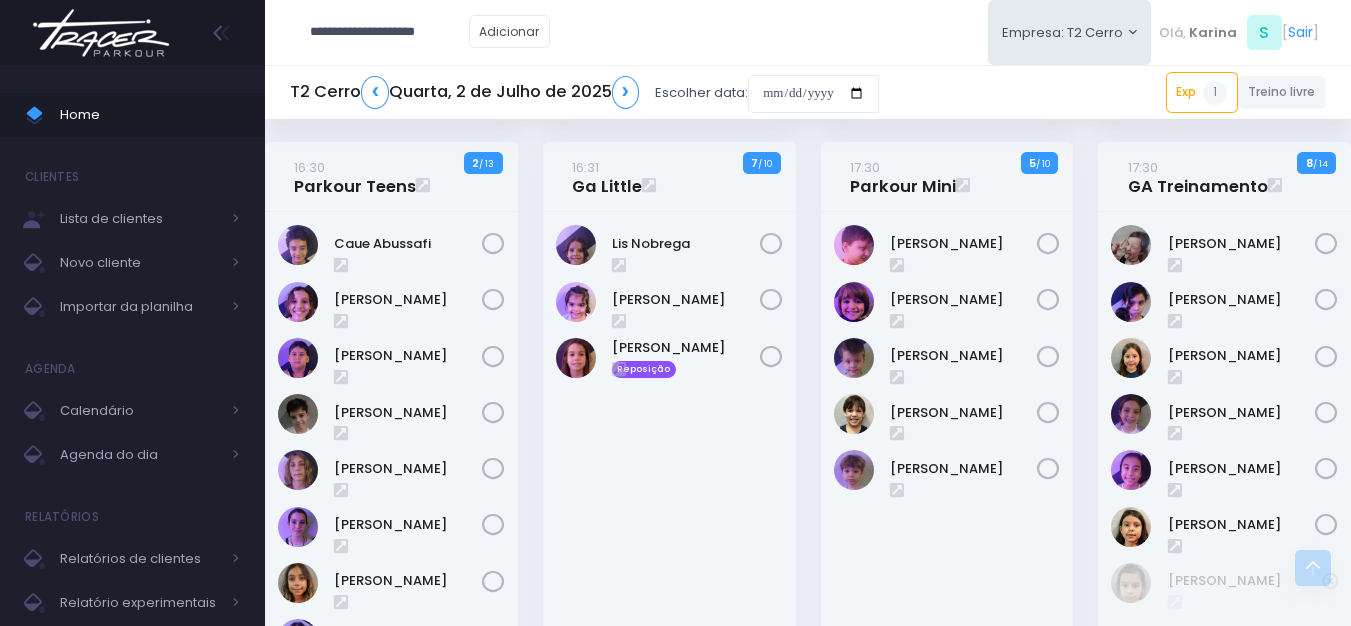 scroll, scrollTop: 600, scrollLeft: 0, axis: vertical 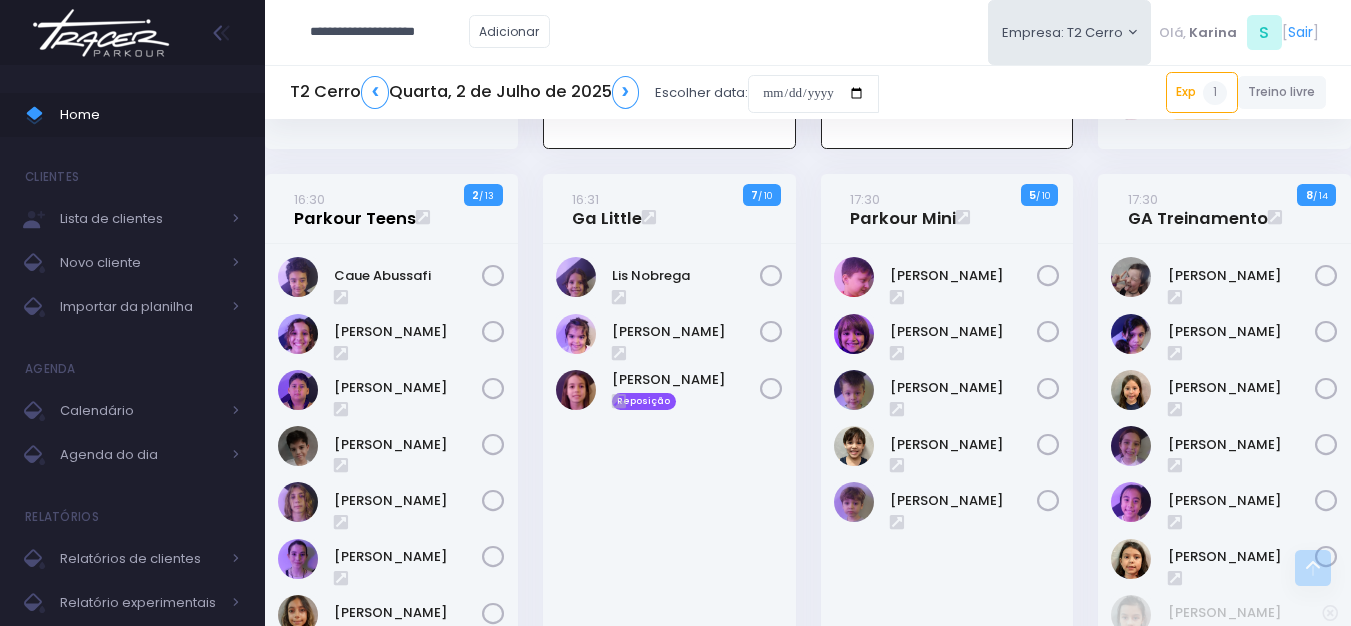 click on "16:30 Parkour Teens" at bounding box center (355, 209) 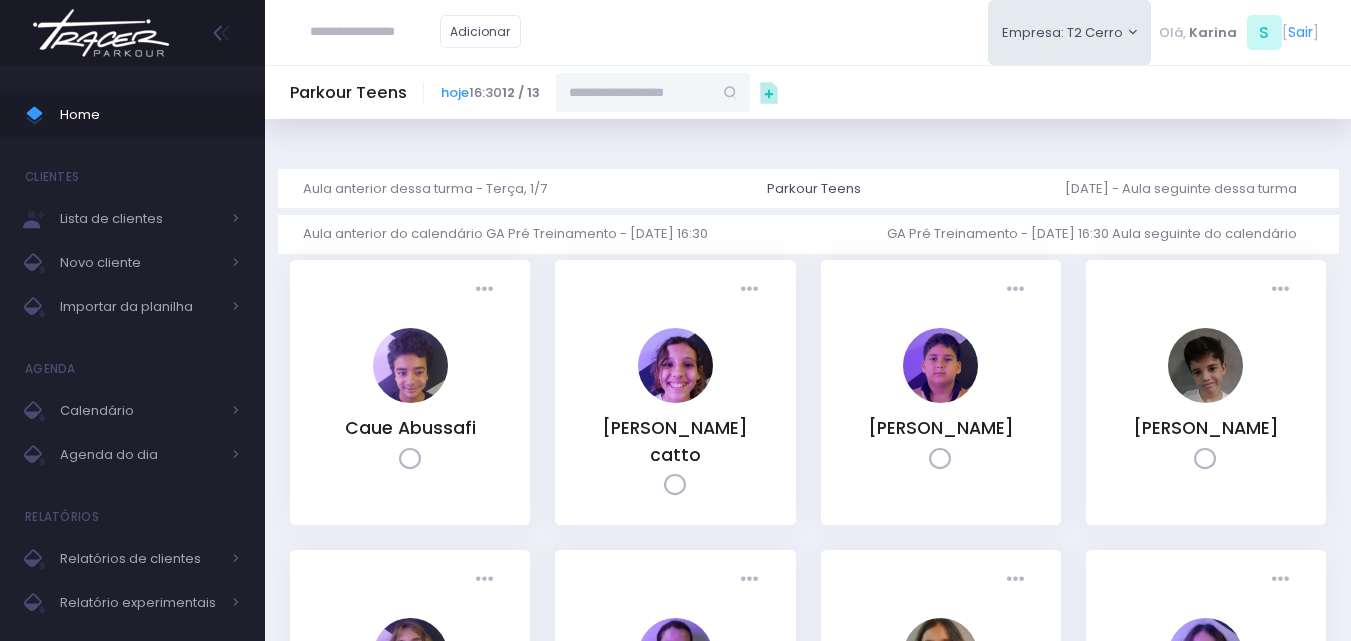 scroll, scrollTop: 0, scrollLeft: 0, axis: both 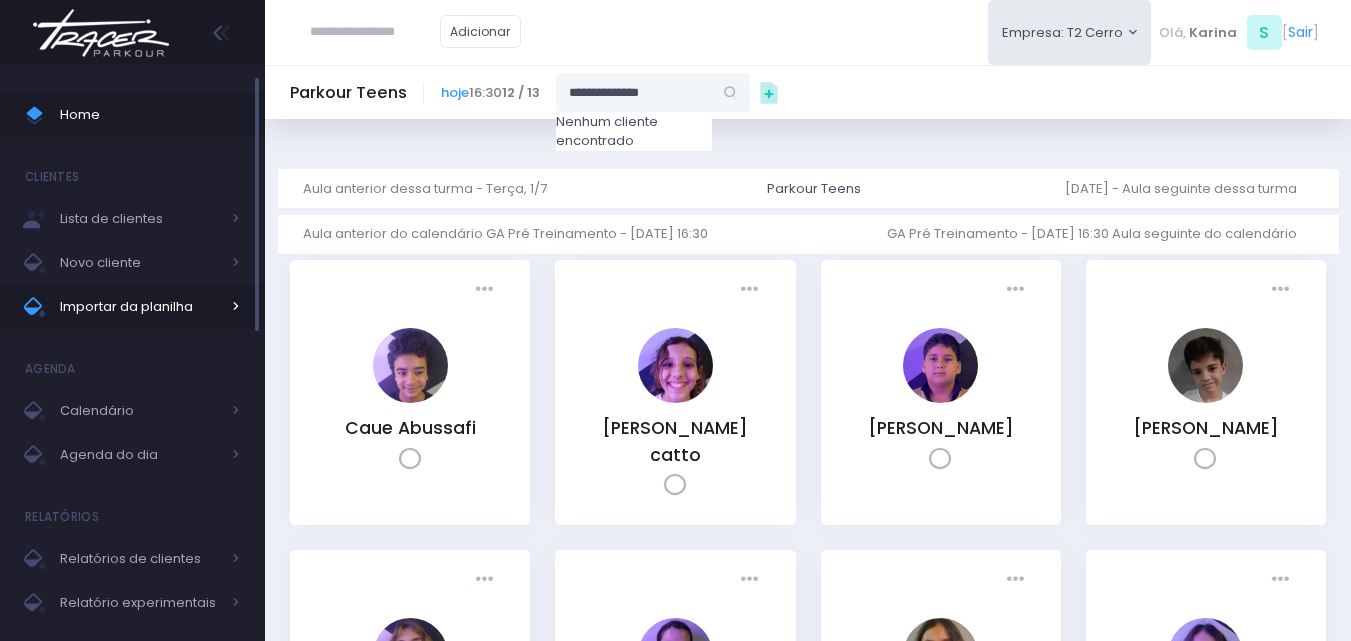 type on "**********" 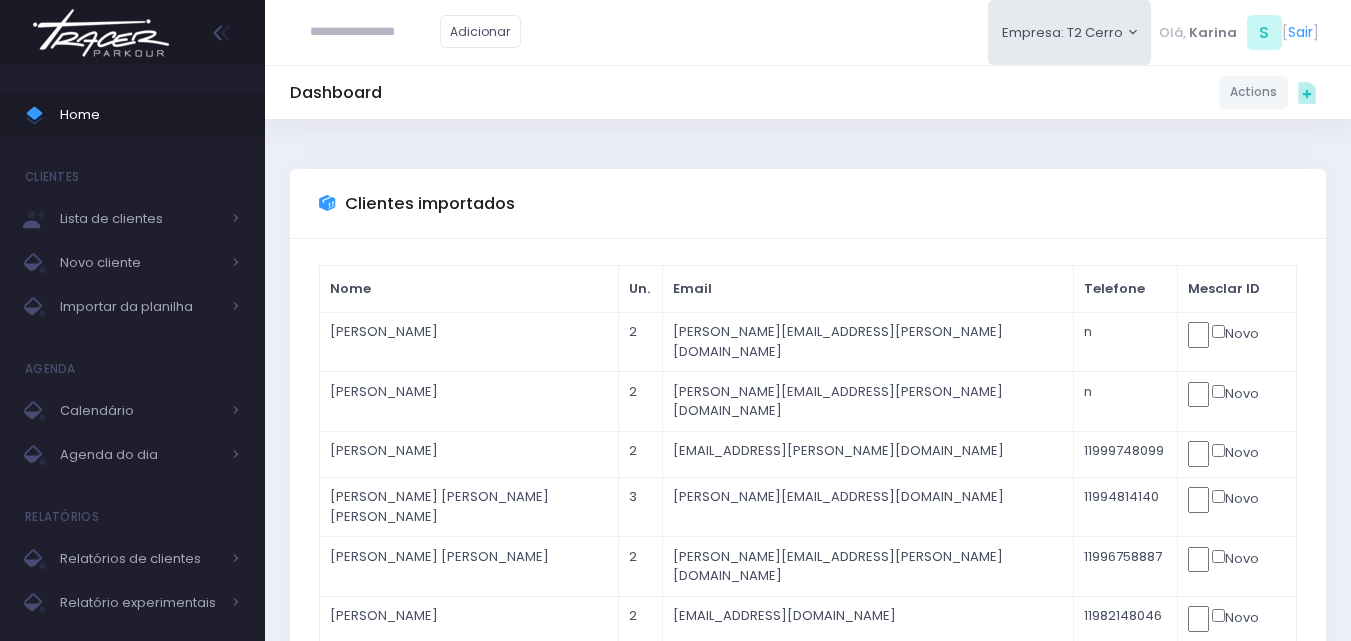 scroll, scrollTop: 0, scrollLeft: 0, axis: both 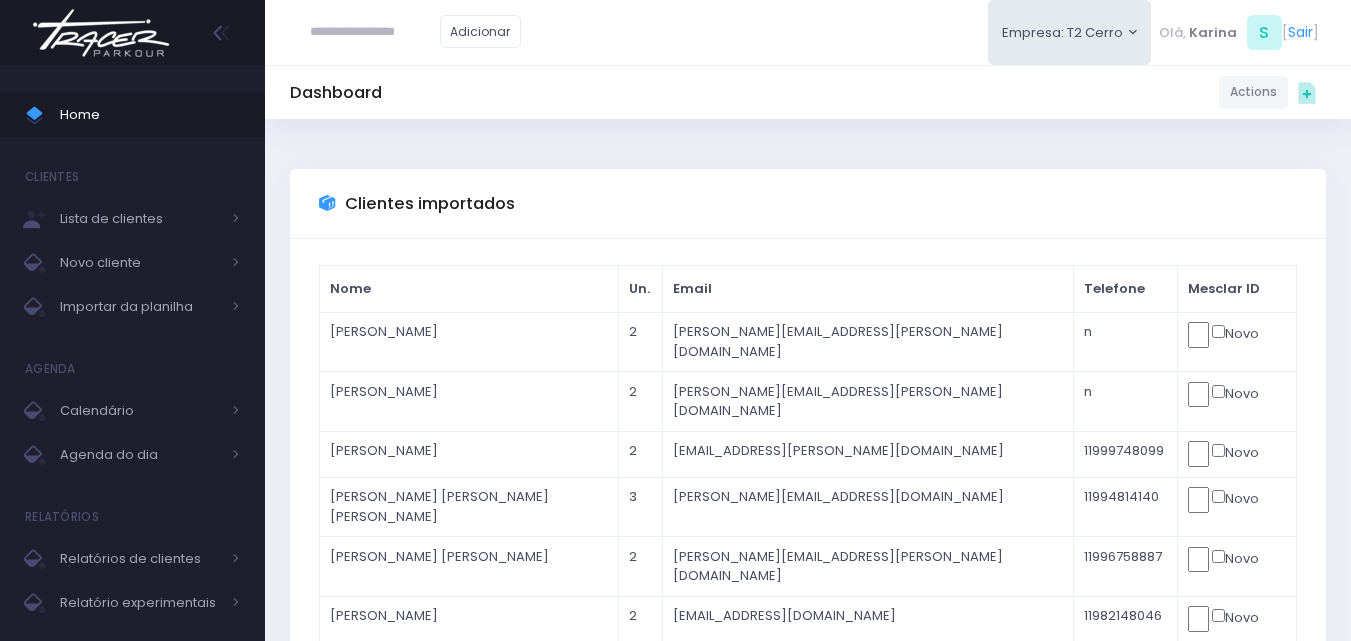click on "Clientes importados
Nome
Un.
Email
Telefone
Mesclar ID
[PERSON_NAME]
2
[PERSON_NAME][EMAIL_ADDRESS][PERSON_NAME][DOMAIN_NAME]
n
Novo
2 n 2 3 2" at bounding box center (808, 793) 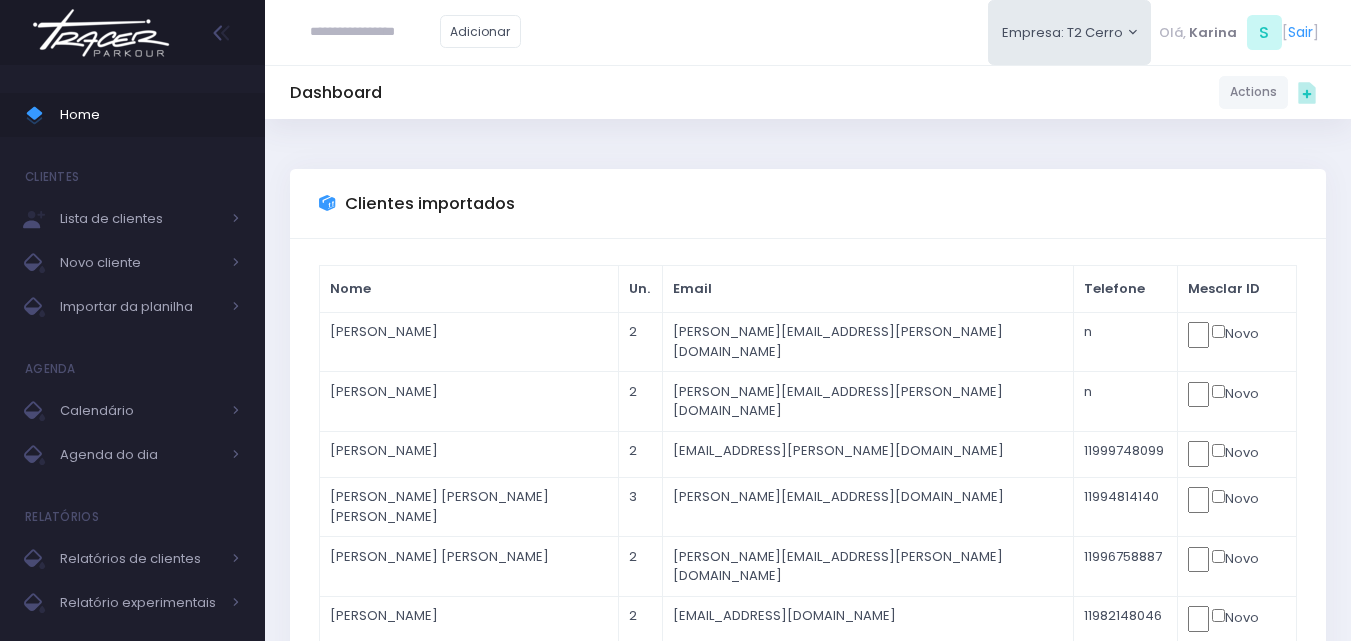 scroll, scrollTop: 0, scrollLeft: 0, axis: both 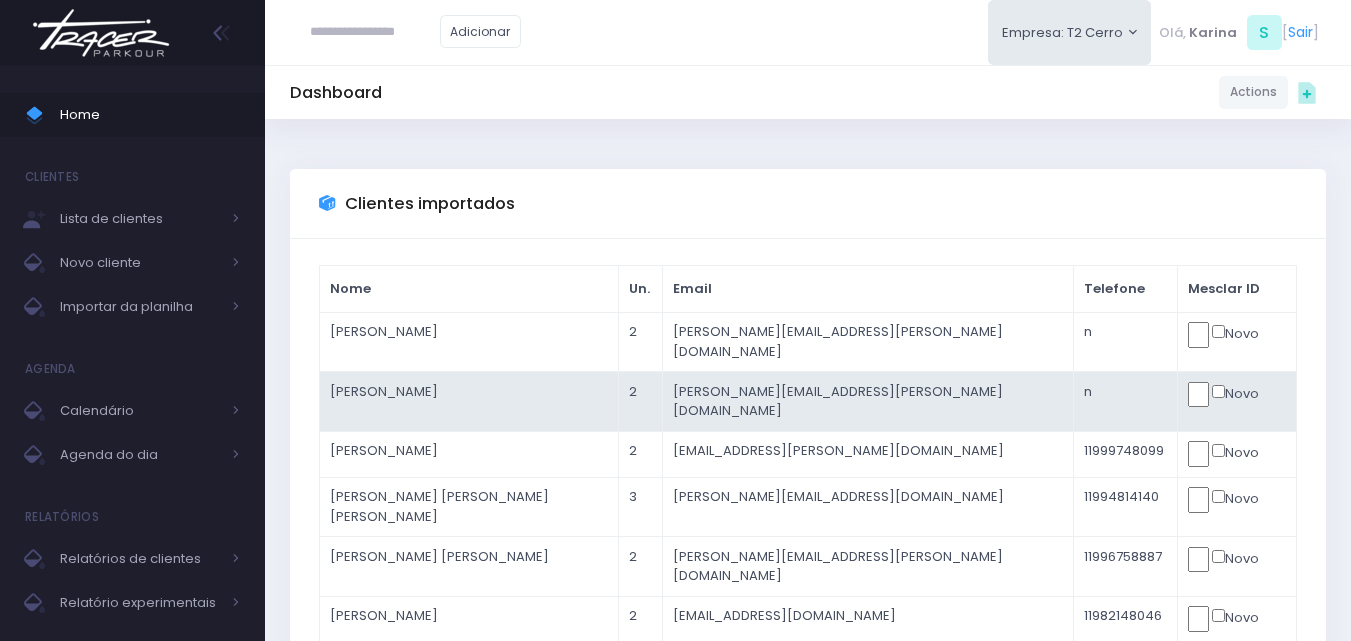 click on "Home
Clientes
Lista de clientes
Novo cliente" at bounding box center (675, 320) 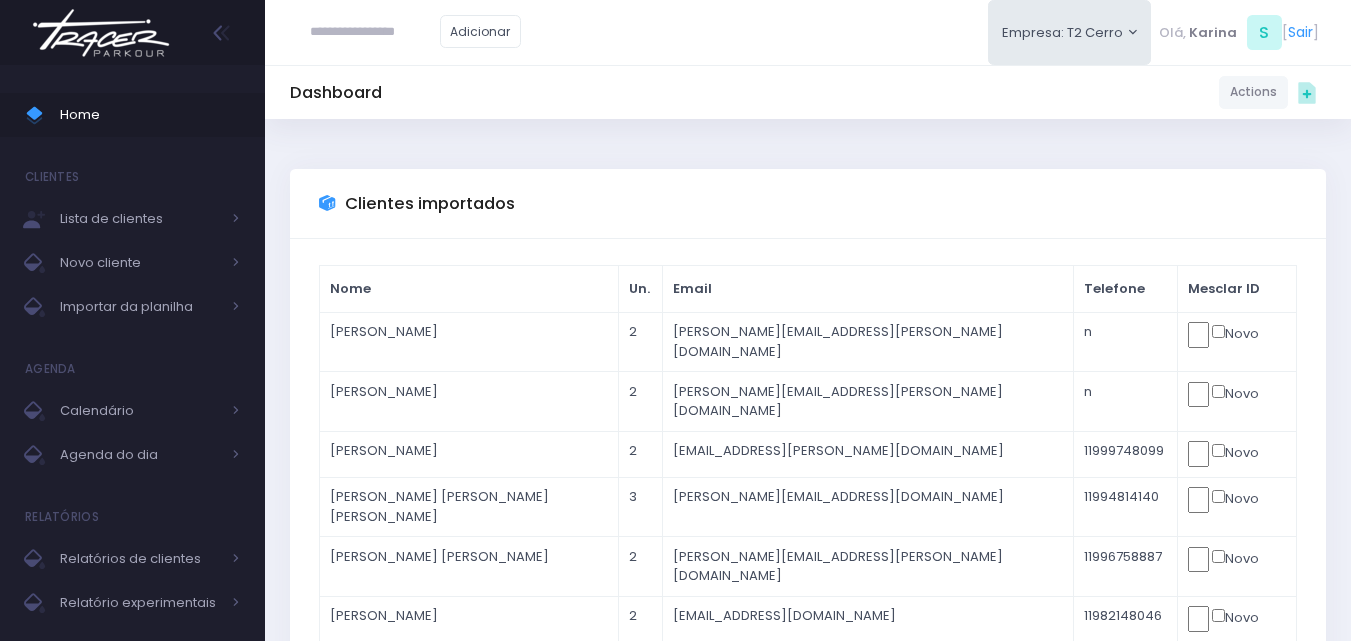 click at bounding box center [1211, 794] 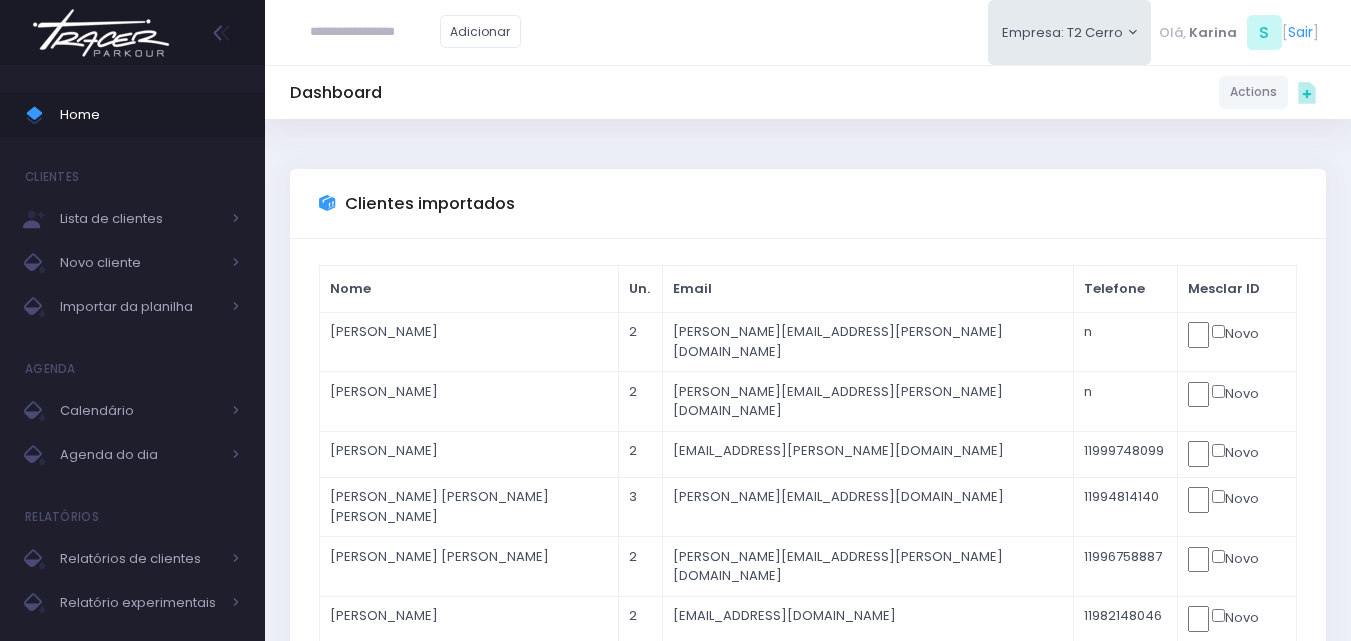 click on "Clientes importados" at bounding box center [808, 204] 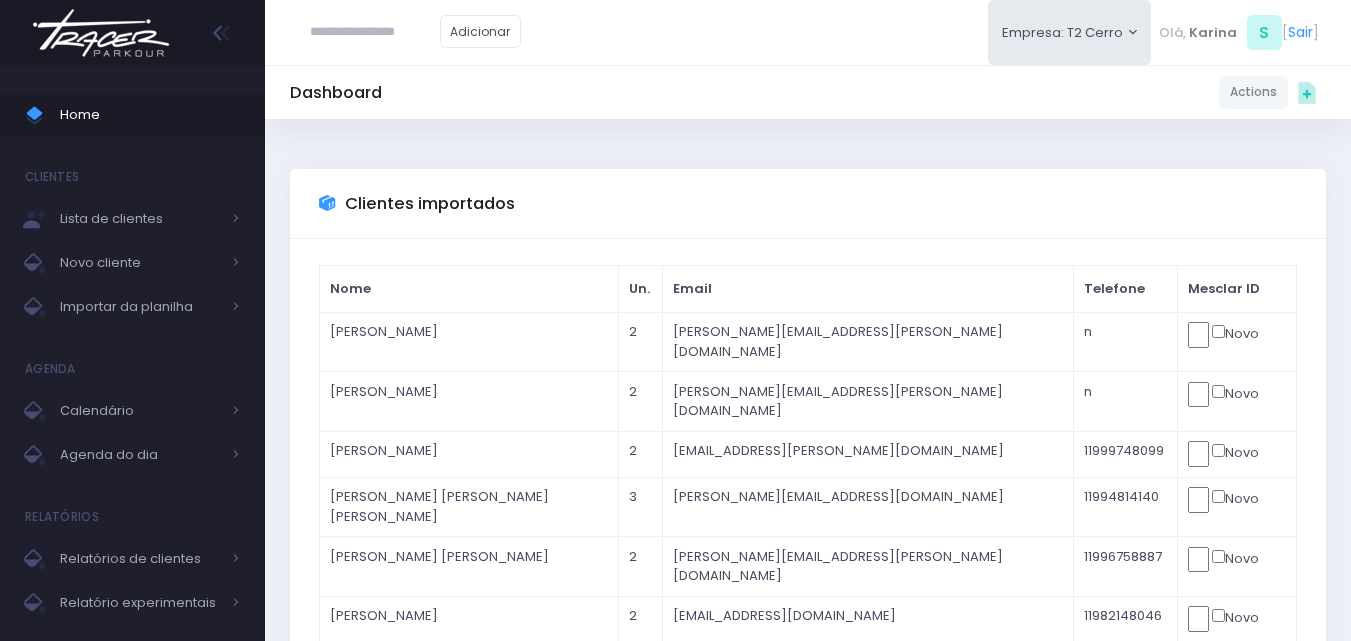 click on "Clientes importados" at bounding box center [808, 204] 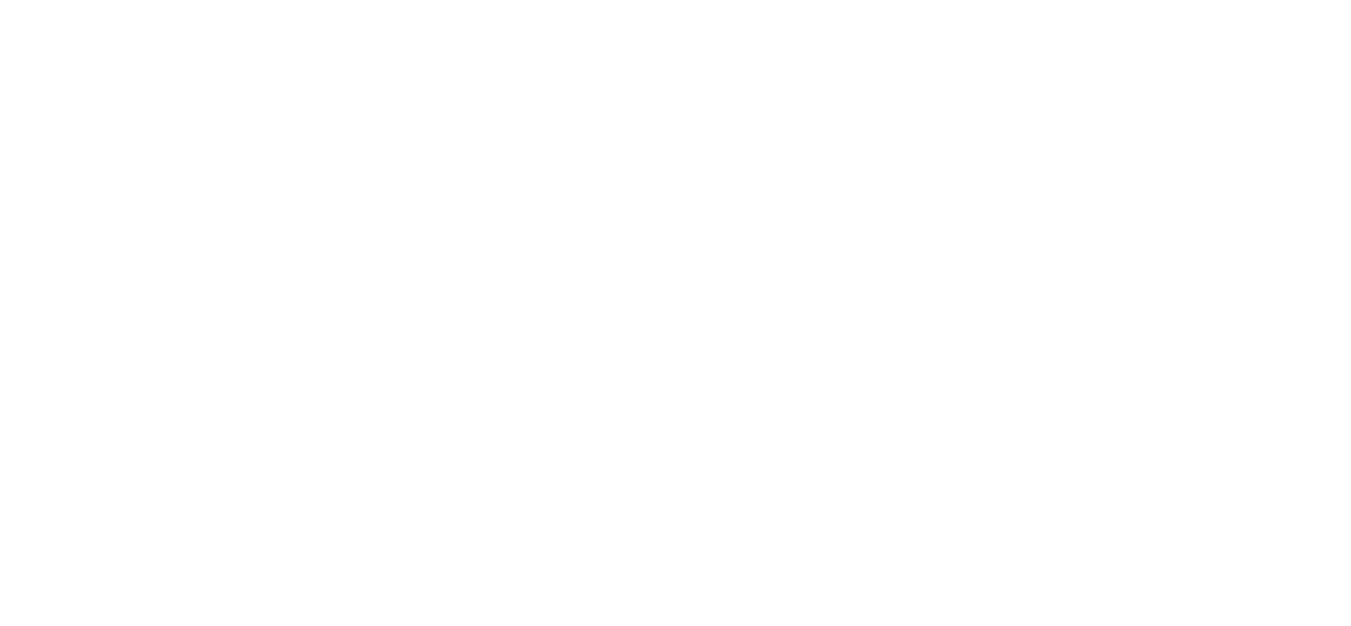 scroll, scrollTop: 0, scrollLeft: 0, axis: both 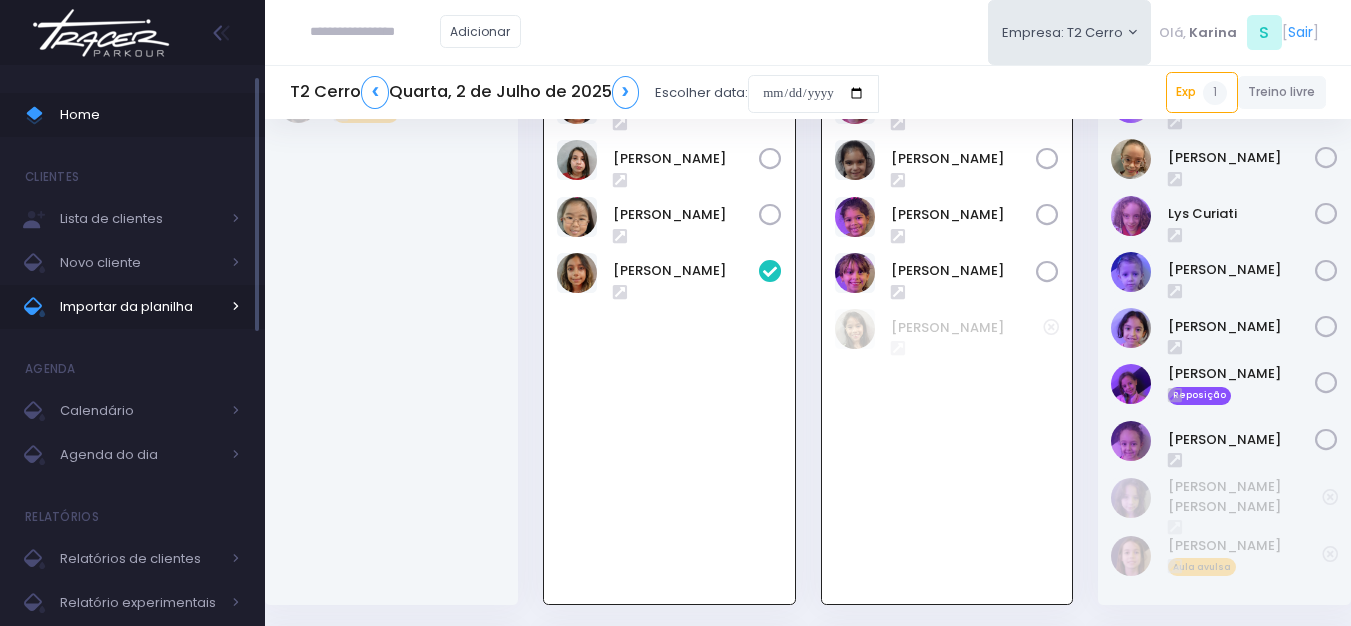 click on "Importar da planilha" at bounding box center (140, 307) 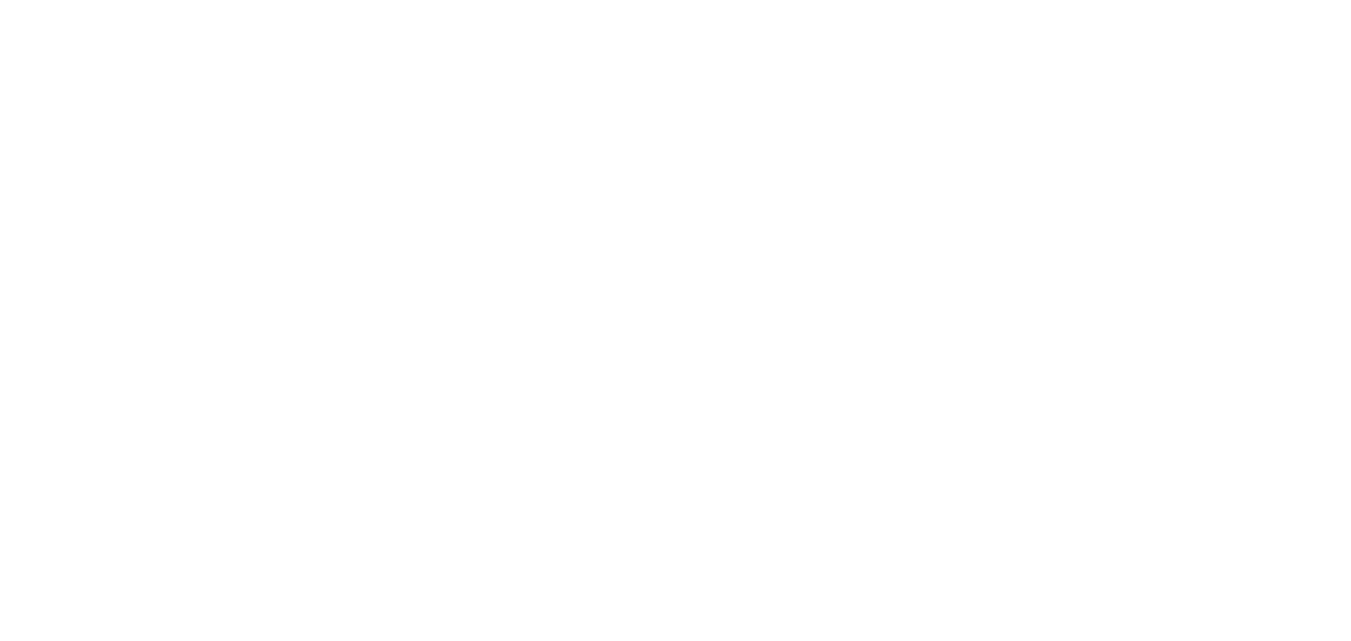 scroll, scrollTop: 0, scrollLeft: 0, axis: both 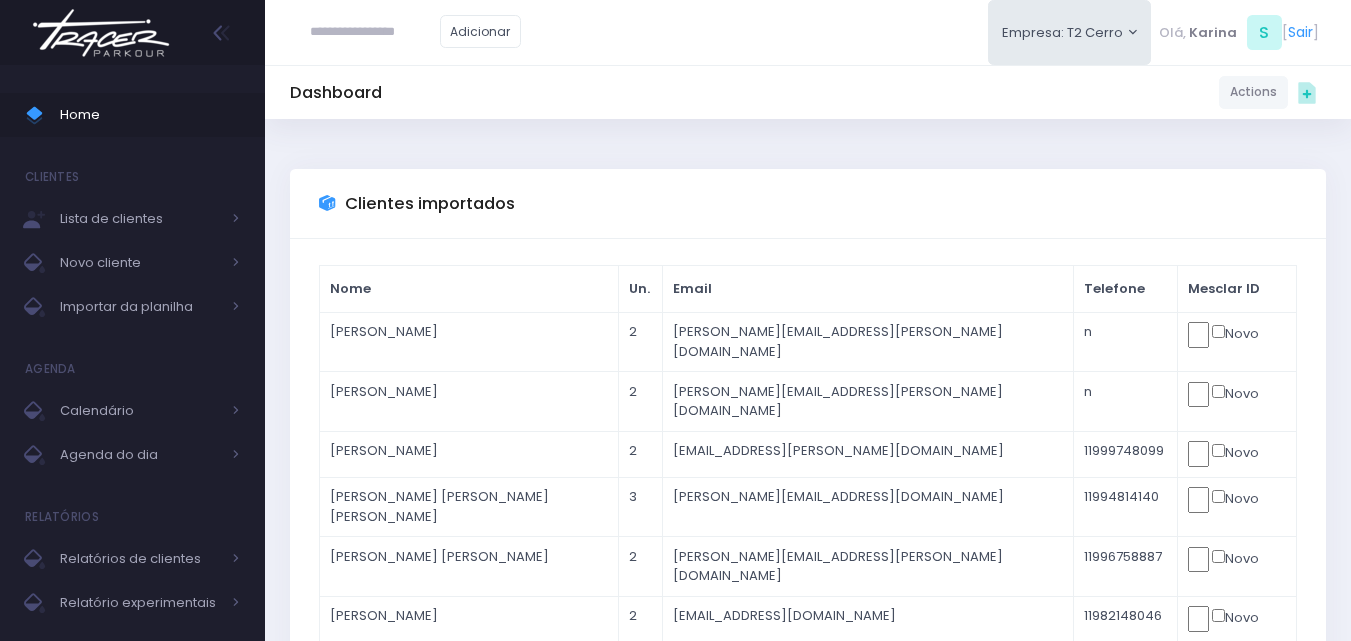 click at bounding box center (1211, 777) 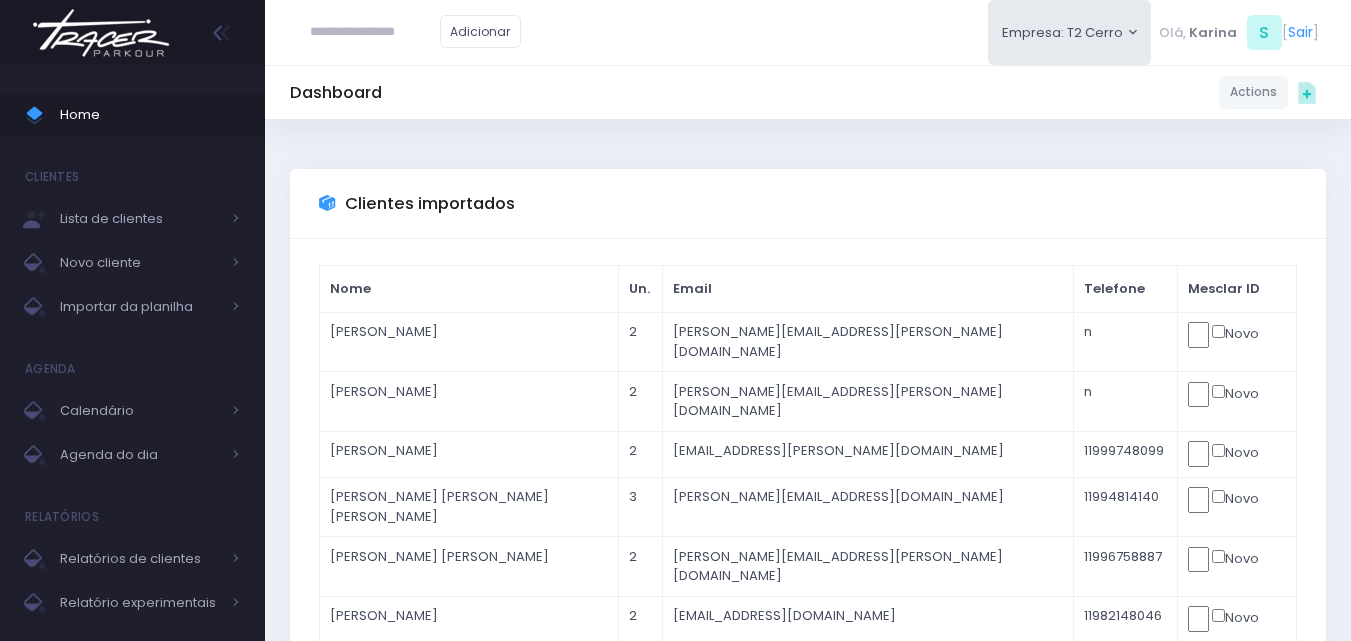 click at bounding box center (101, 33) 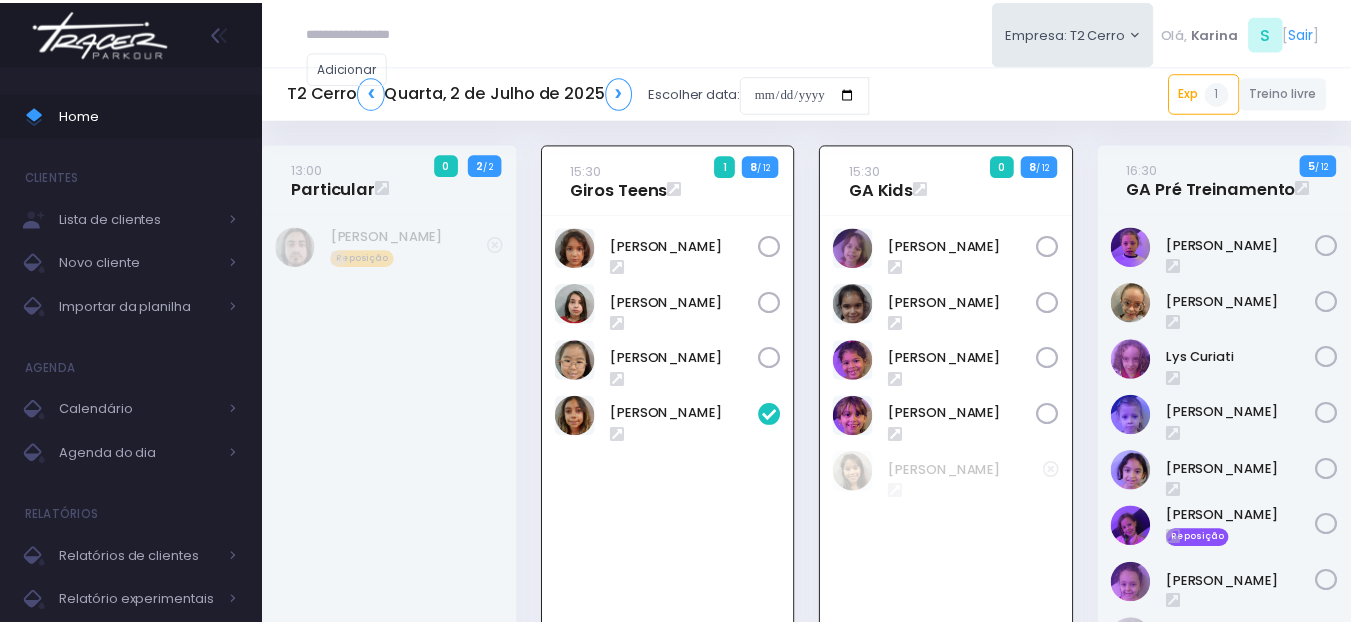 scroll, scrollTop: 0, scrollLeft: 0, axis: both 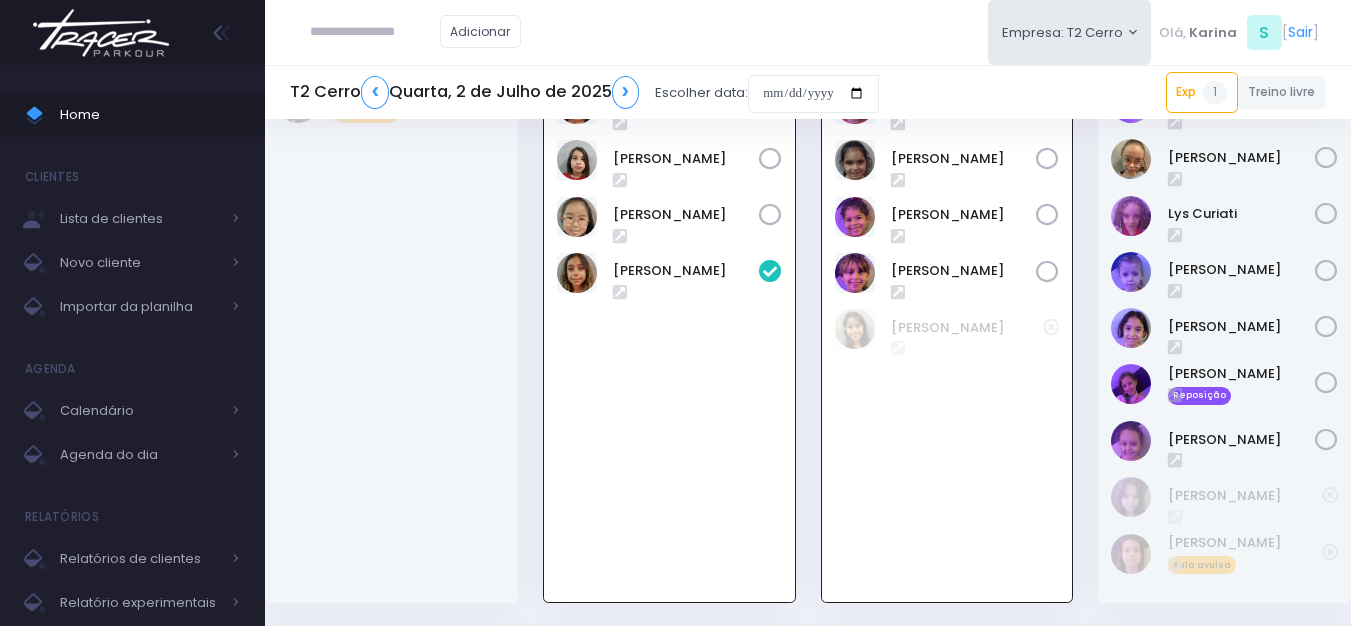 click at bounding box center [375, 32] 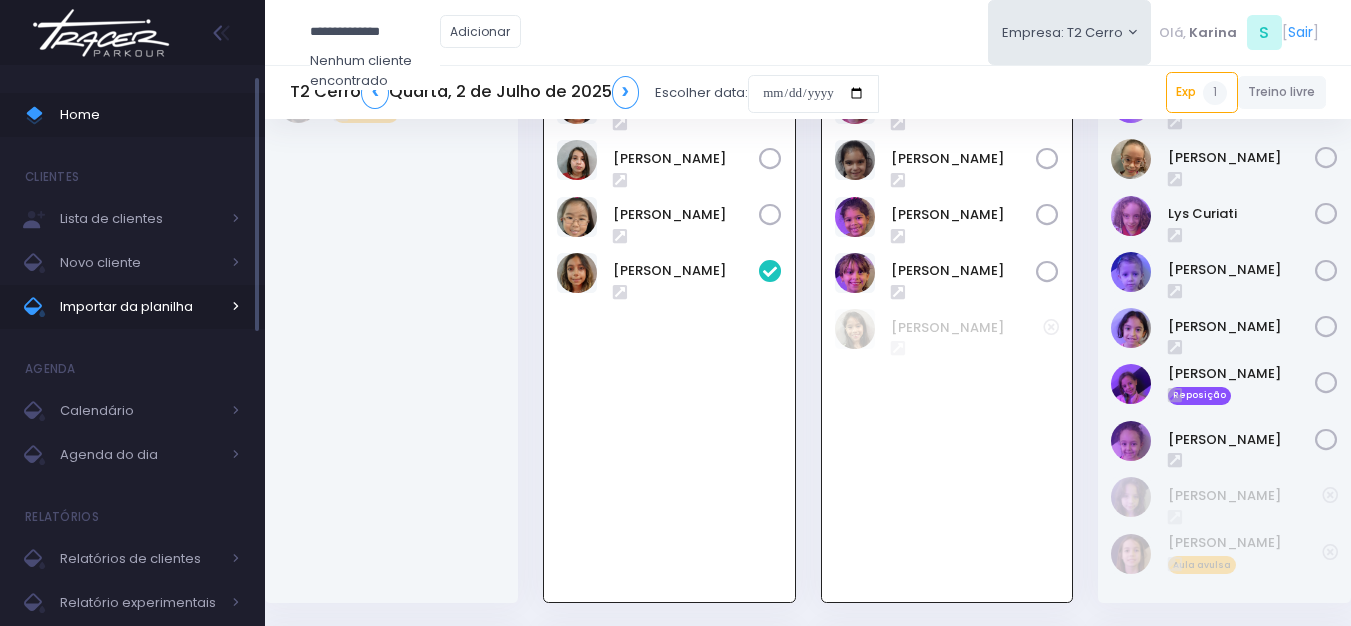 type on "**********" 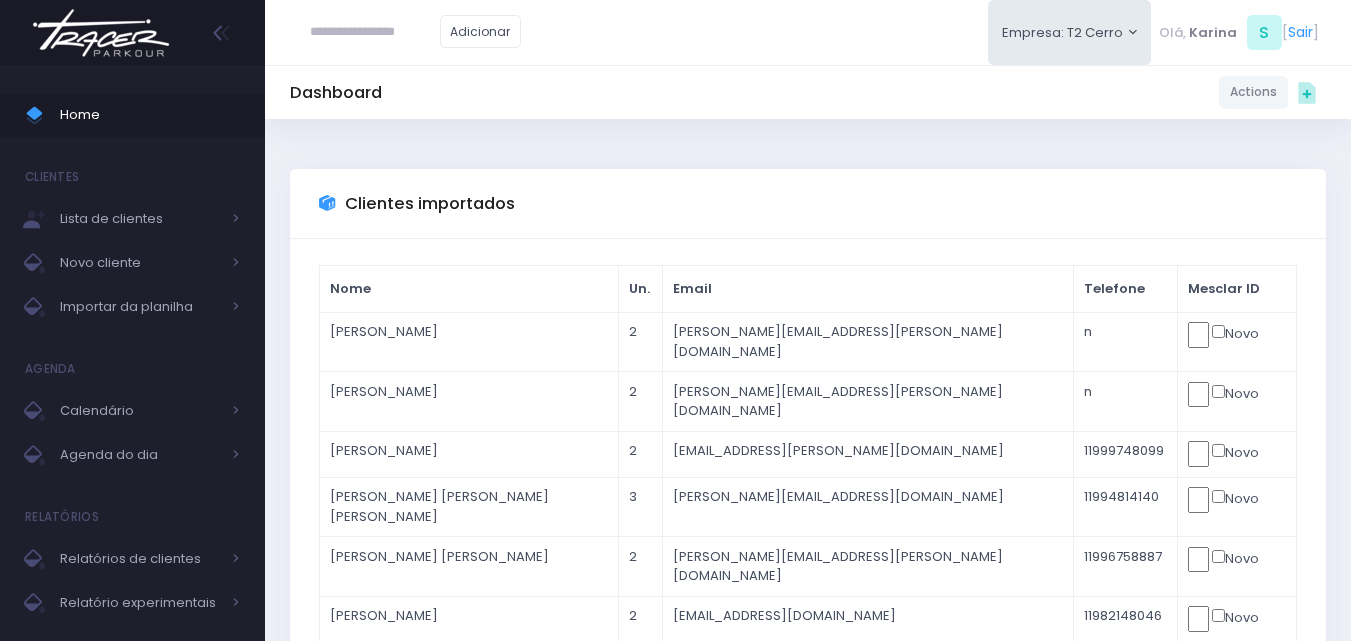 scroll, scrollTop: 0, scrollLeft: 0, axis: both 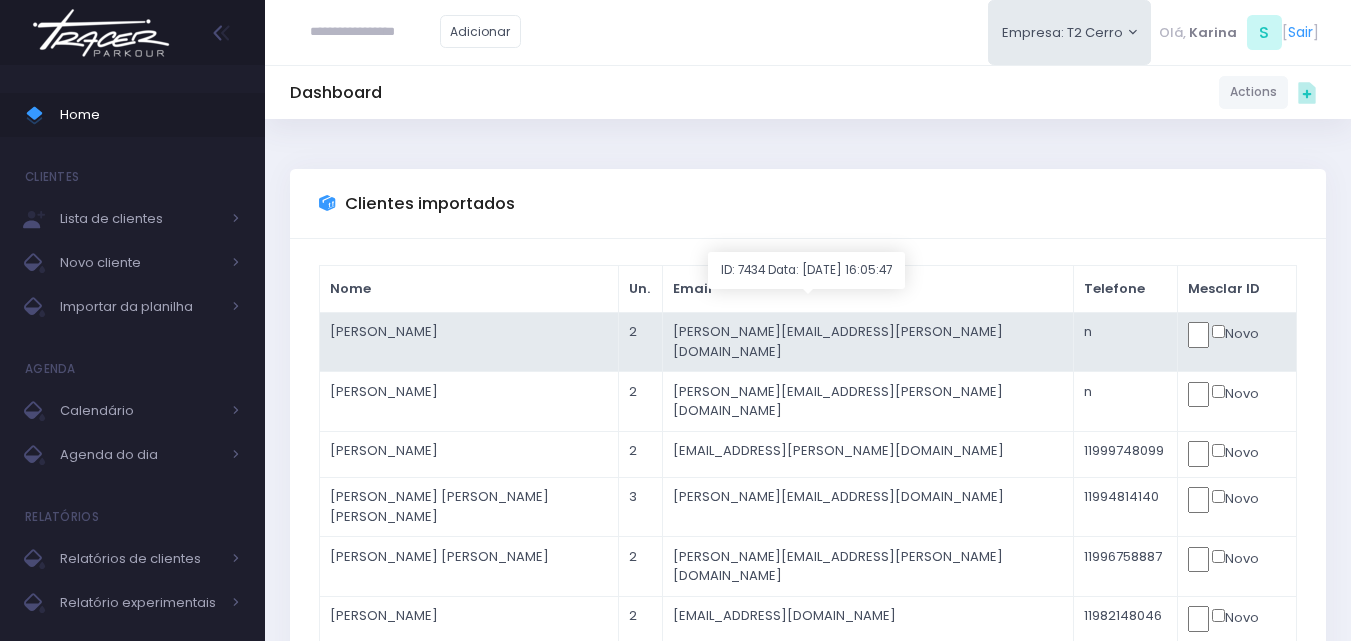 click on "n" at bounding box center (1125, 342) 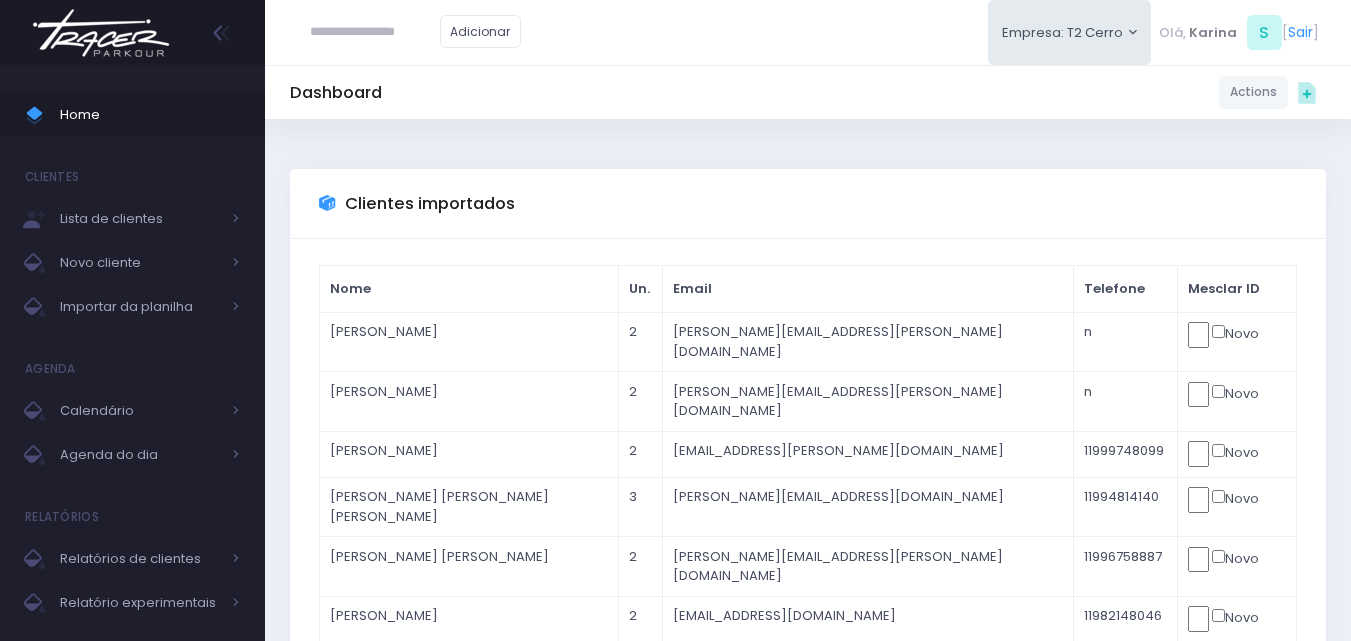 click on "Clientes importados
Nome
Un.
Email
Telefone
Mesclar ID
Thomas Hammond
2
maria.rosier@gmail.com
n
Novo
2 n 2 3 2" at bounding box center (808, 793) 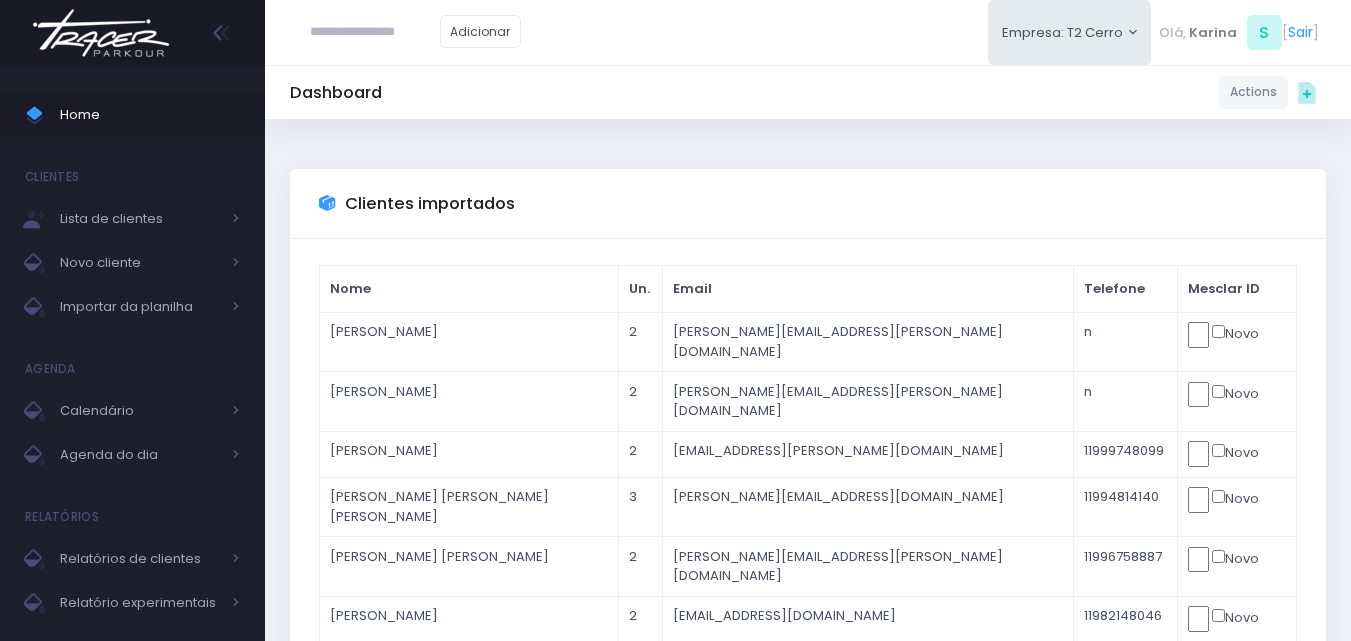 scroll, scrollTop: 0, scrollLeft: 0, axis: both 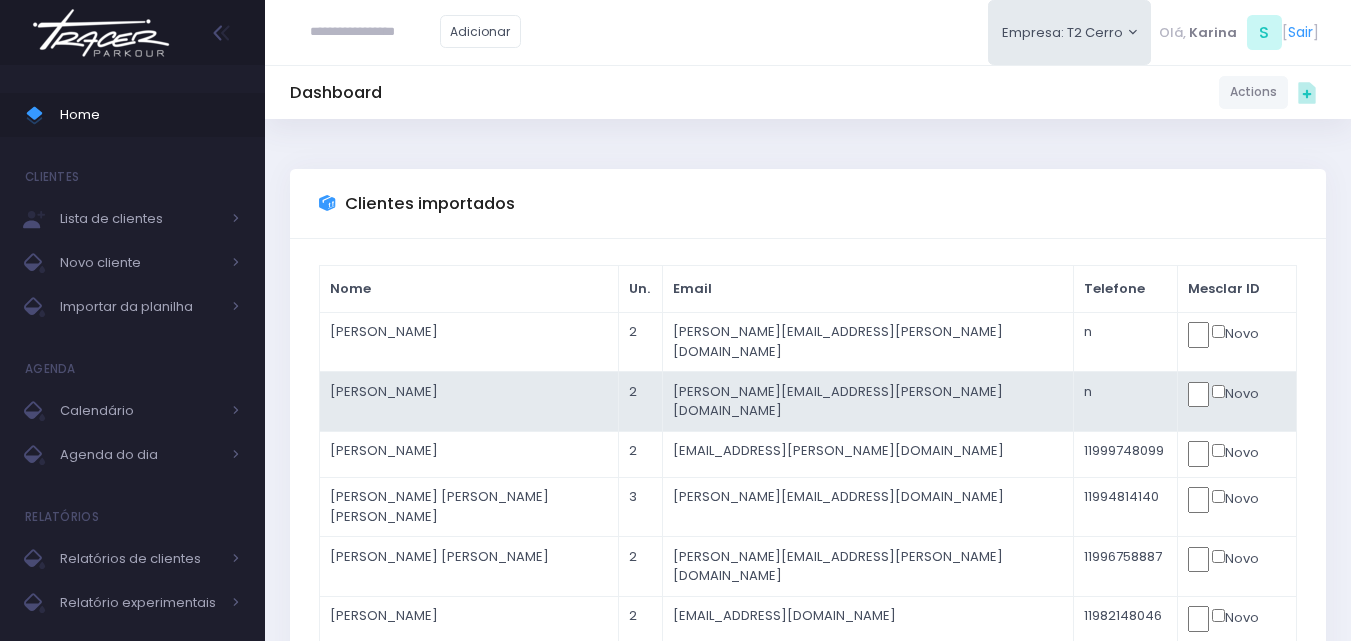 click at bounding box center (1211, 768) 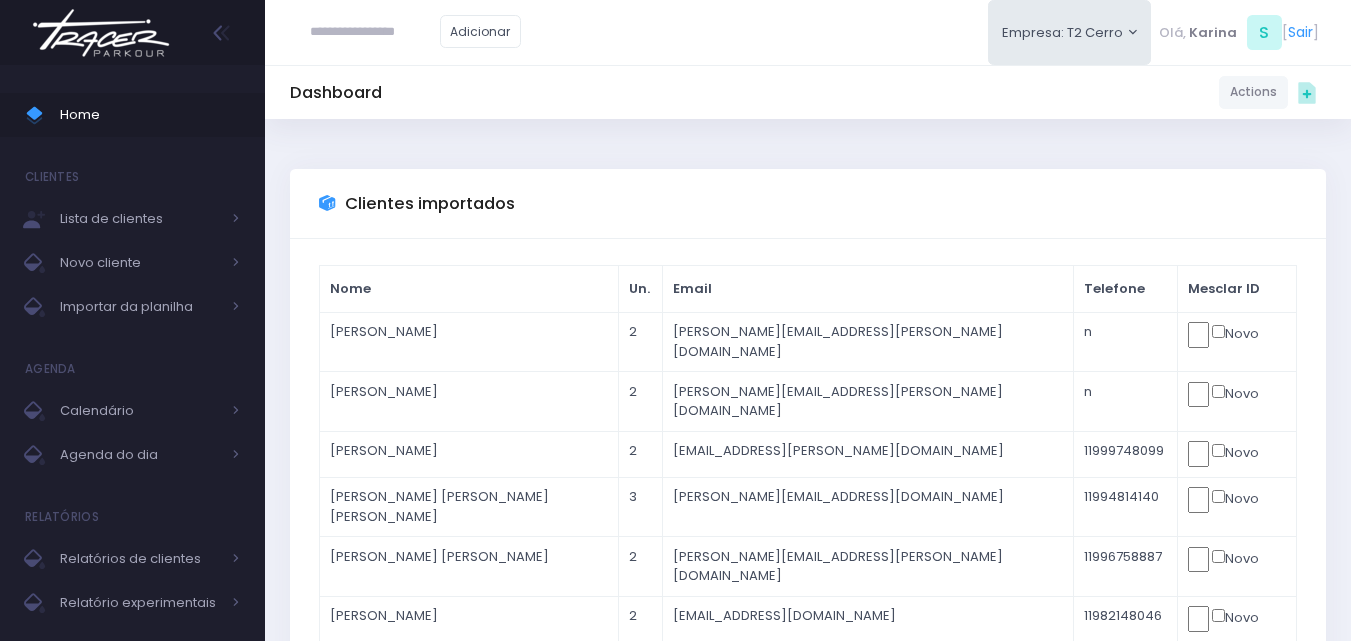 click on "Clientes importados
Nome
Un.
Email
Telefone
Mesclar ID
Thomas Hammond
2
maria.rosier@gmail.com
n
Novo
2 n 2 3 2" at bounding box center [808, 793] 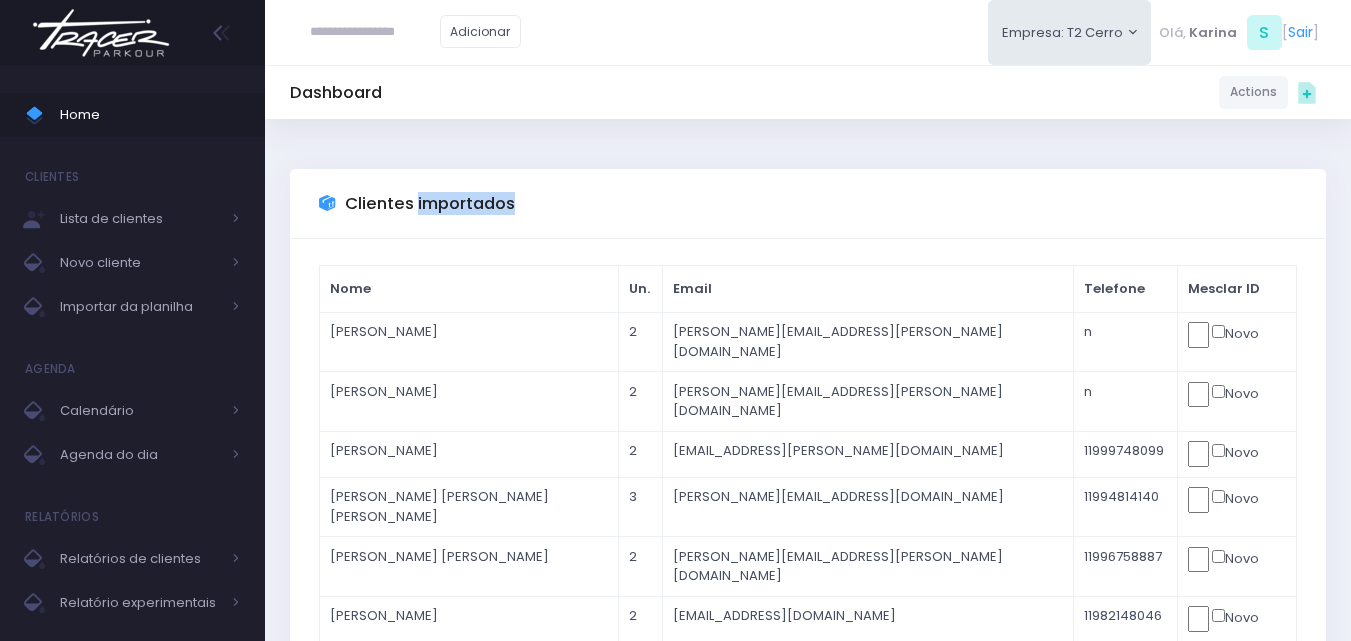 click on "Clientes importados" at bounding box center (430, 204) 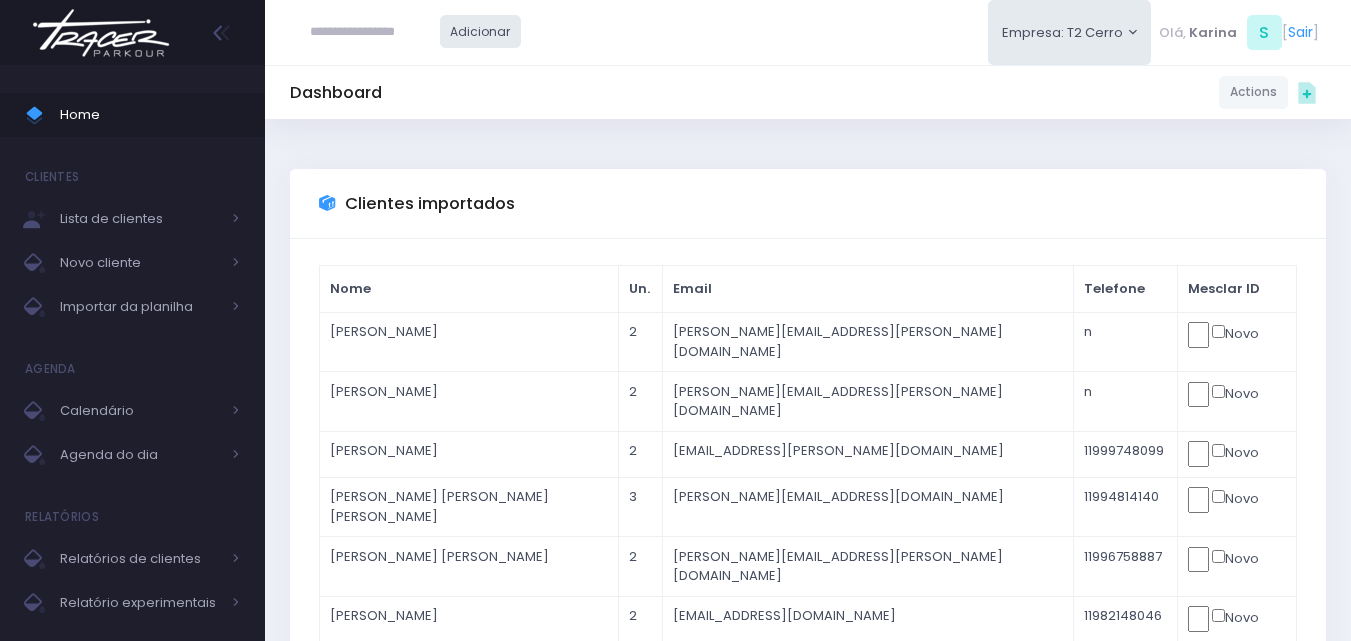 click on "Adicionar" at bounding box center (481, 31) 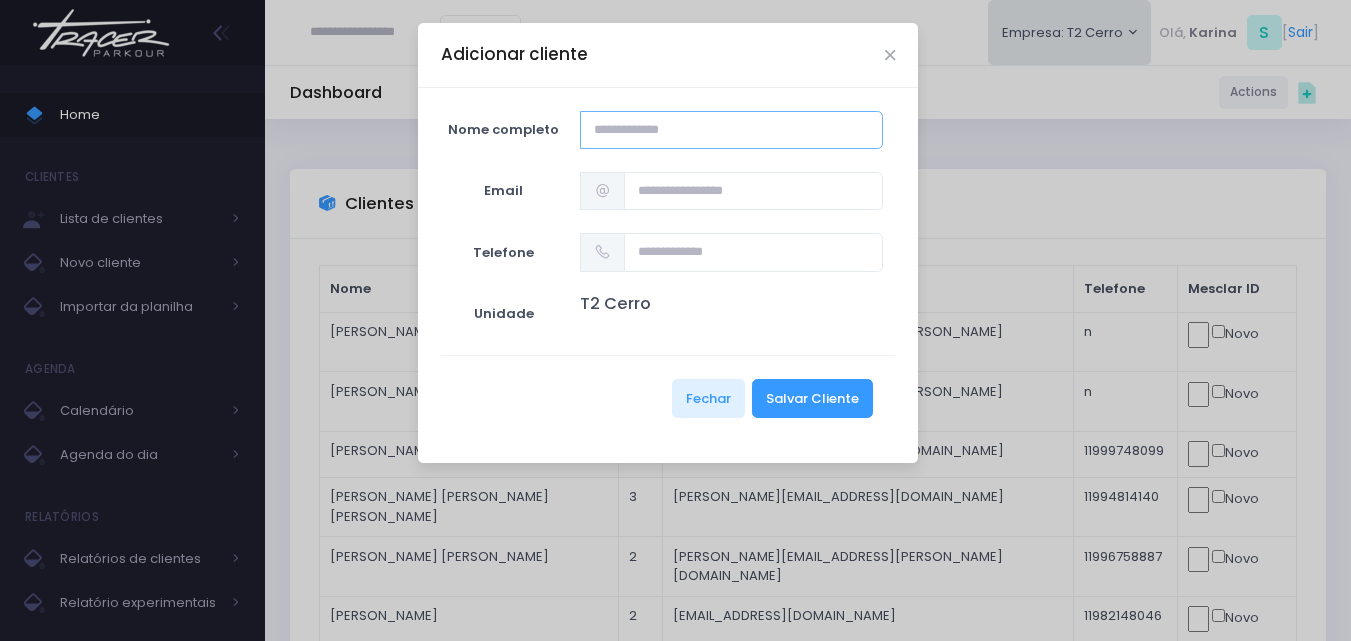 click at bounding box center [731, 130] 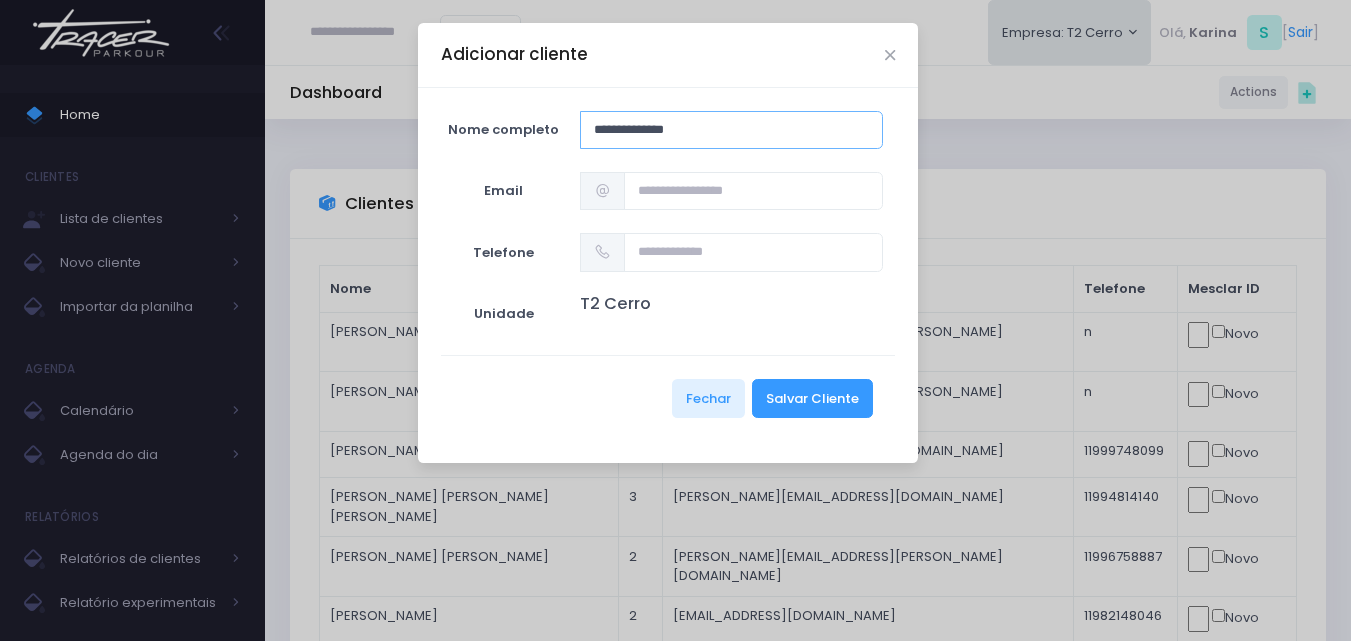 type on "**********" 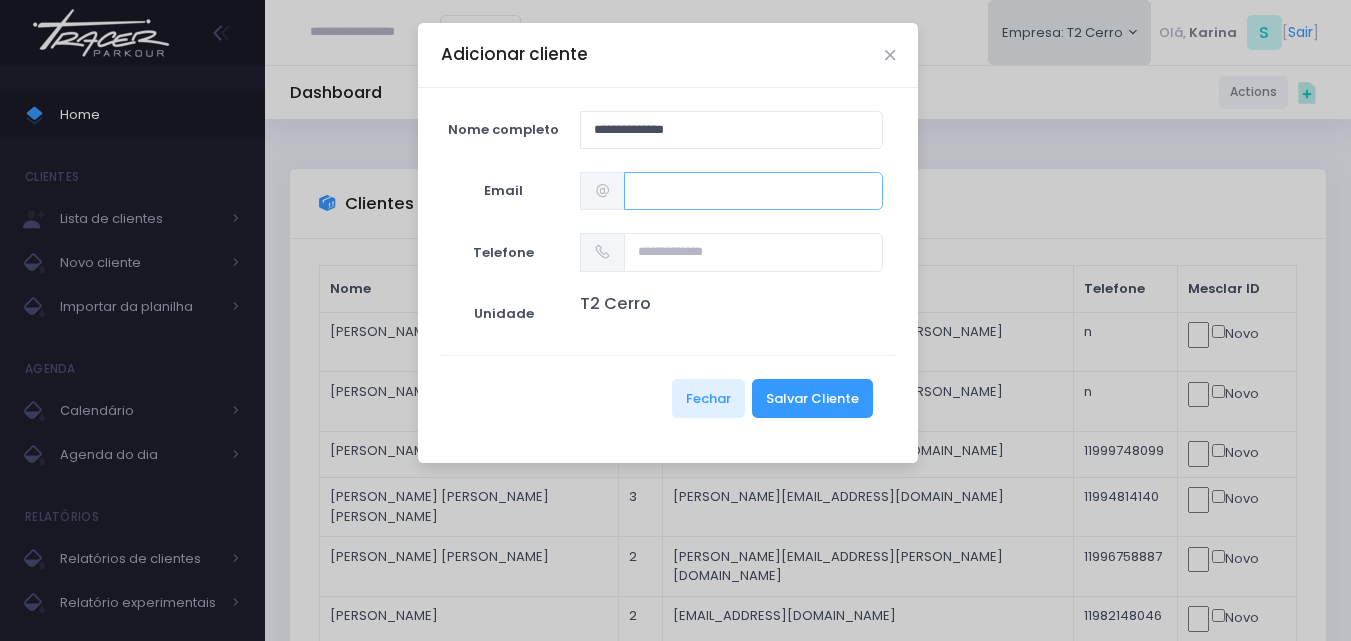 click at bounding box center (753, 191) 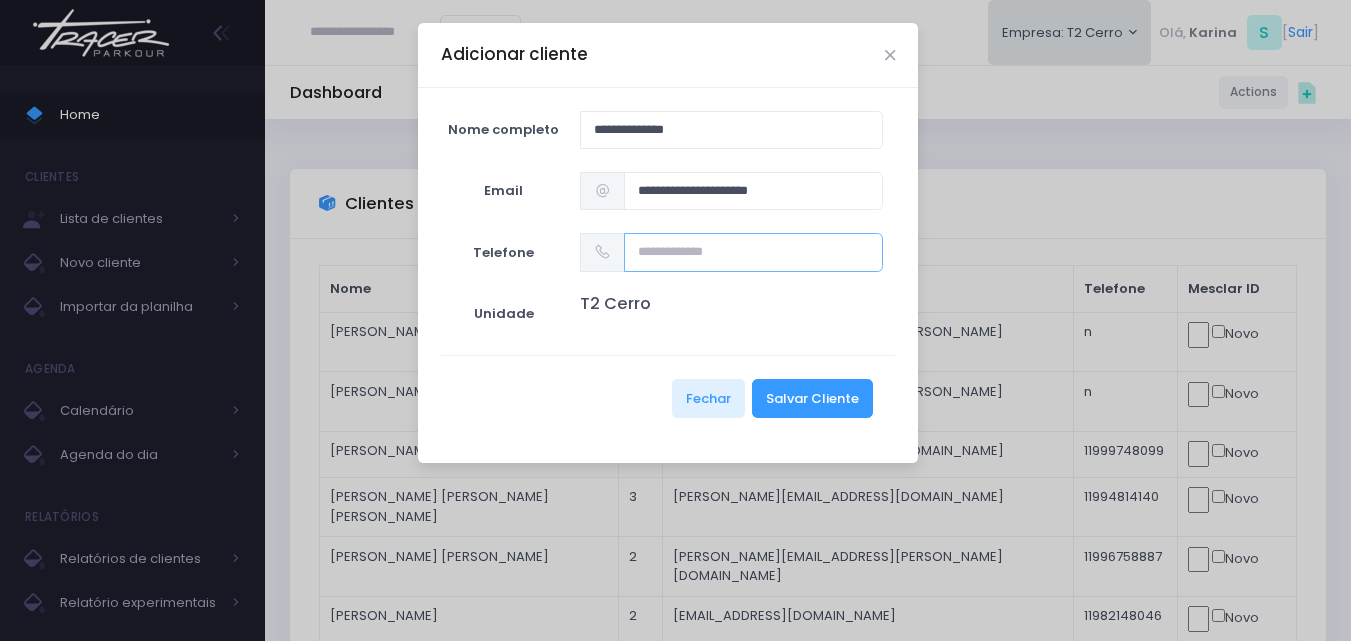 click at bounding box center (753, 252) 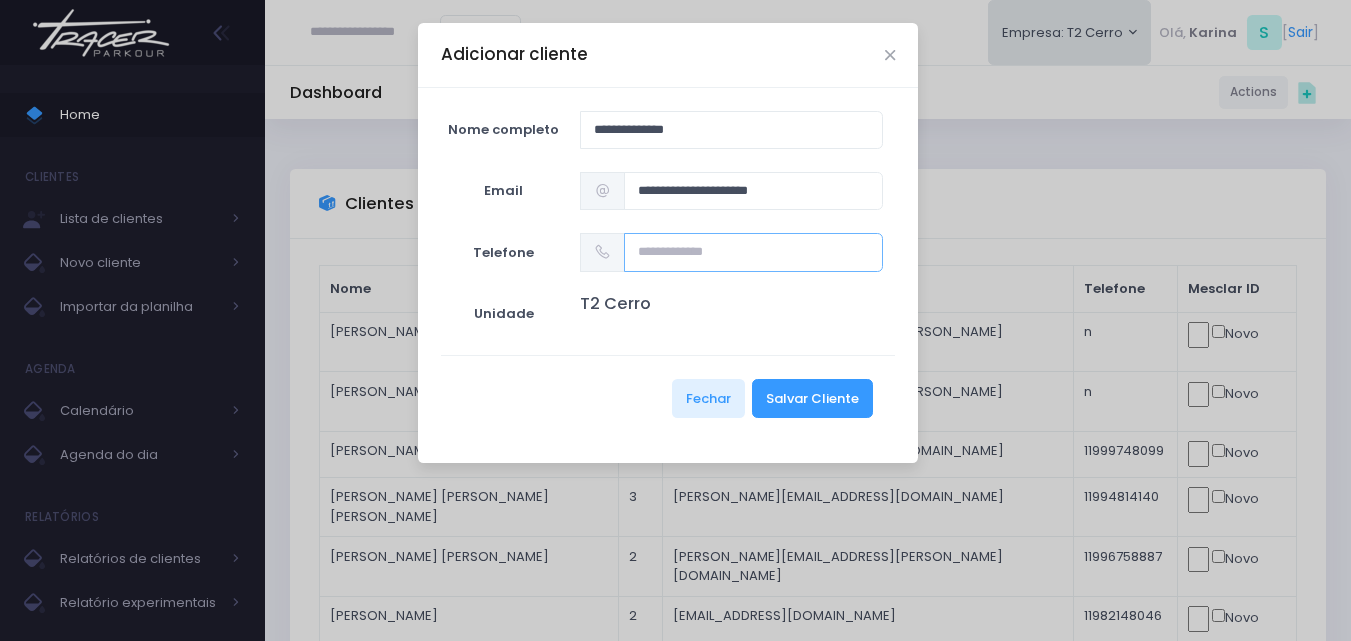 click at bounding box center (753, 252) 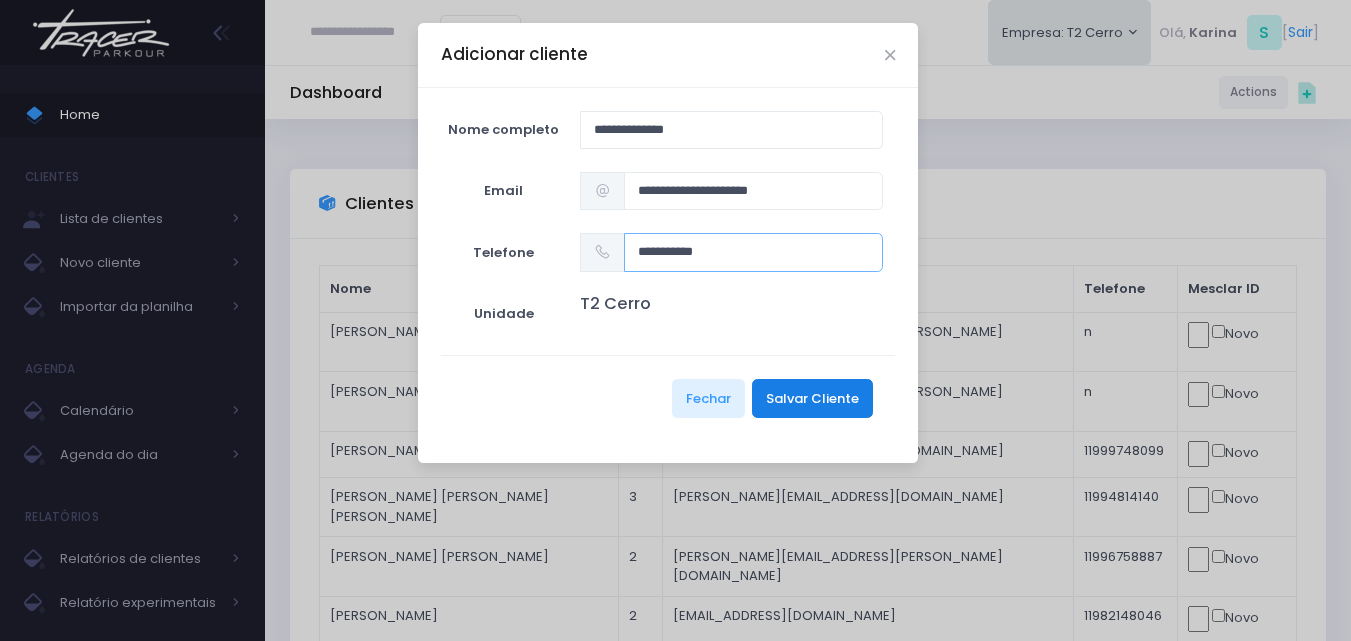 type on "**********" 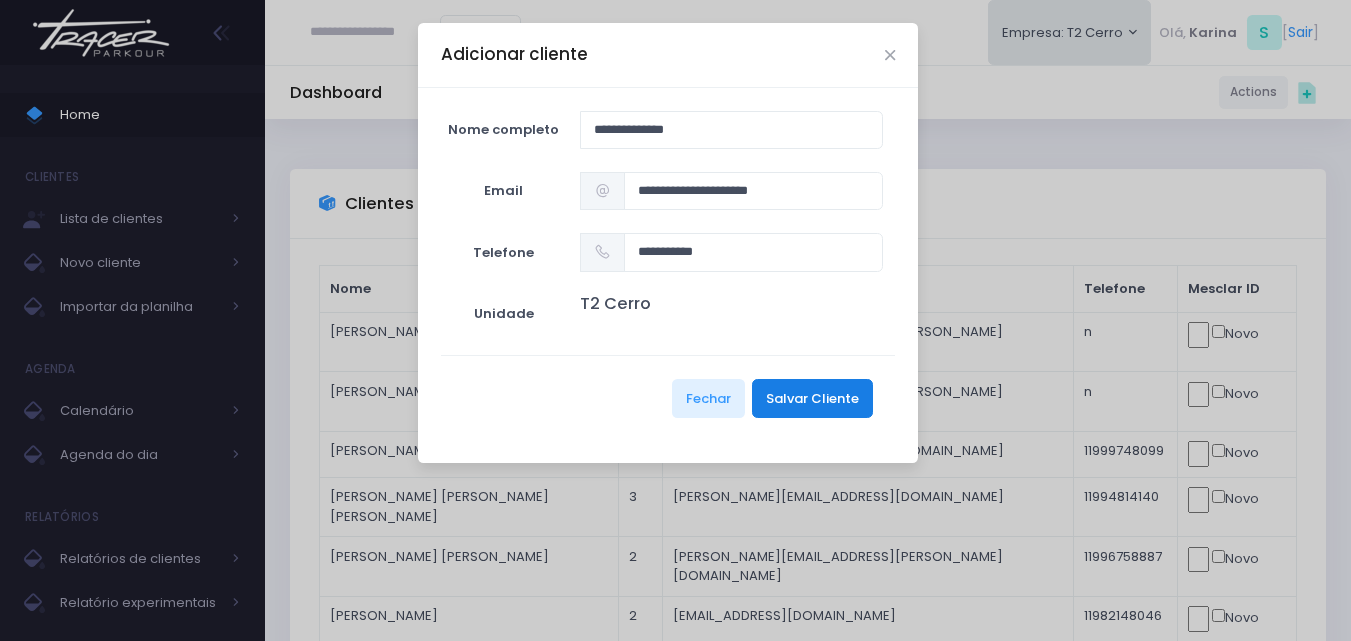 click on "Salvar Cliente" at bounding box center (812, 398) 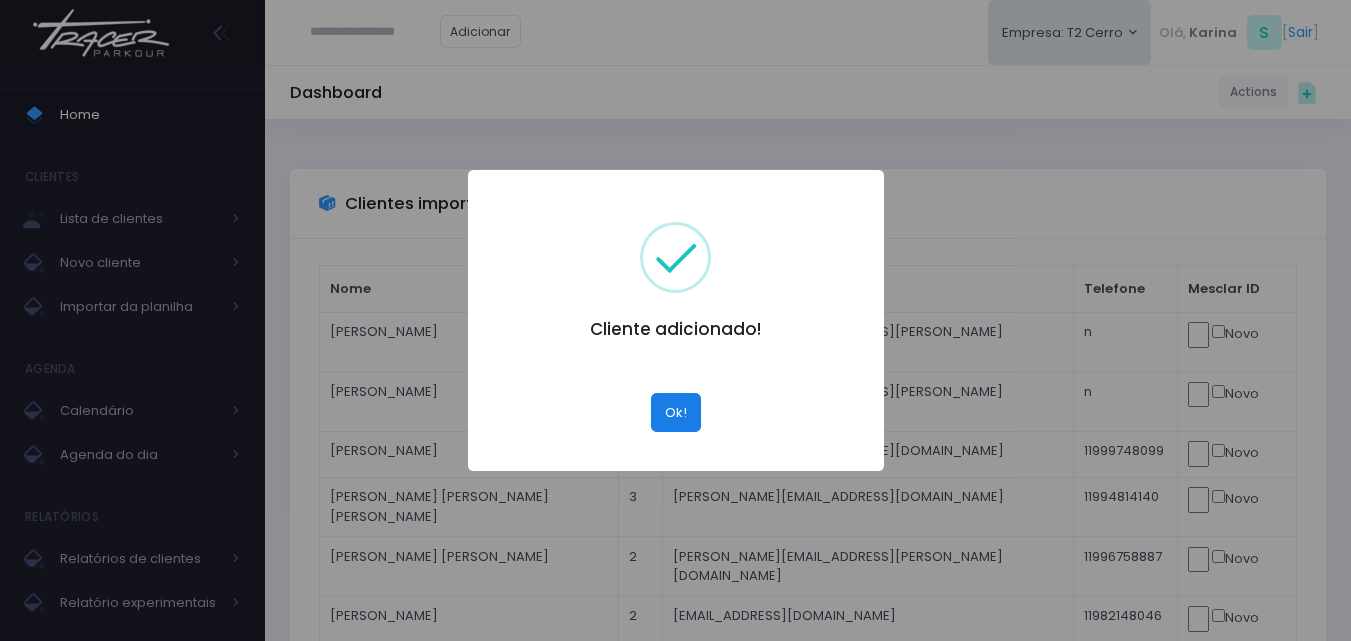 click on "Ok!" at bounding box center (676, 412) 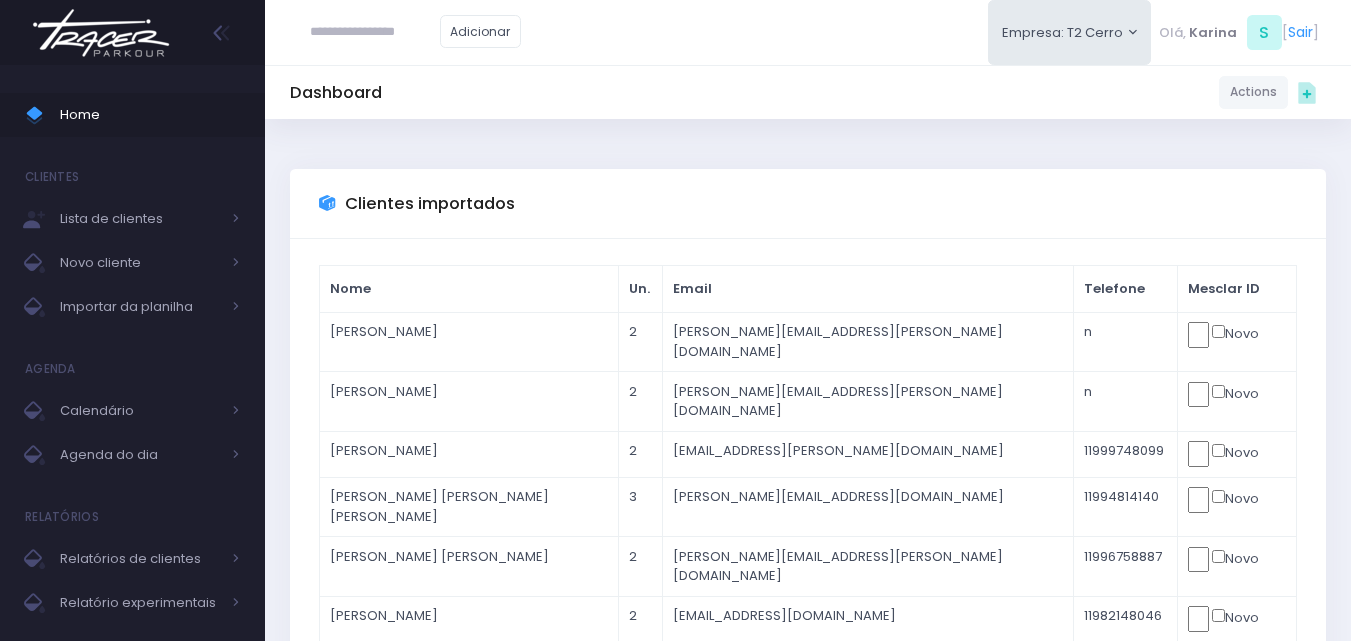 click at bounding box center [375, 32] 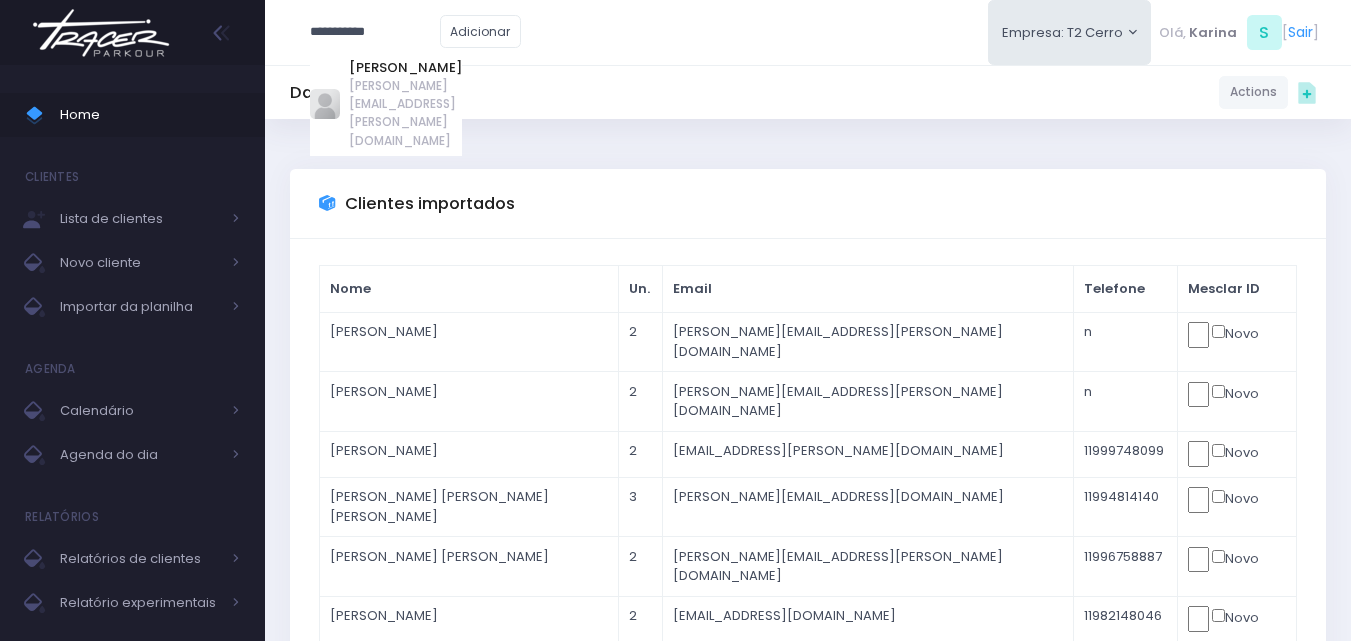 click on "**********" at bounding box center (375, 32) 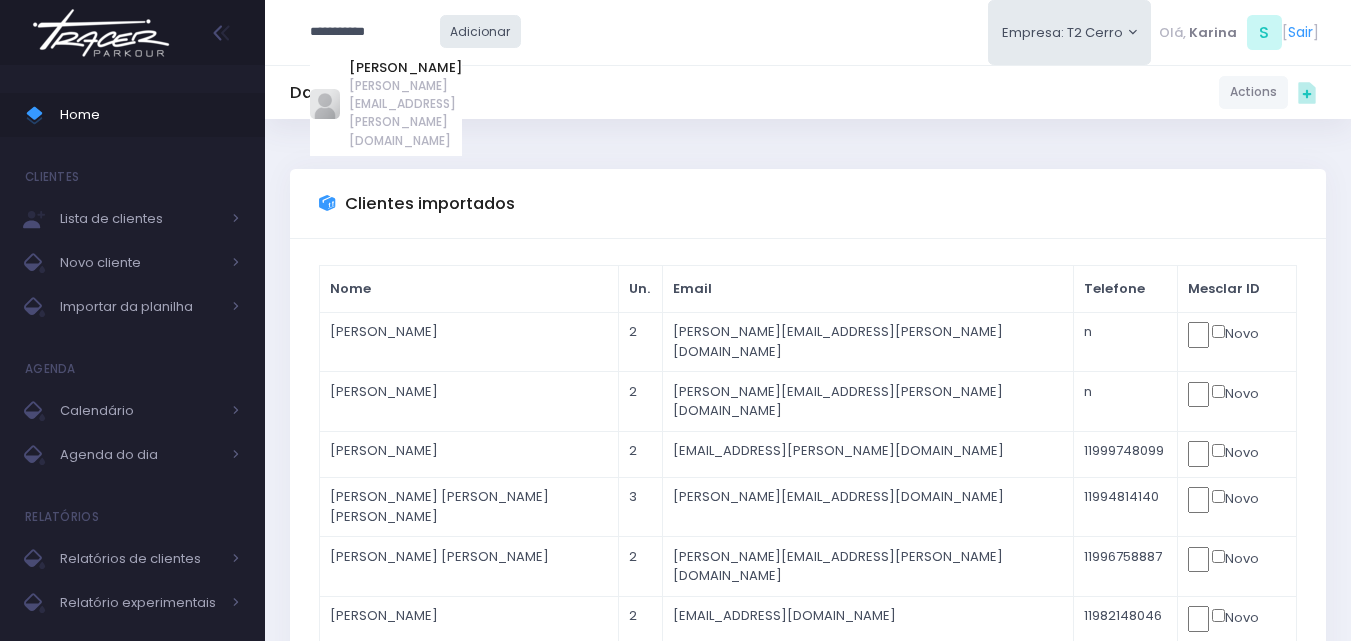 type on "**********" 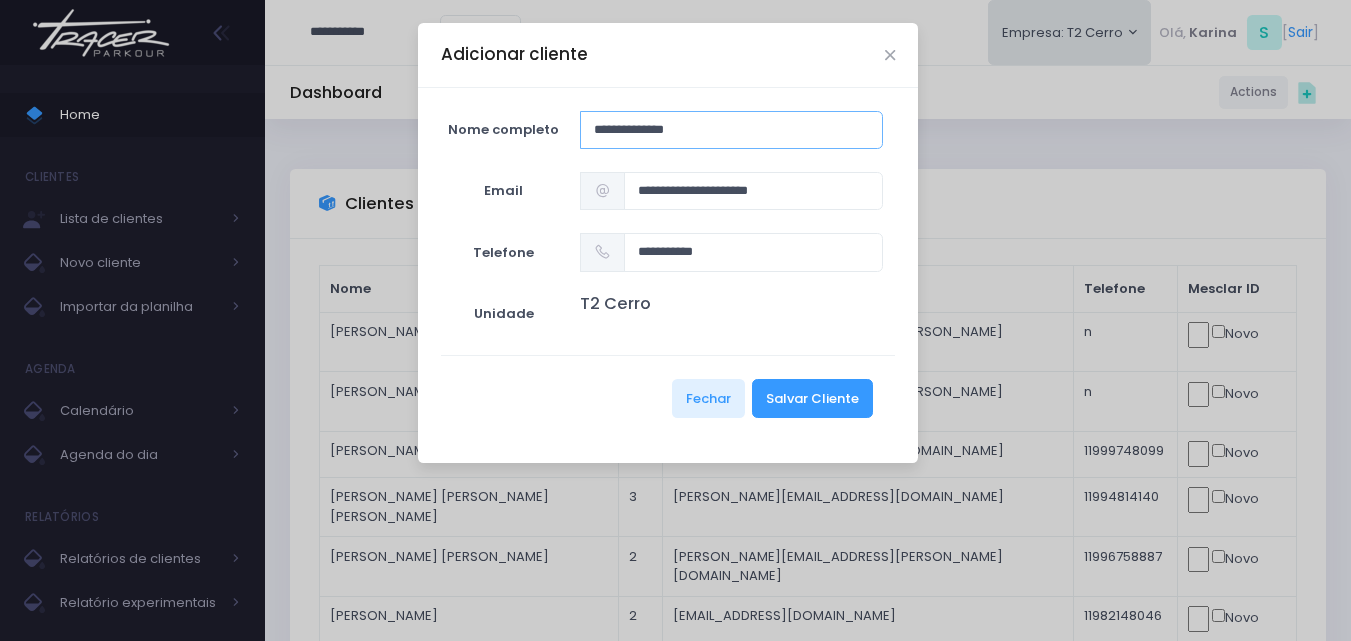 click on "**********" at bounding box center (731, 130) 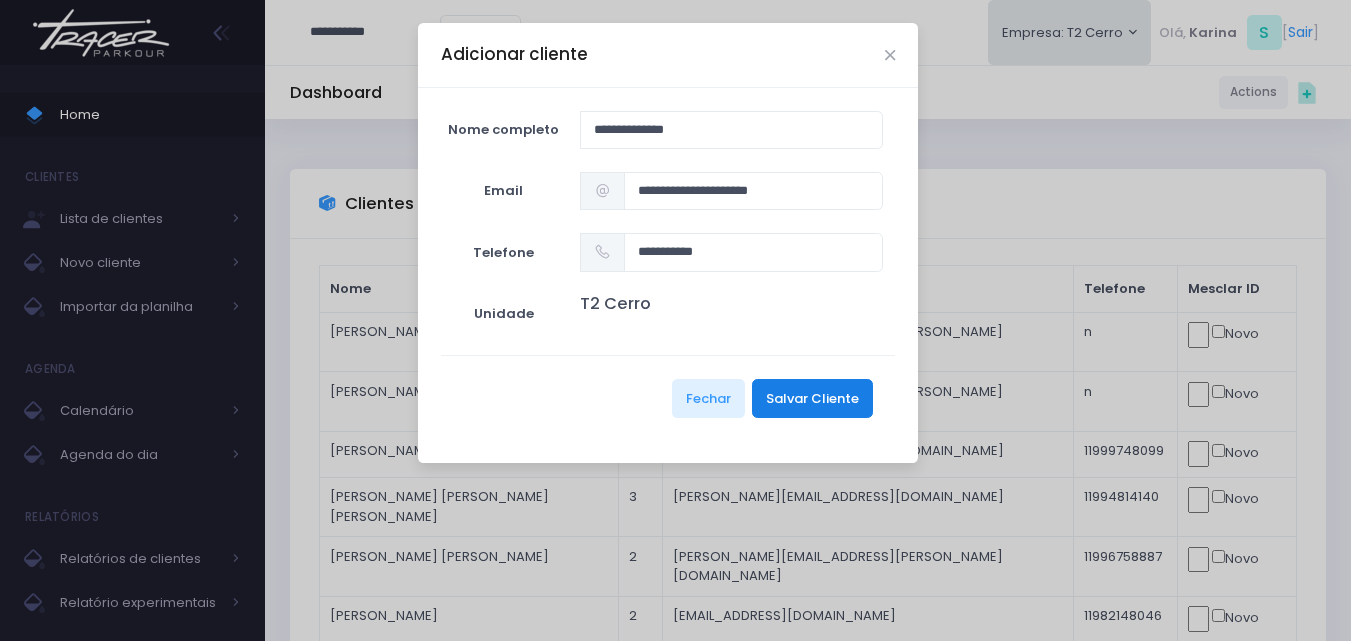 click on "Salvar Cliente" at bounding box center [812, 398] 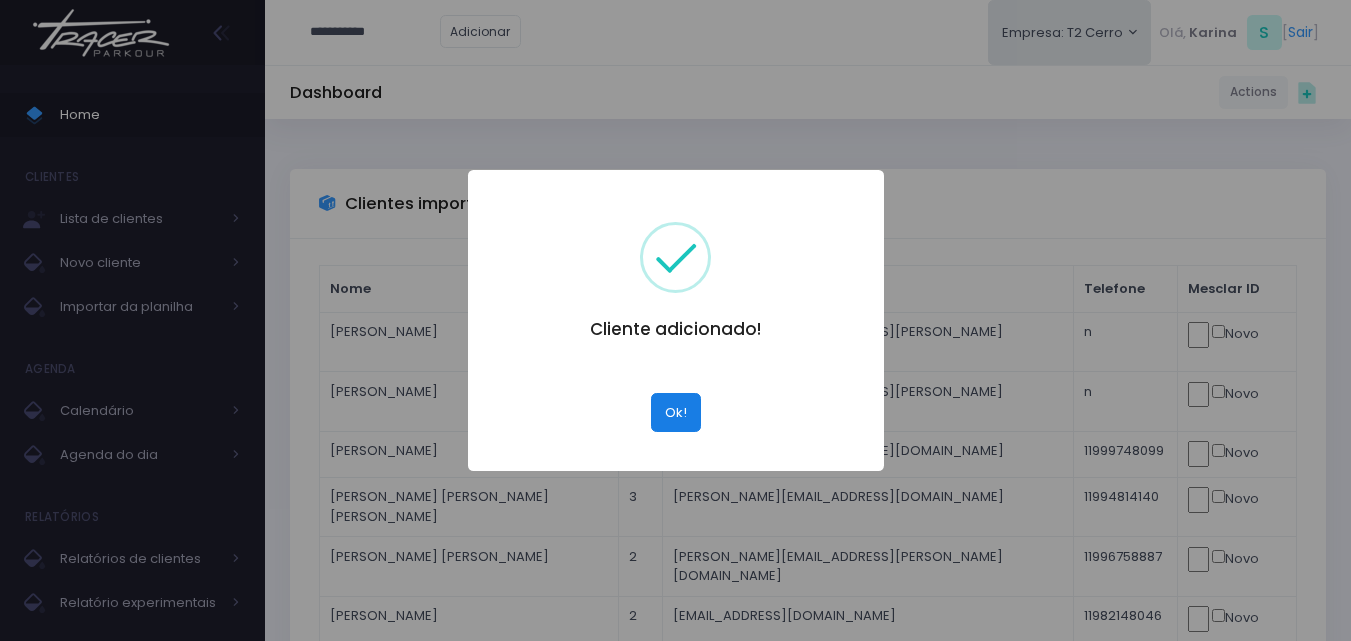 click on "Ok!" at bounding box center (676, 412) 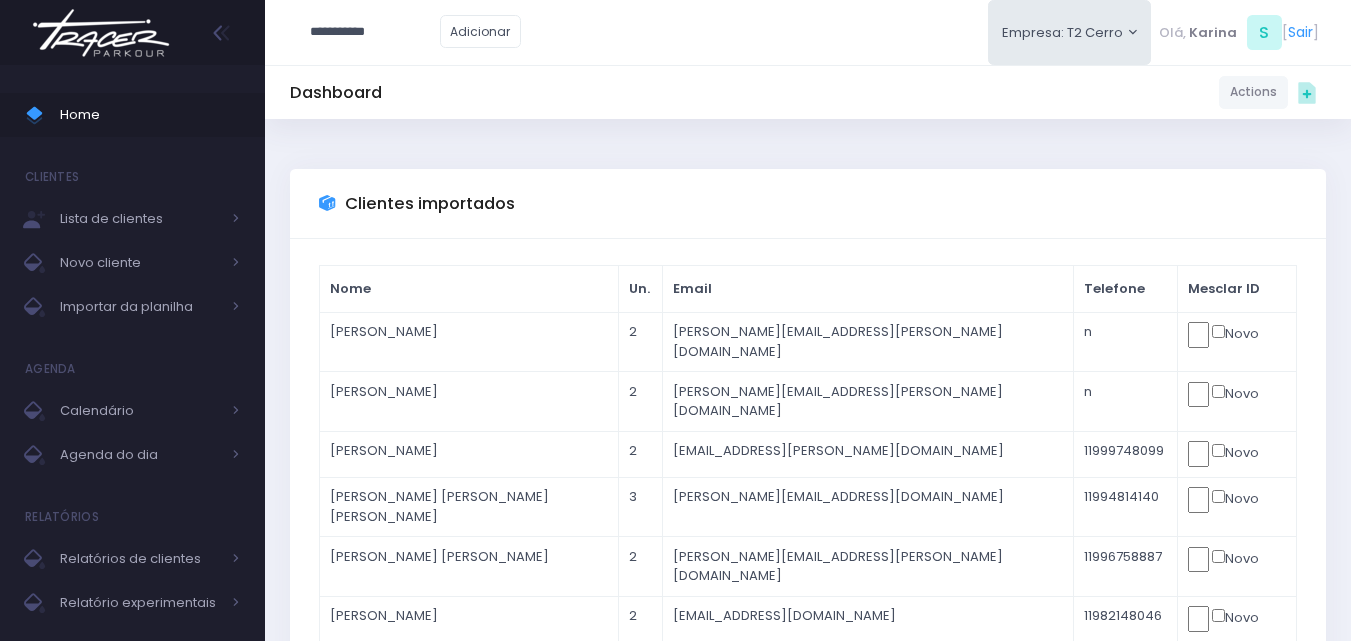 click at bounding box center (101, 33) 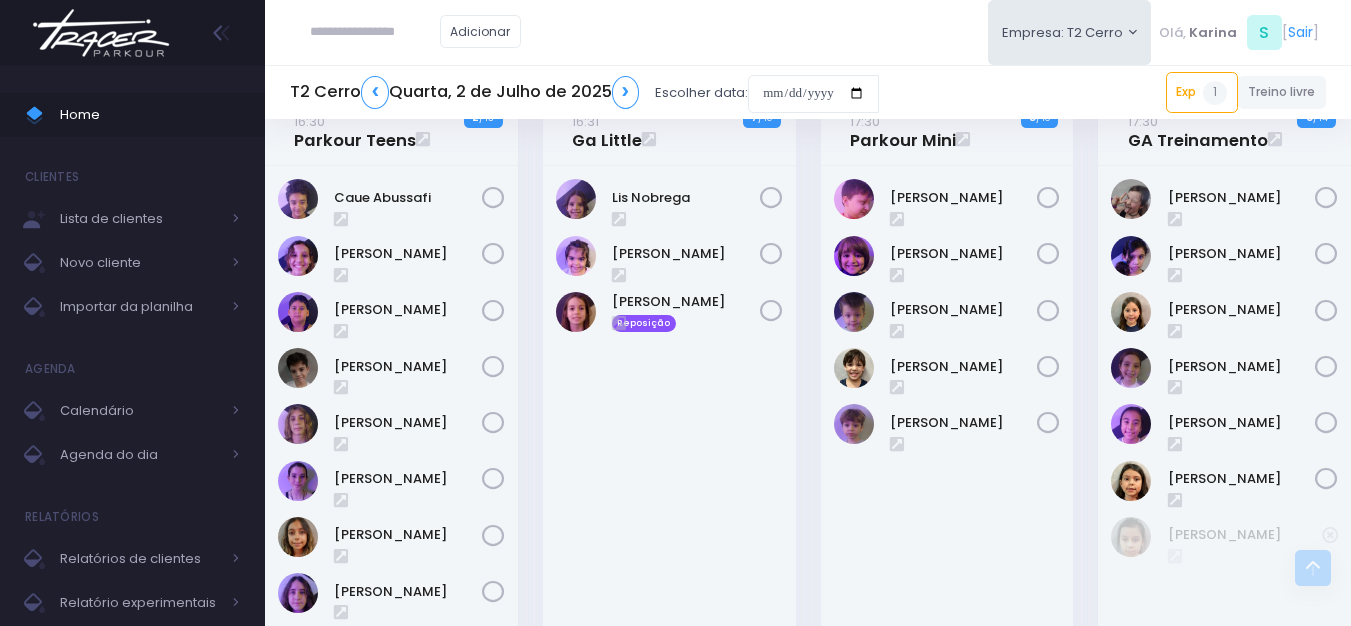 scroll, scrollTop: 444, scrollLeft: 0, axis: vertical 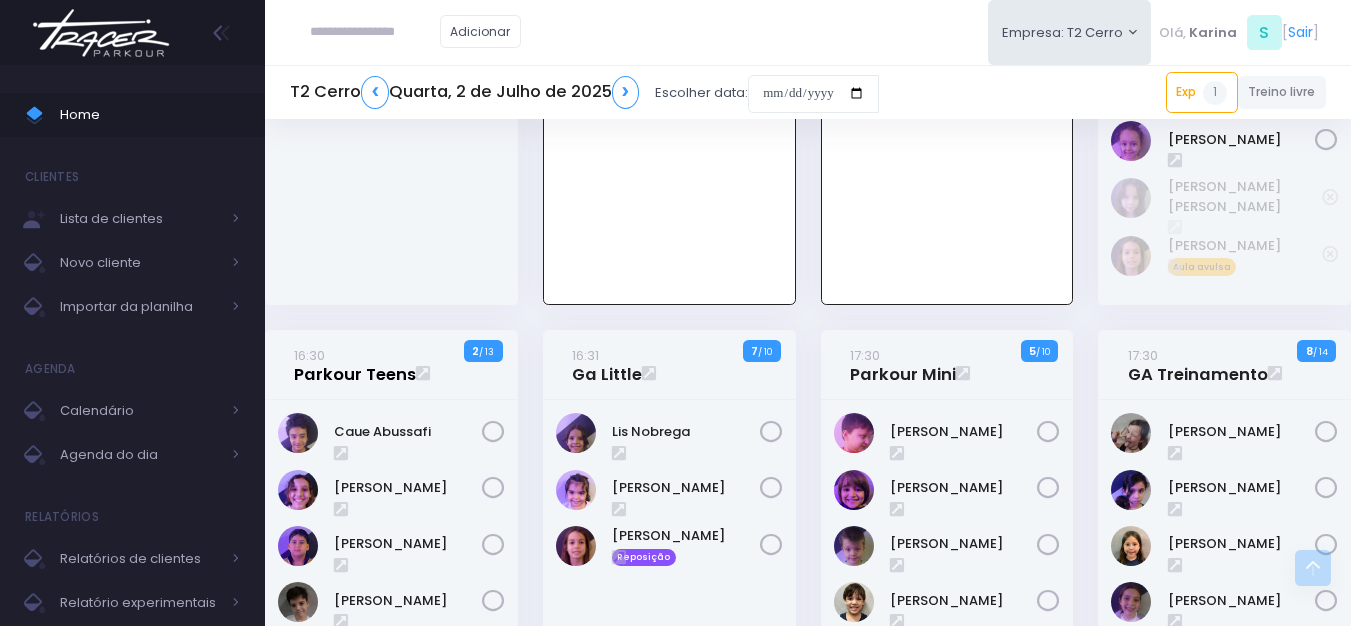 click on "16:30 Parkour Teens" at bounding box center (355, 365) 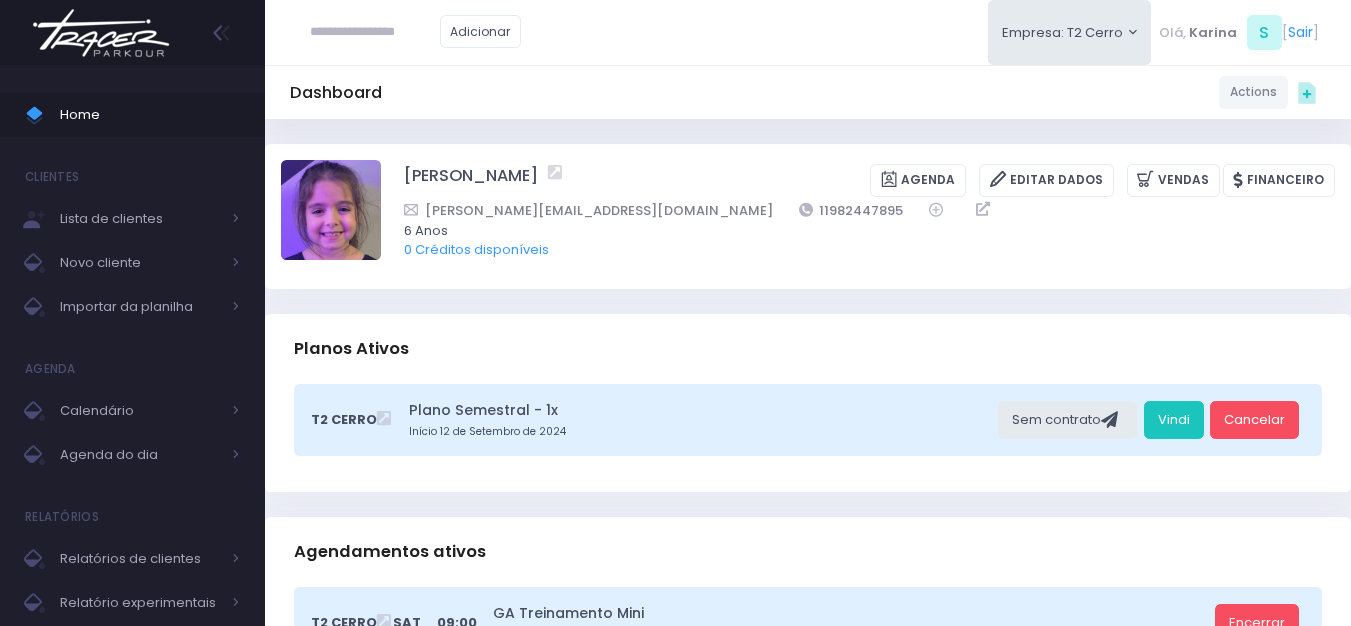 scroll, scrollTop: 0, scrollLeft: 0, axis: both 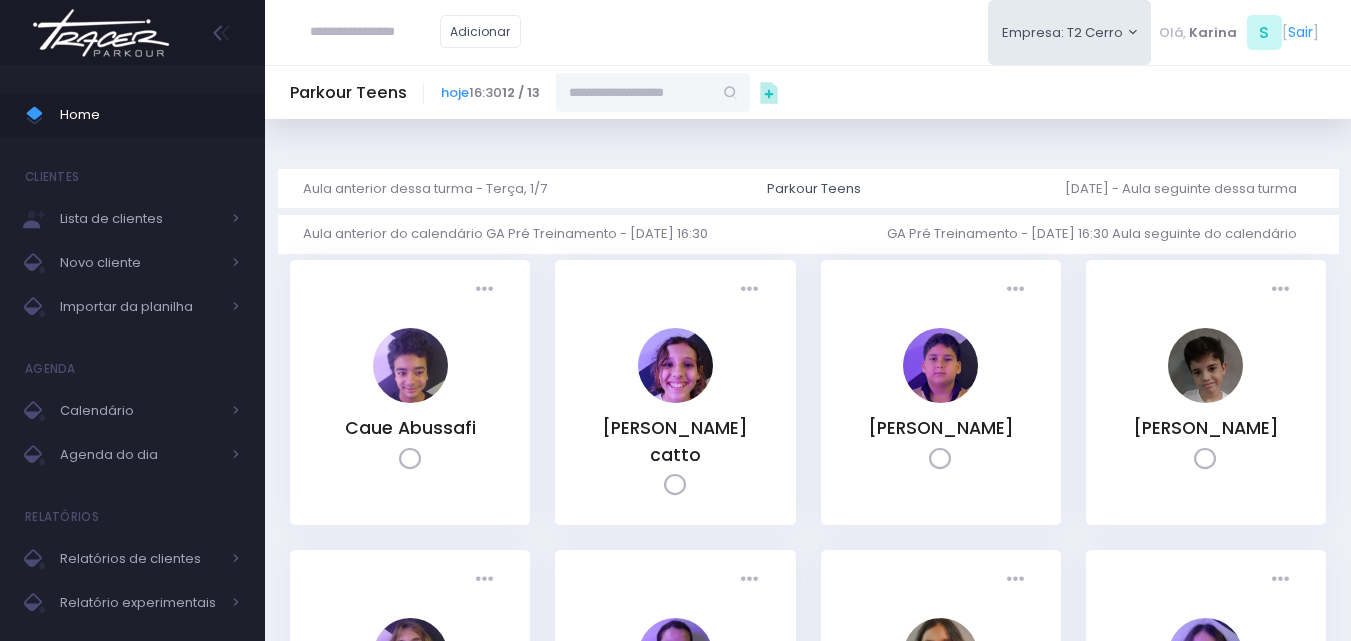 click at bounding box center (634, 92) 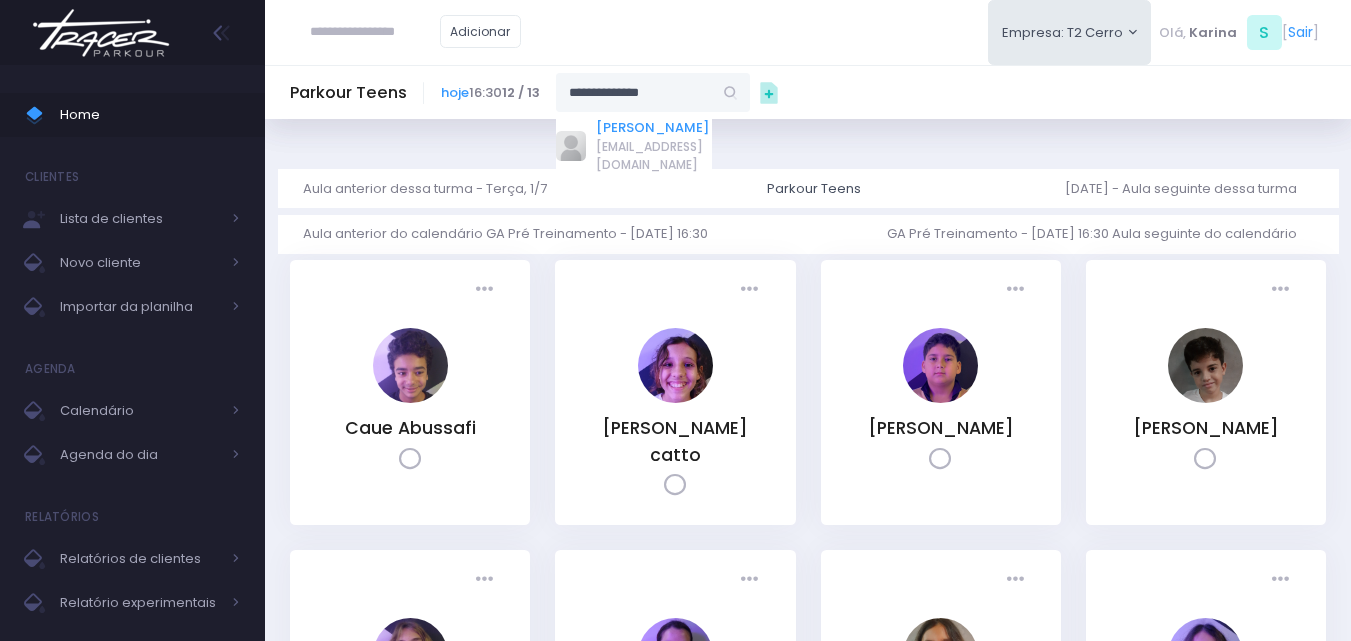 click on "[PERSON_NAME]" at bounding box center [654, 128] 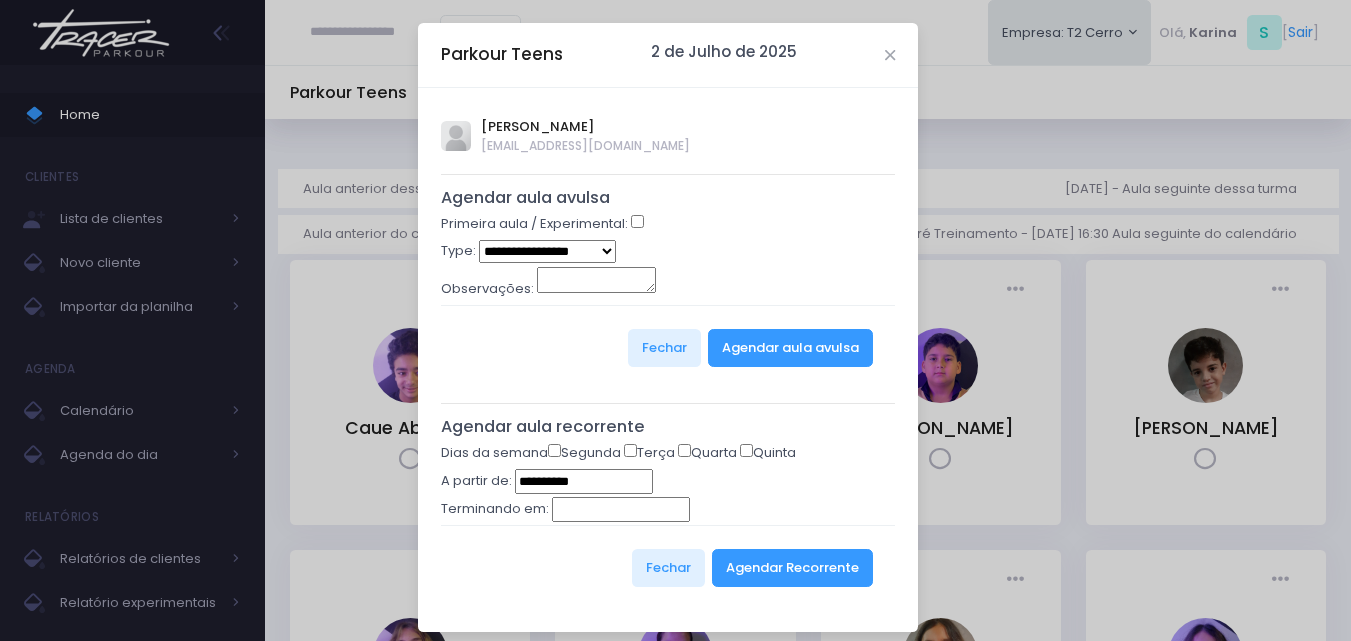 type on "**********" 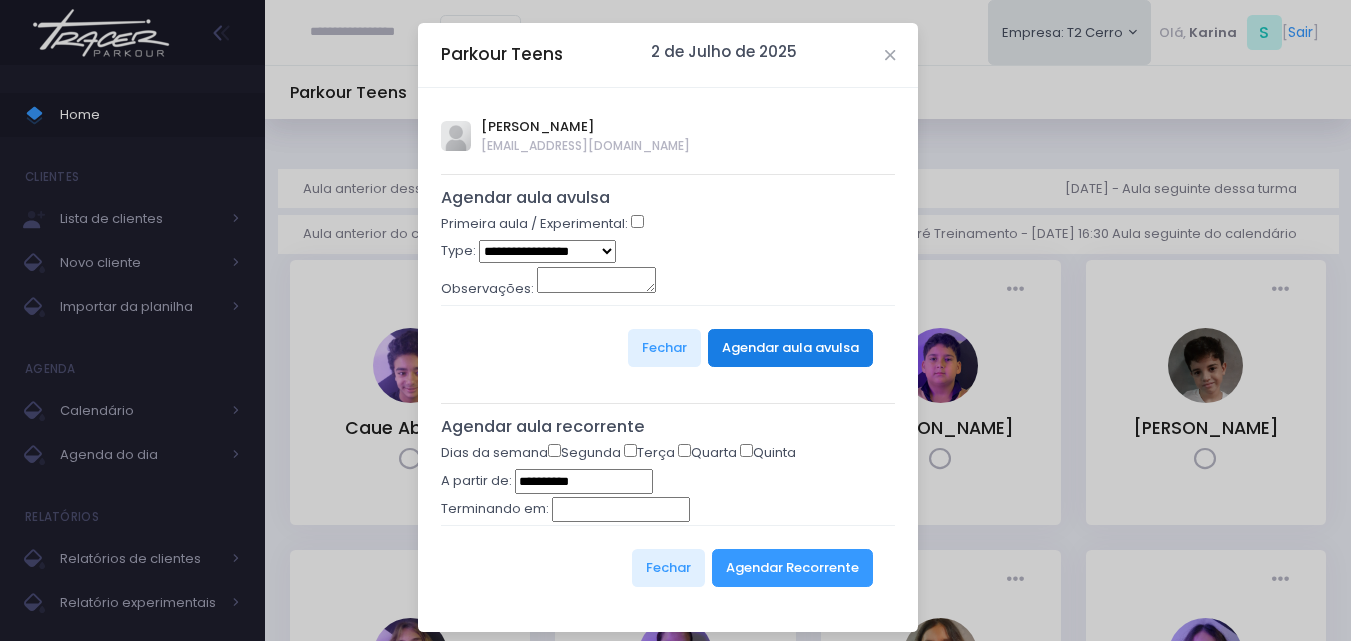 click on "Agendar aula avulsa" at bounding box center [790, 348] 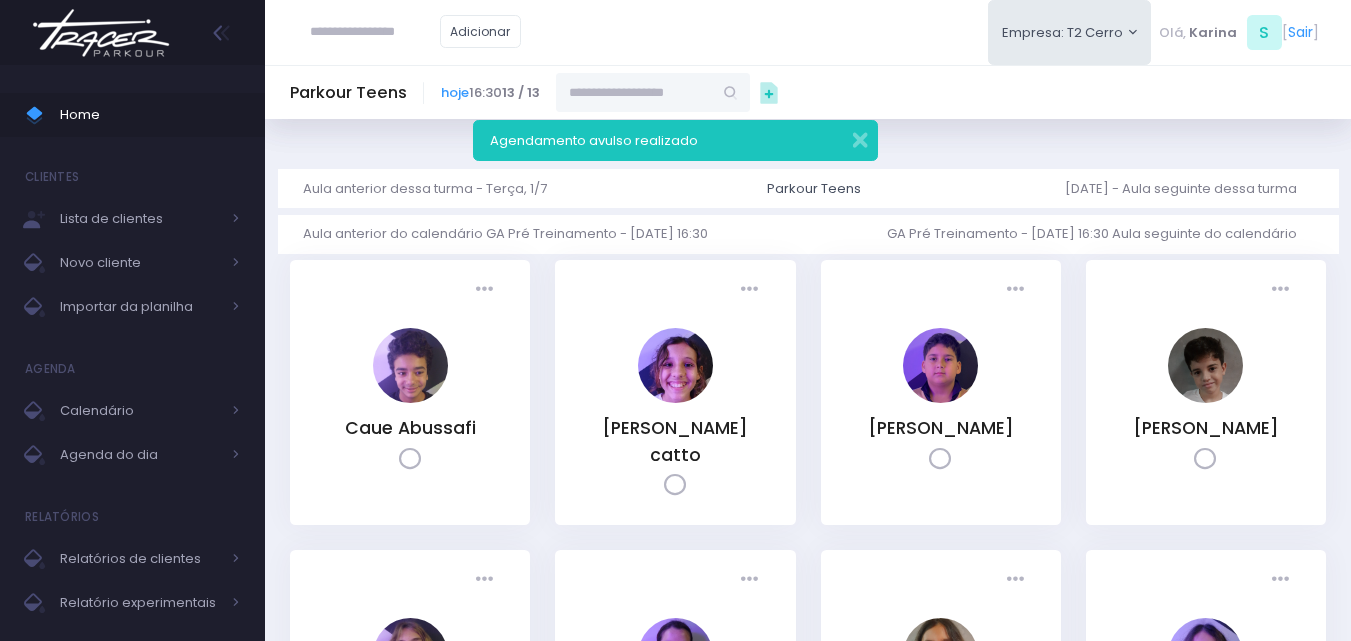 scroll, scrollTop: 0, scrollLeft: 0, axis: both 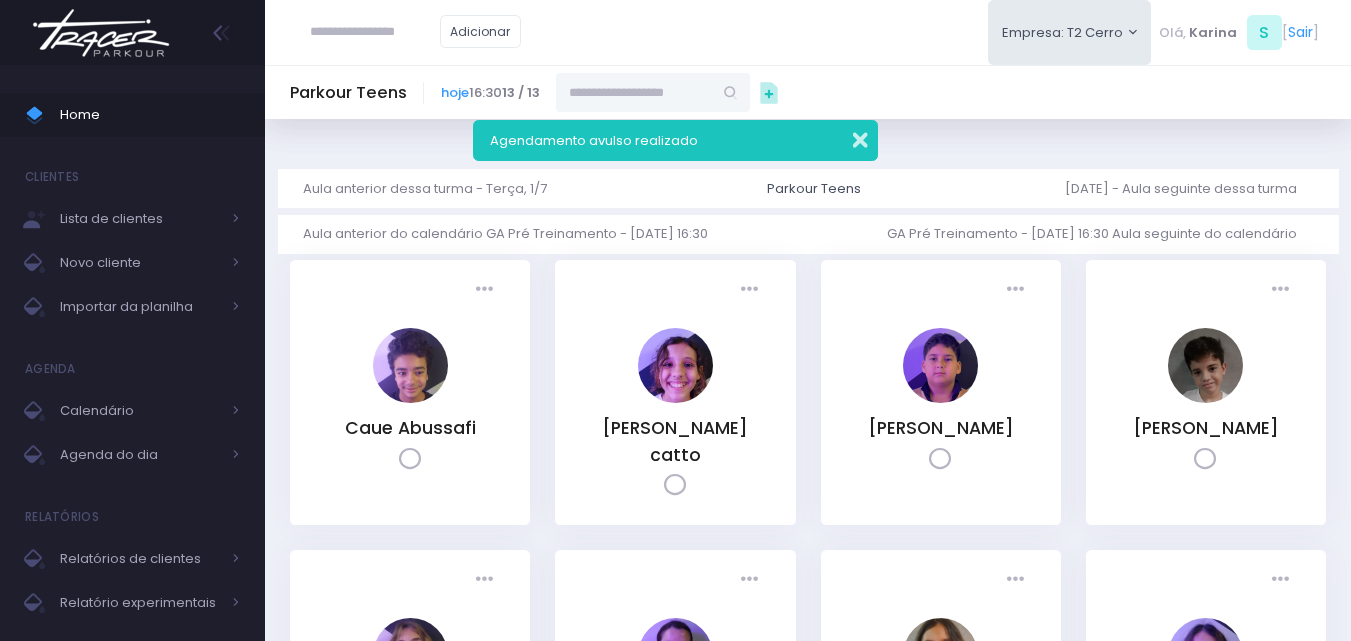 click at bounding box center [847, 137] 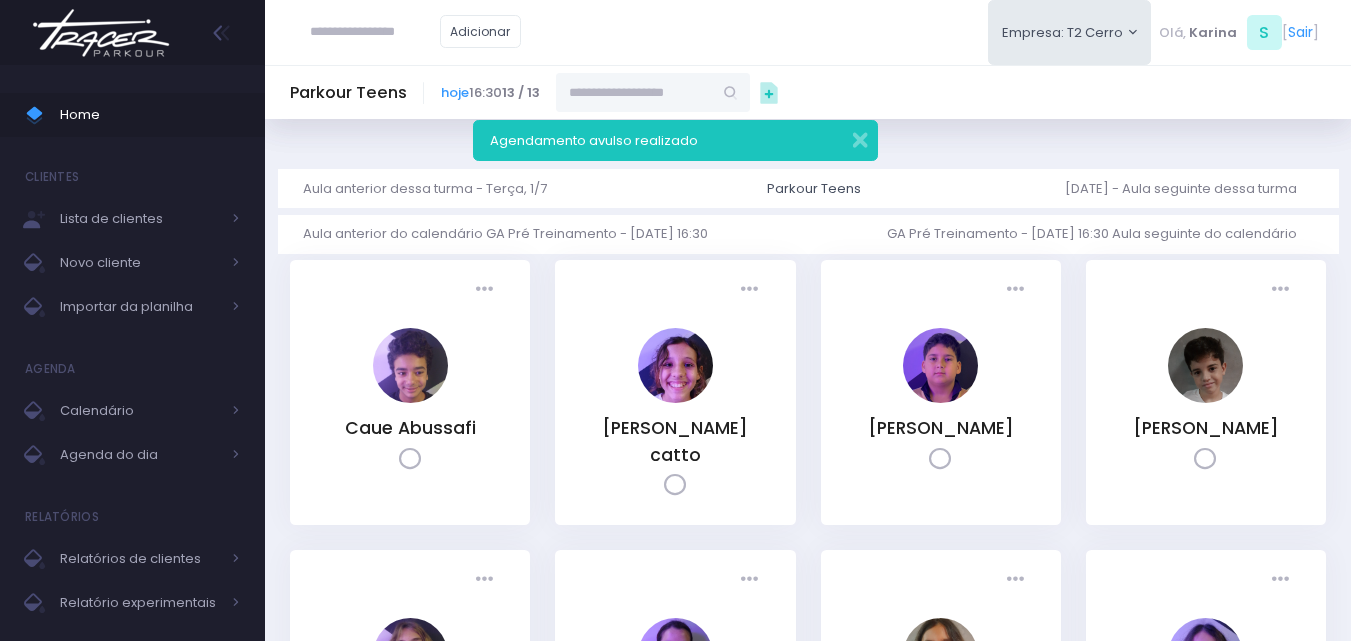 click at bounding box center (634, 92) 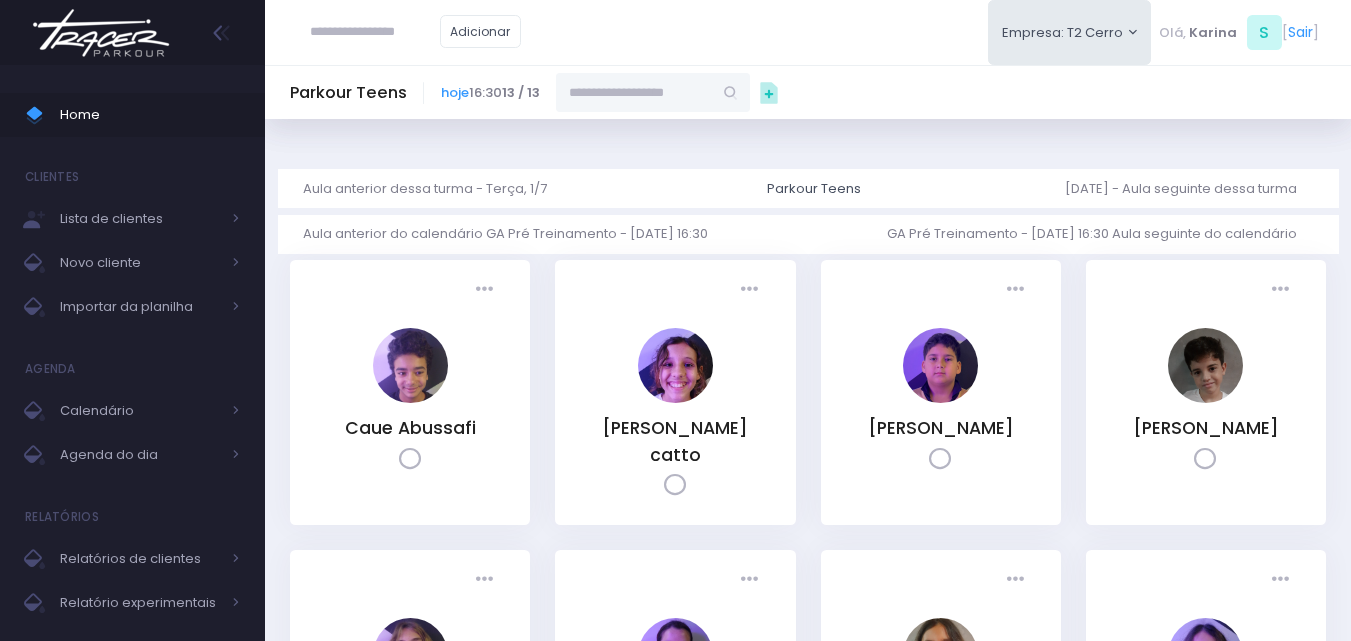 paste on "**********" 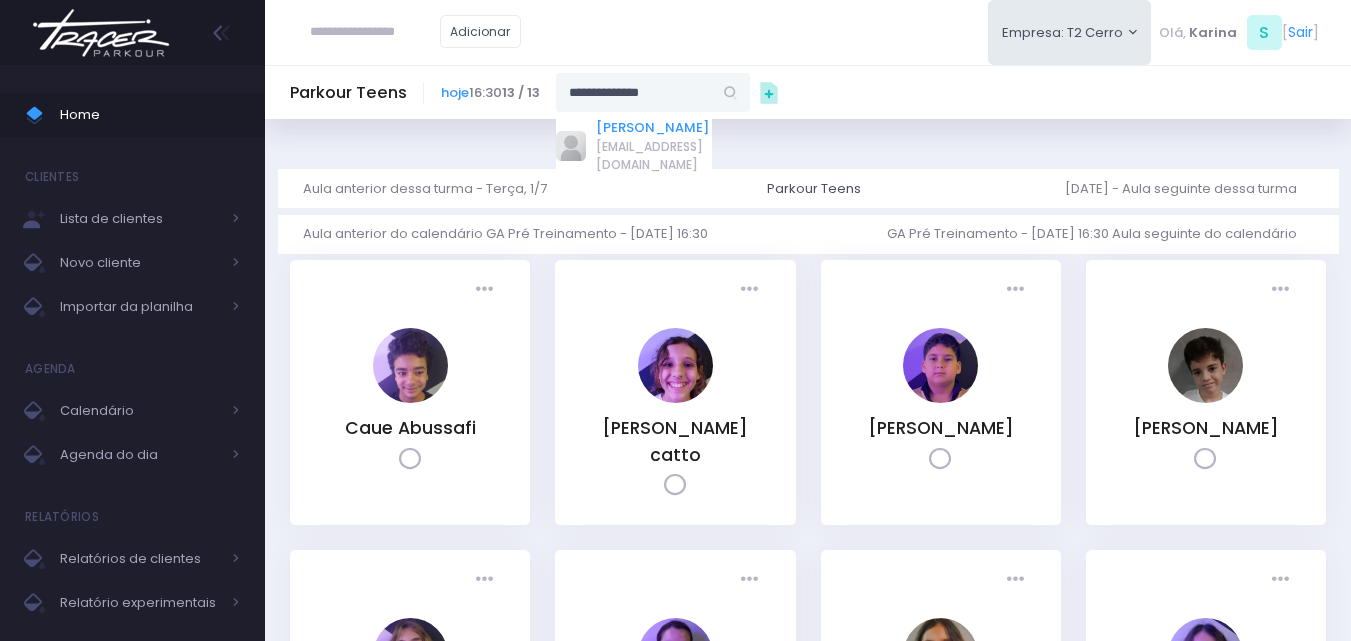 click on "[PERSON_NAME]" at bounding box center [654, 128] 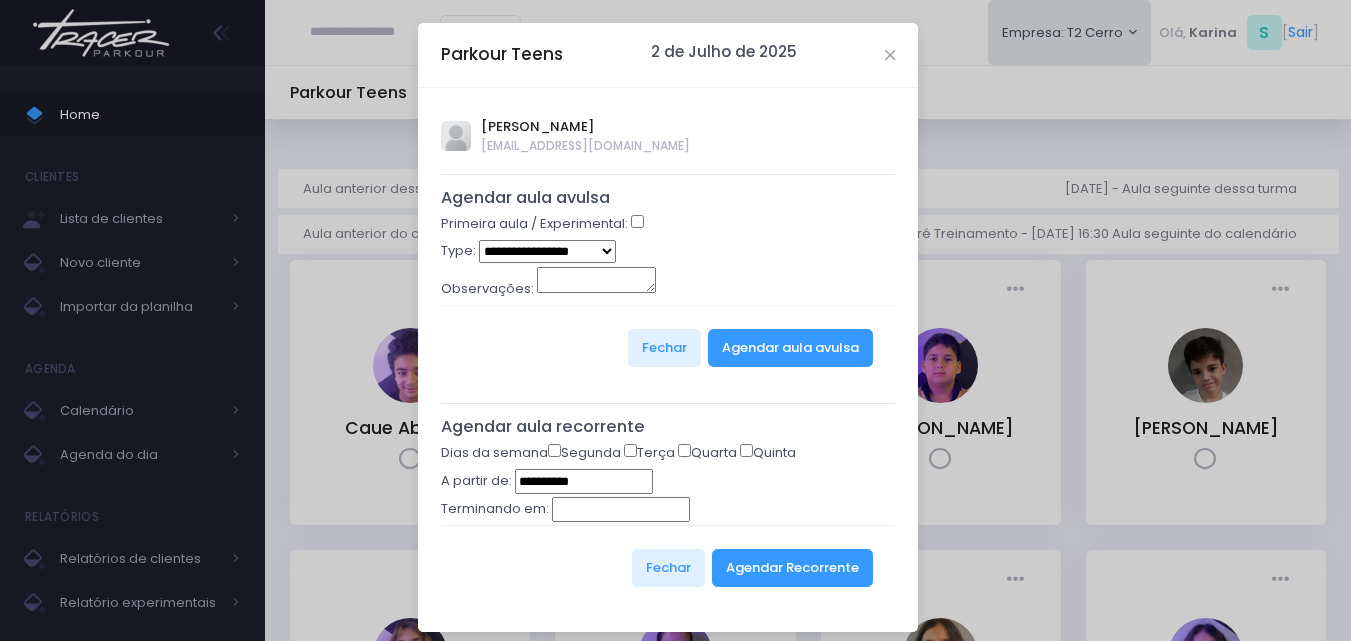 type on "**********" 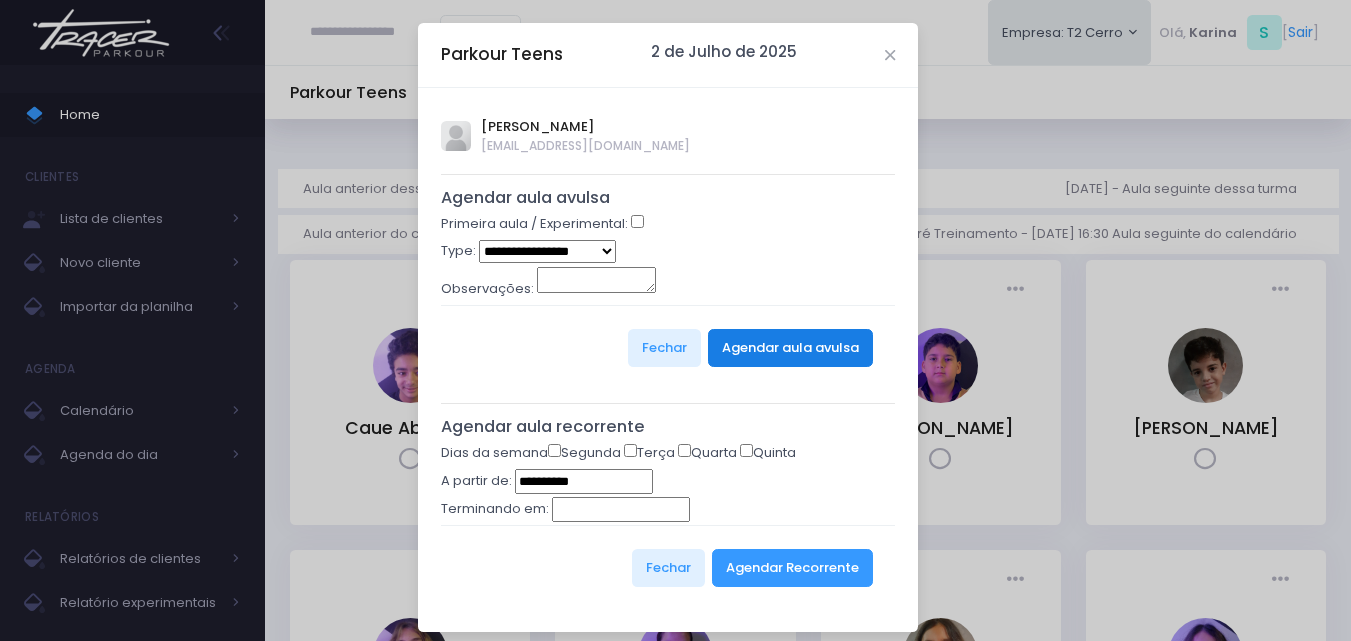 click on "Agendar aula avulsa" at bounding box center [790, 348] 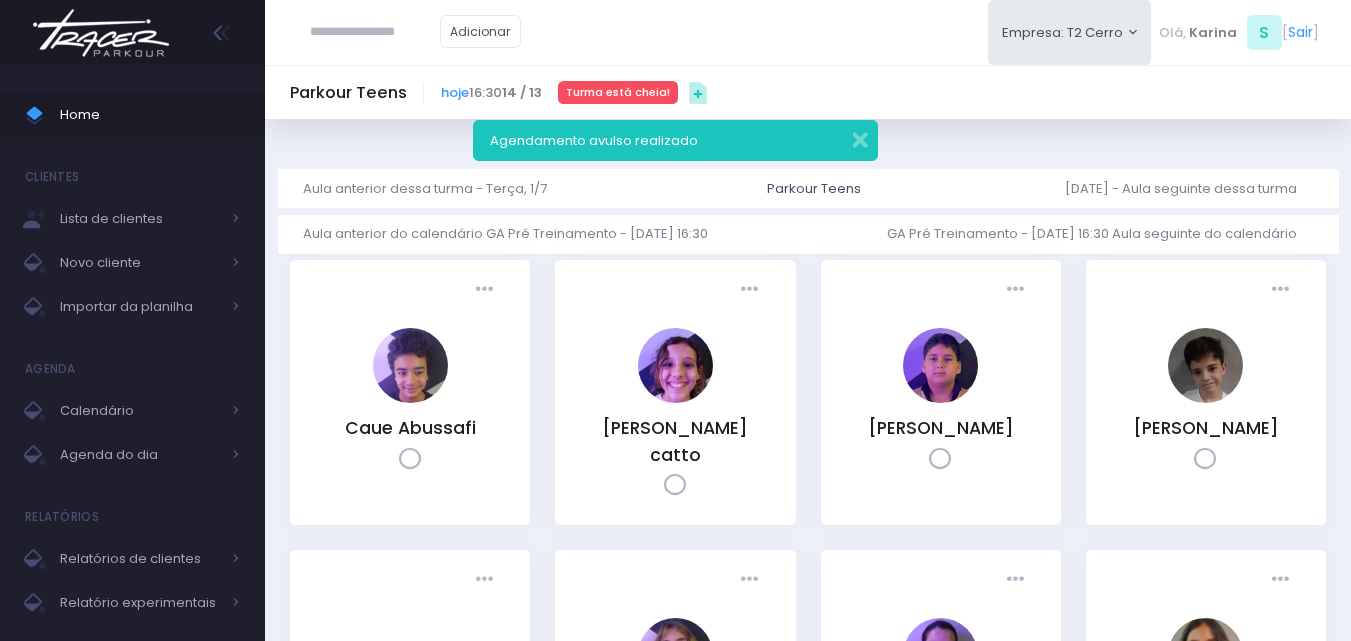 scroll, scrollTop: 0, scrollLeft: 0, axis: both 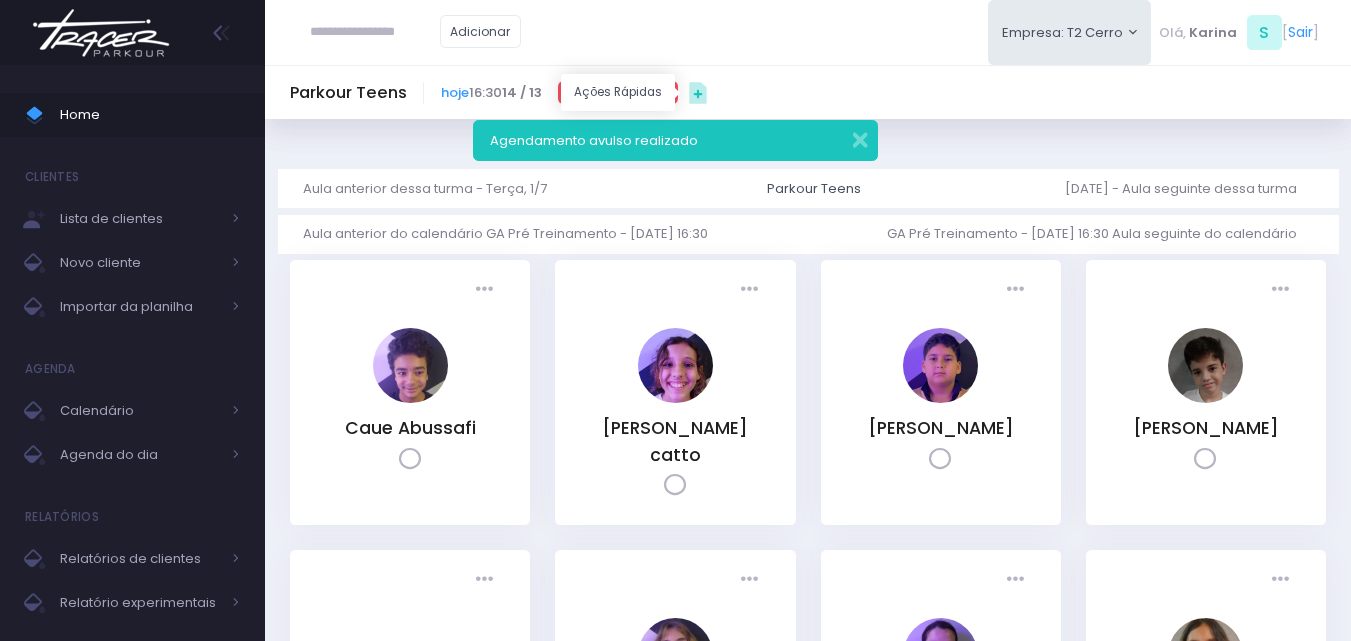 click 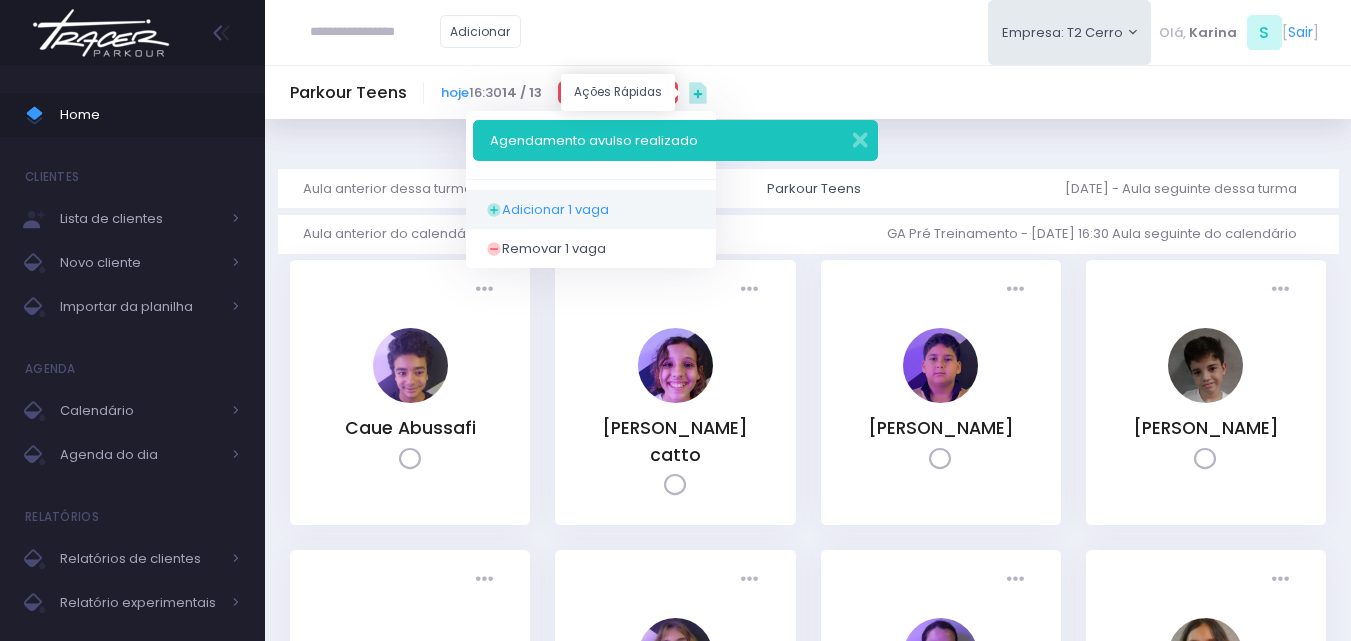 click on "Adicionar 1 vaga" at bounding box center [599, 210] 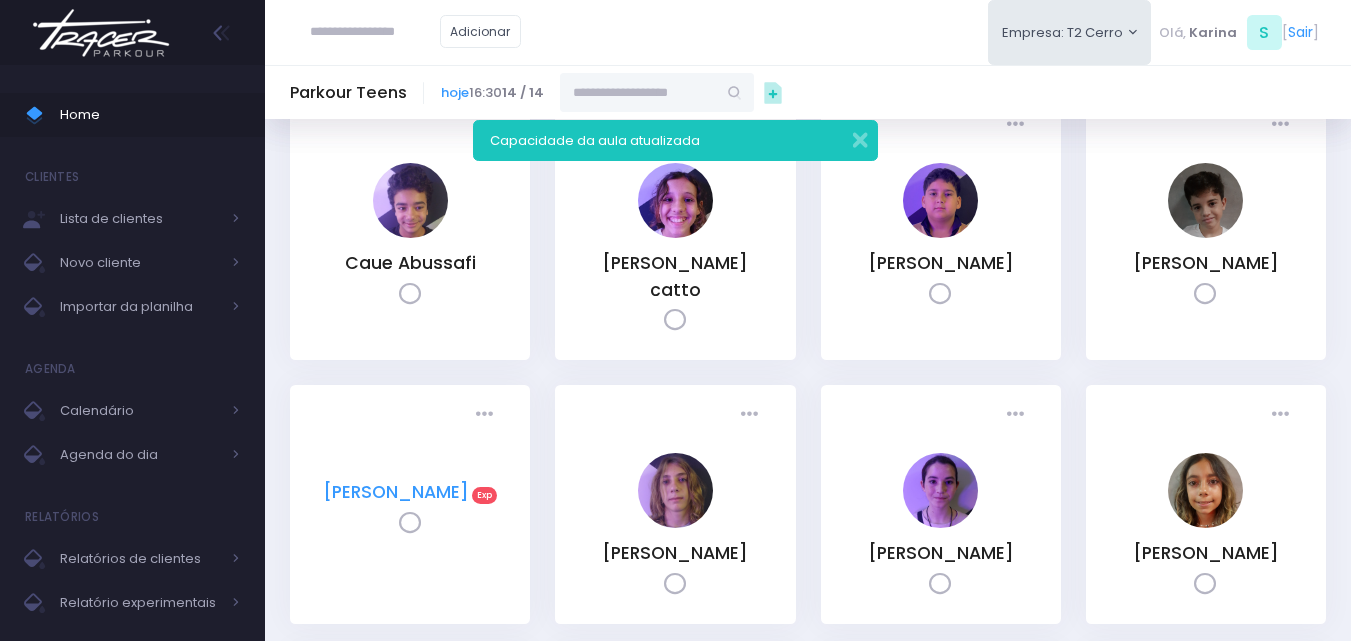 scroll, scrollTop: 200, scrollLeft: 0, axis: vertical 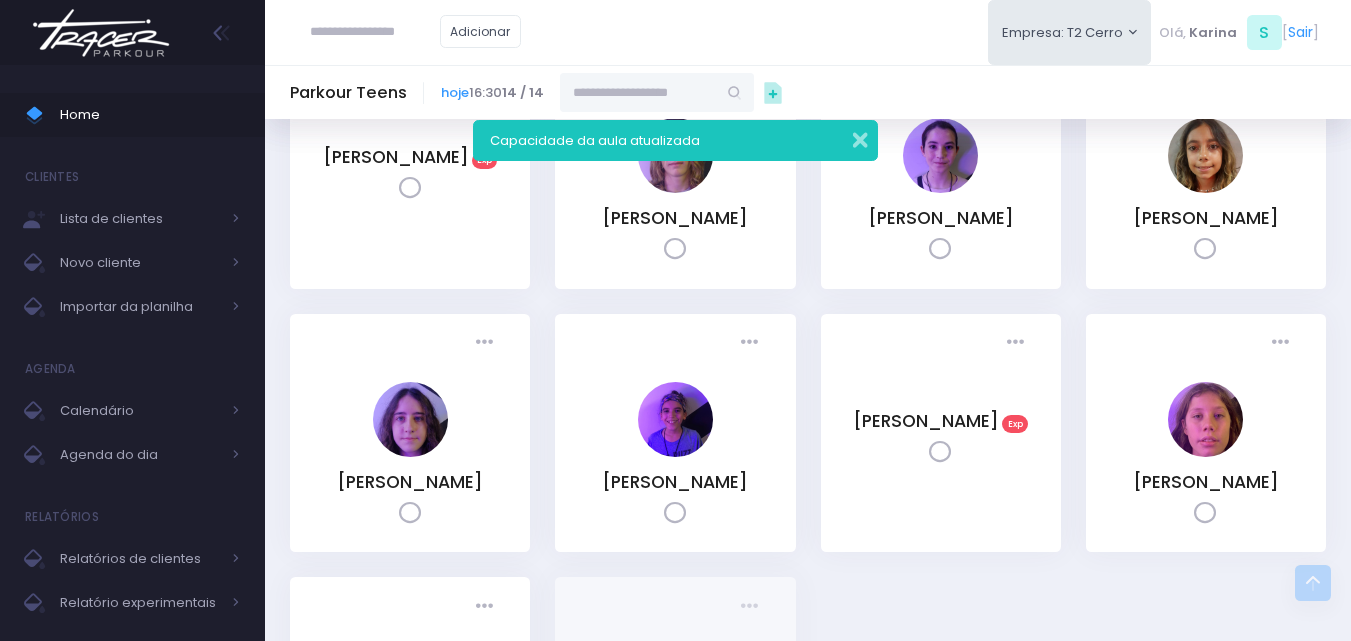 click at bounding box center [847, 137] 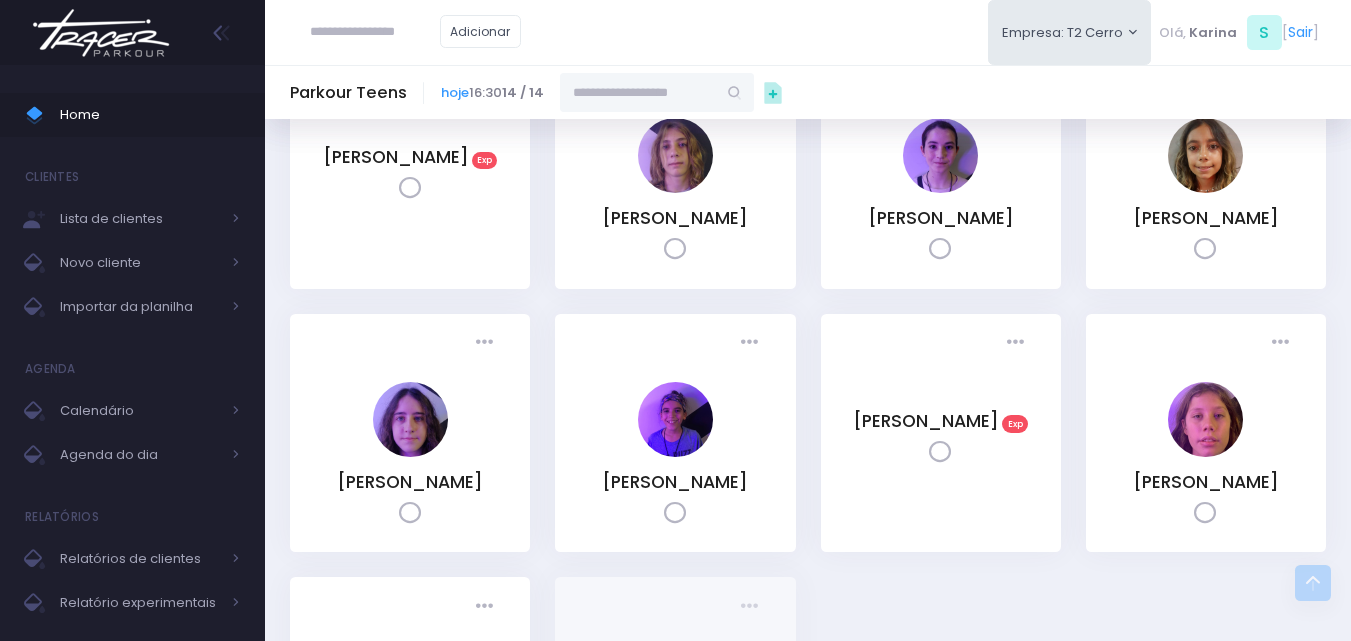 click at bounding box center [638, 92] 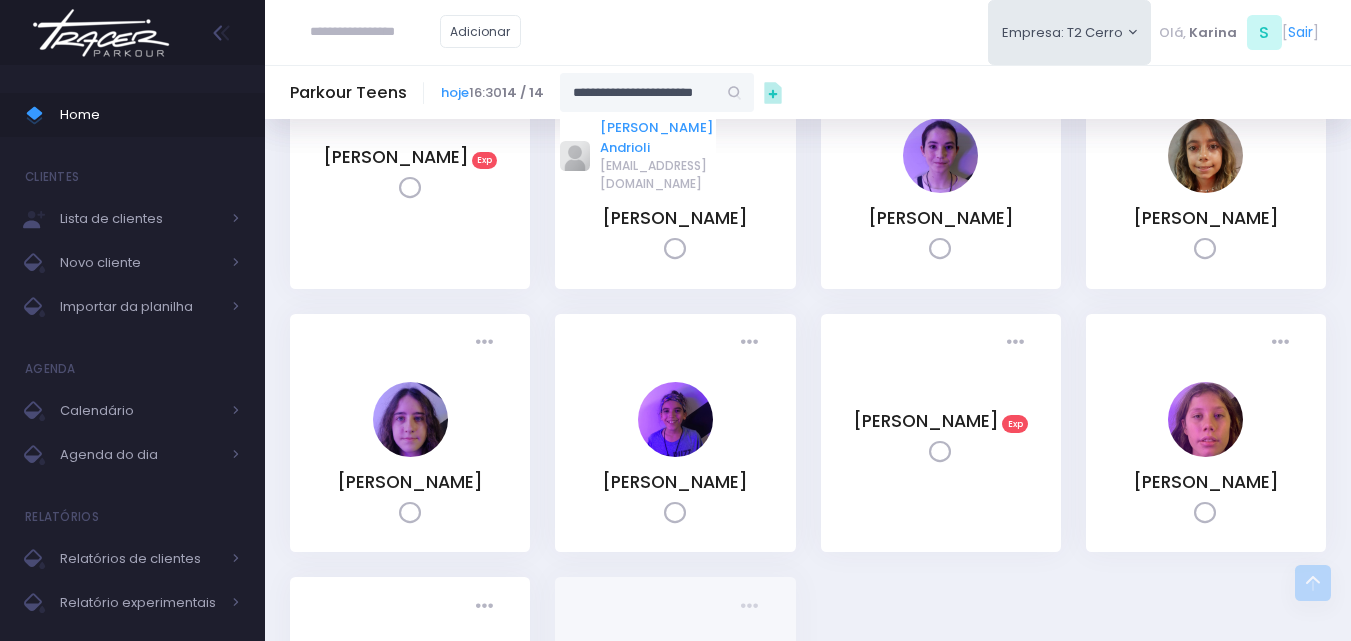 click on "Bento Meireles Andrioli" at bounding box center (658, 137) 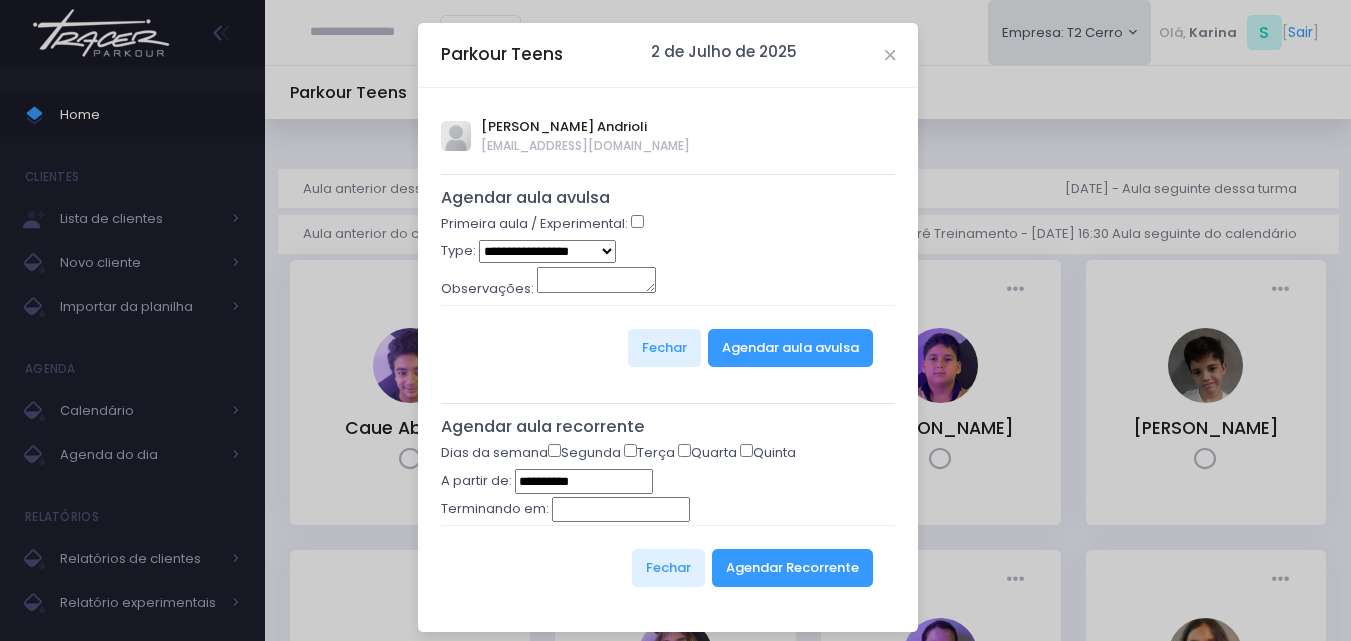 type on "**********" 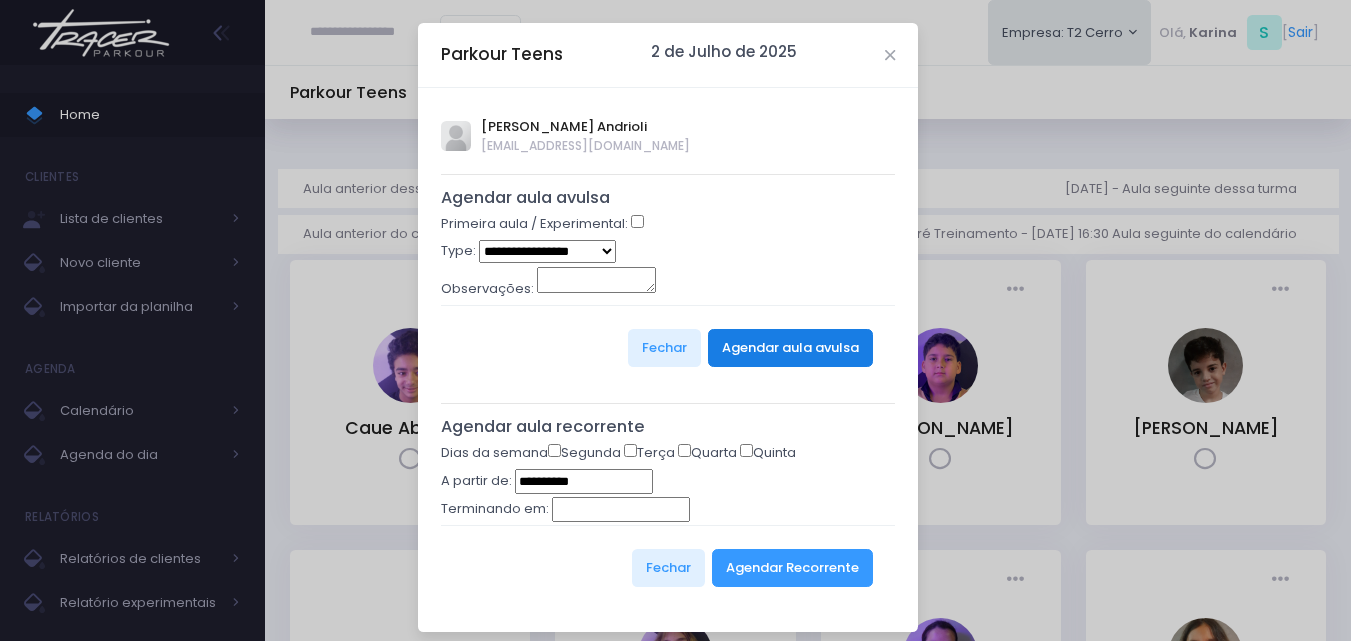 click on "Agendar aula avulsa" at bounding box center (790, 348) 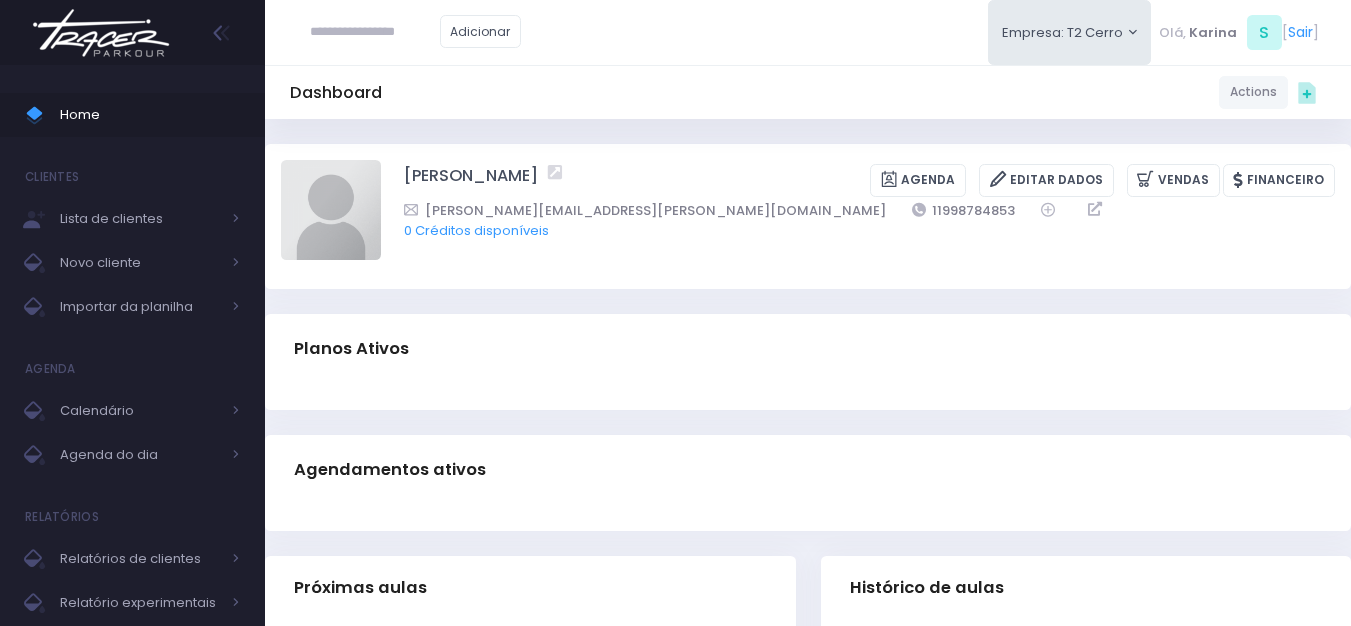 scroll, scrollTop: 0, scrollLeft: 0, axis: both 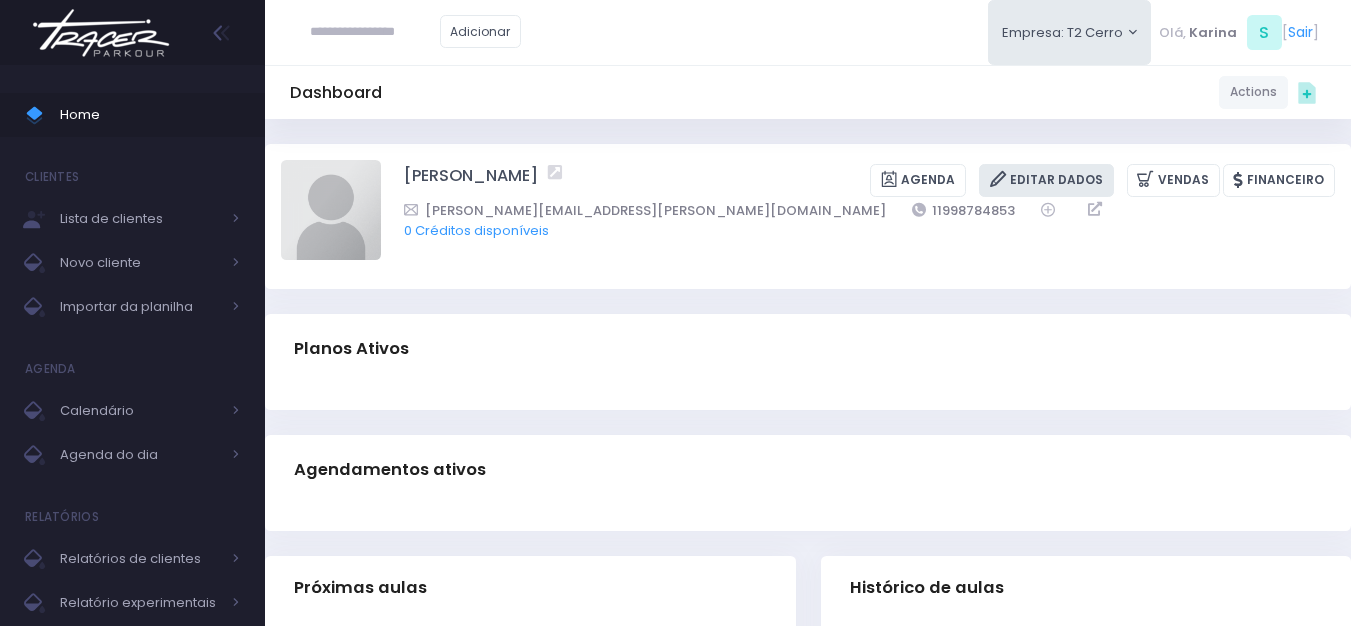 click on "Editar Dados" at bounding box center (1046, 180) 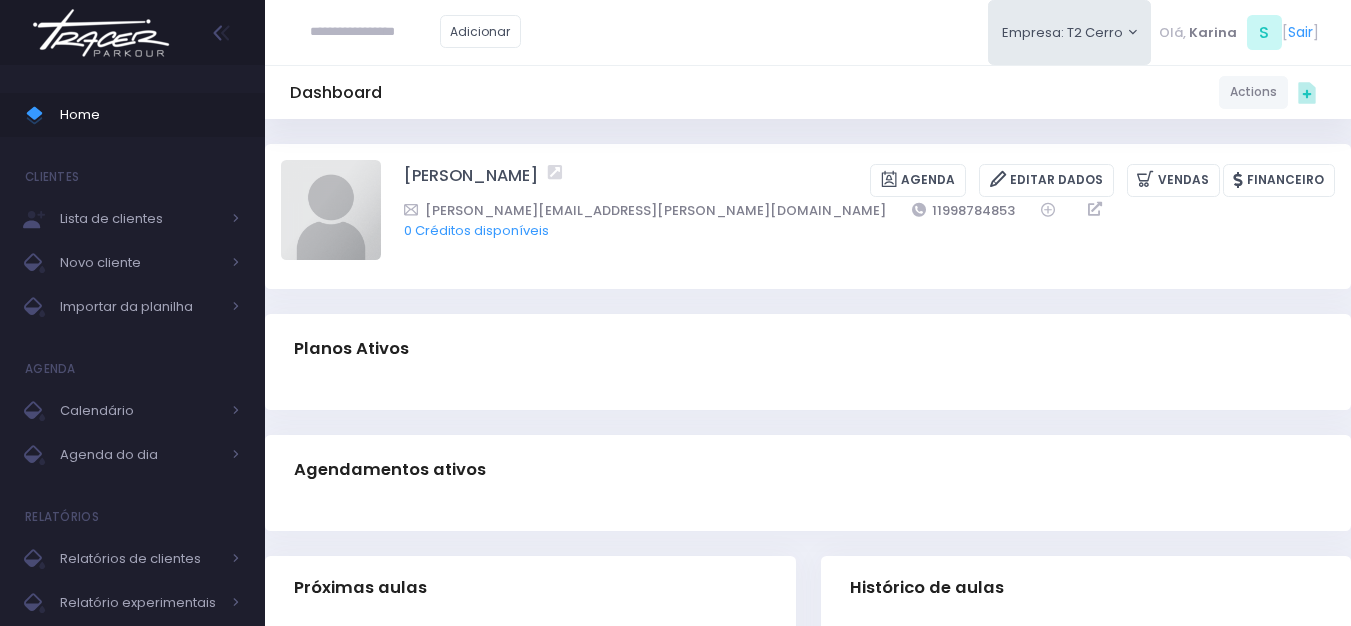 scroll, scrollTop: 0, scrollLeft: 0, axis: both 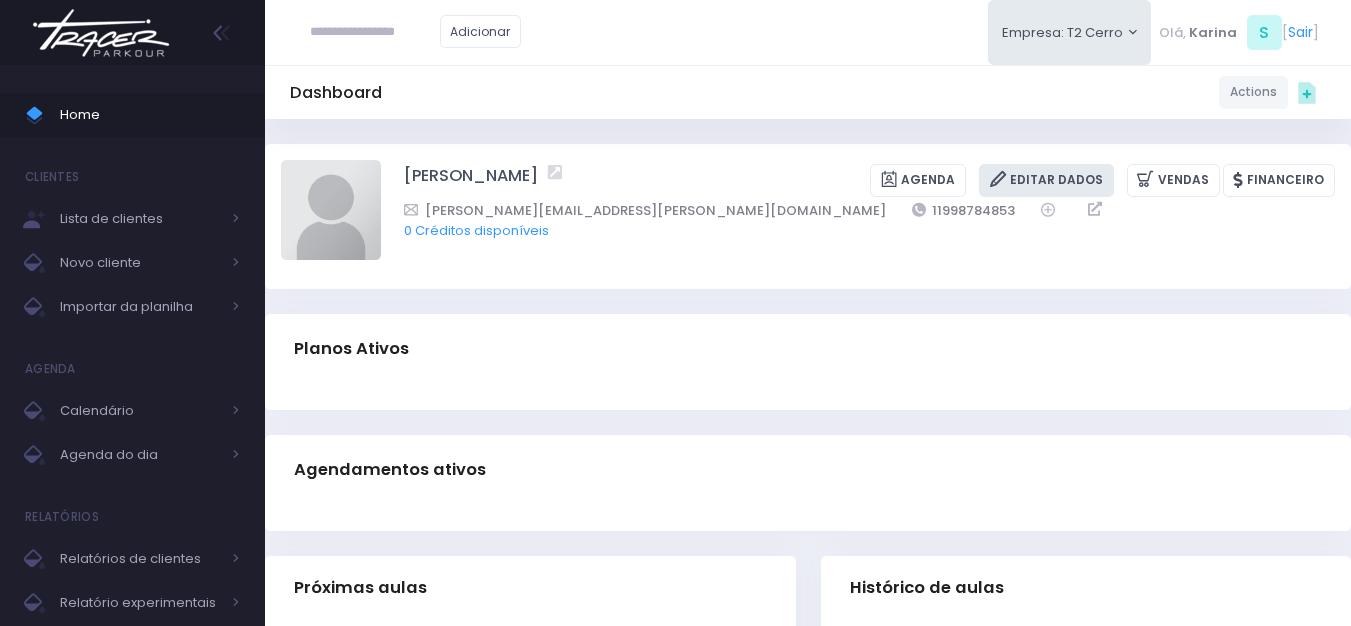 click on "Editar Dados" at bounding box center (1046, 180) 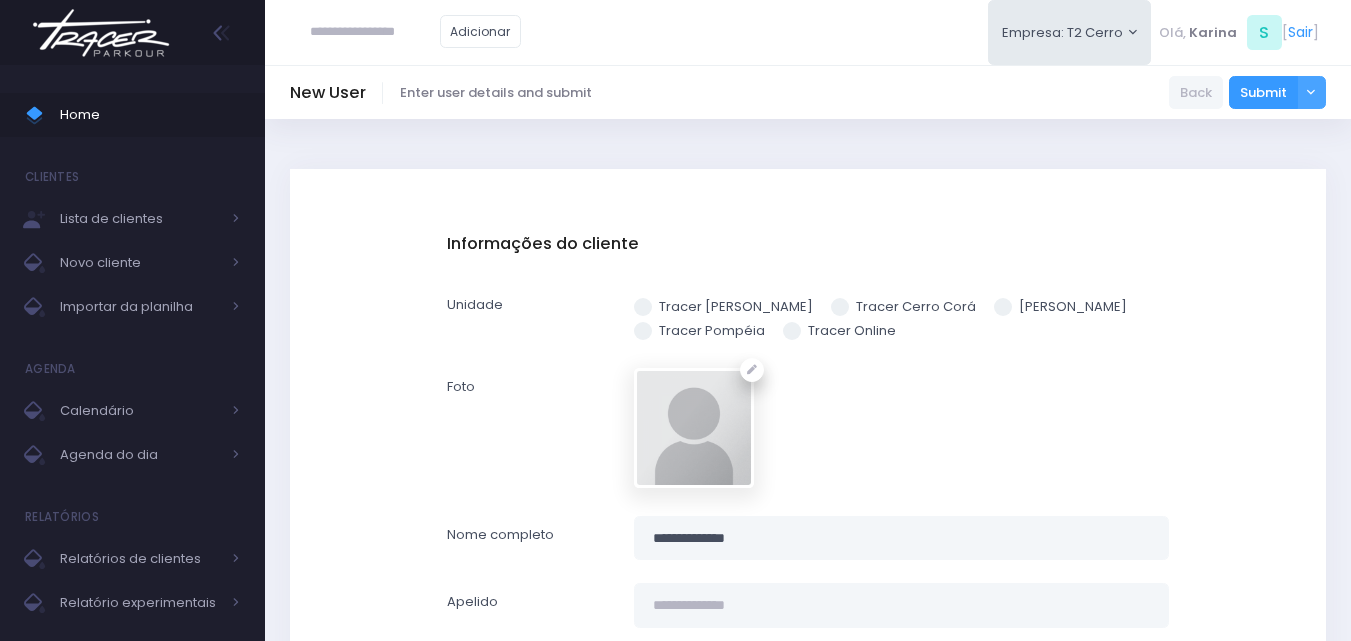 scroll, scrollTop: 0, scrollLeft: 0, axis: both 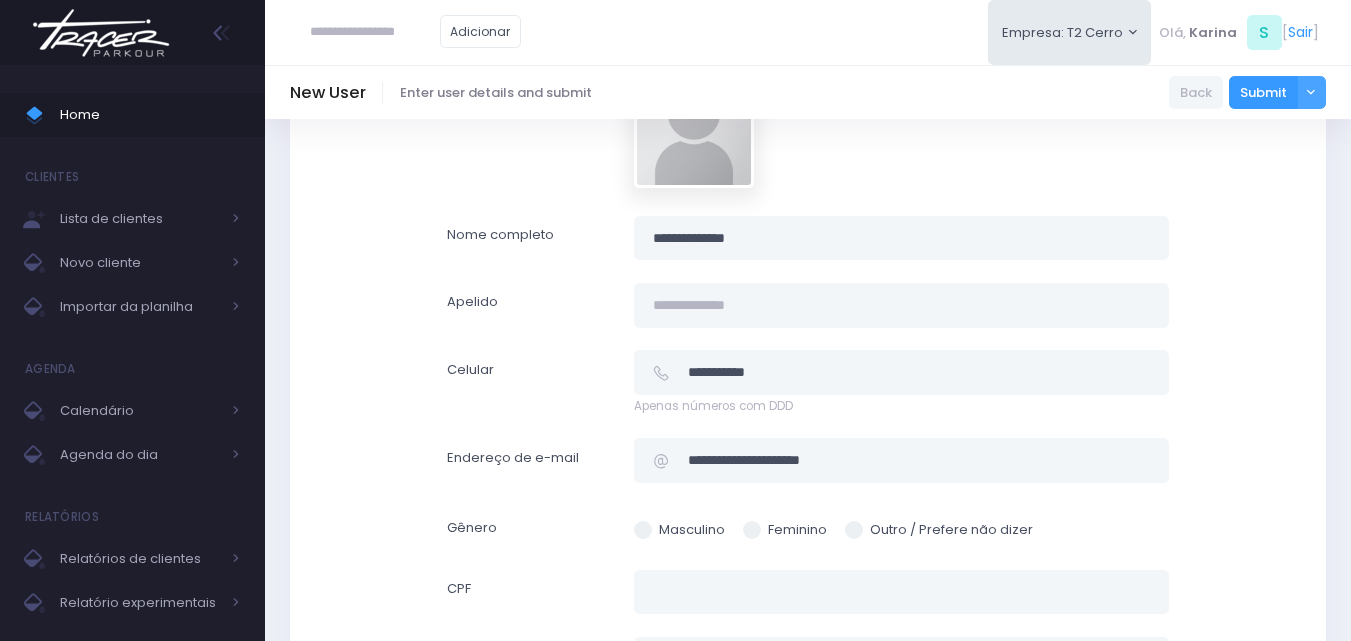 click at bounding box center (752, 530) 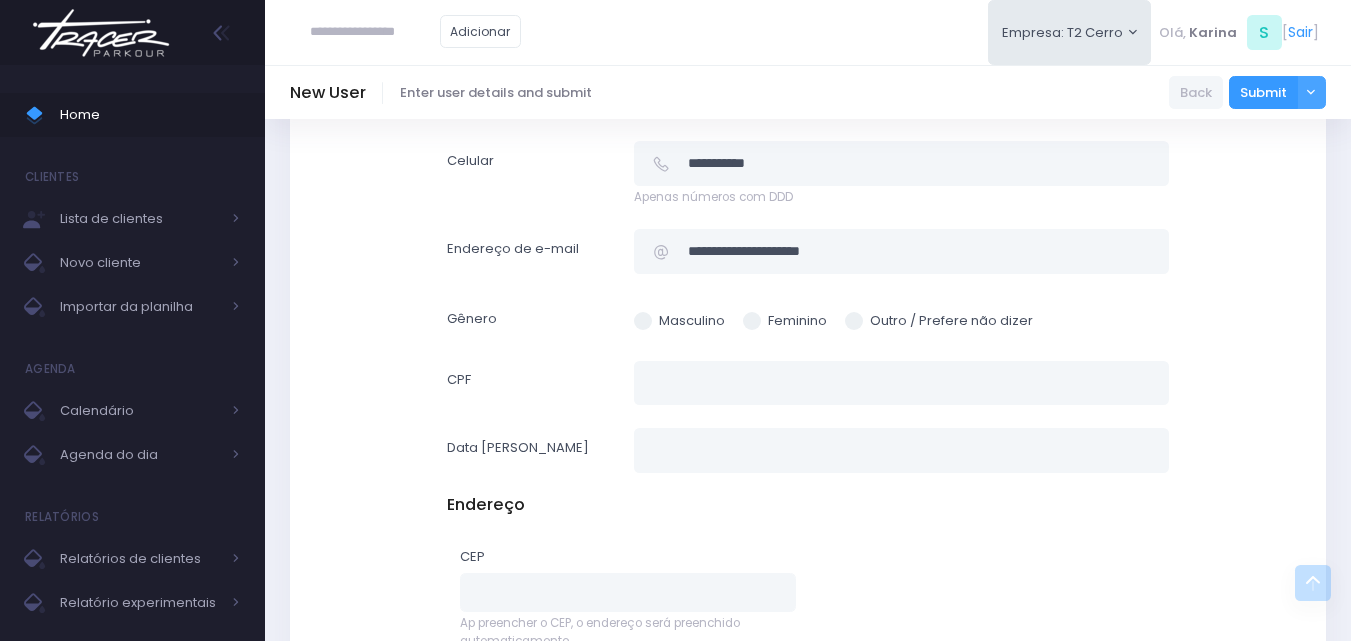scroll, scrollTop: 600, scrollLeft: 0, axis: vertical 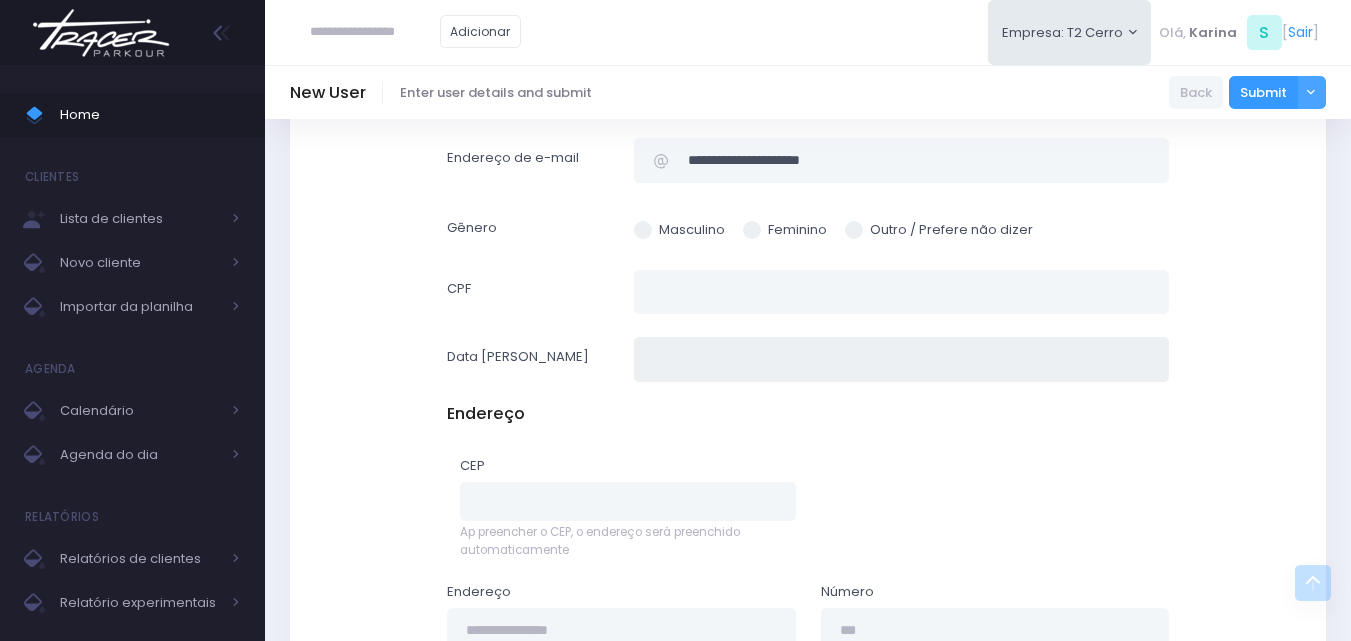 click at bounding box center [901, 359] 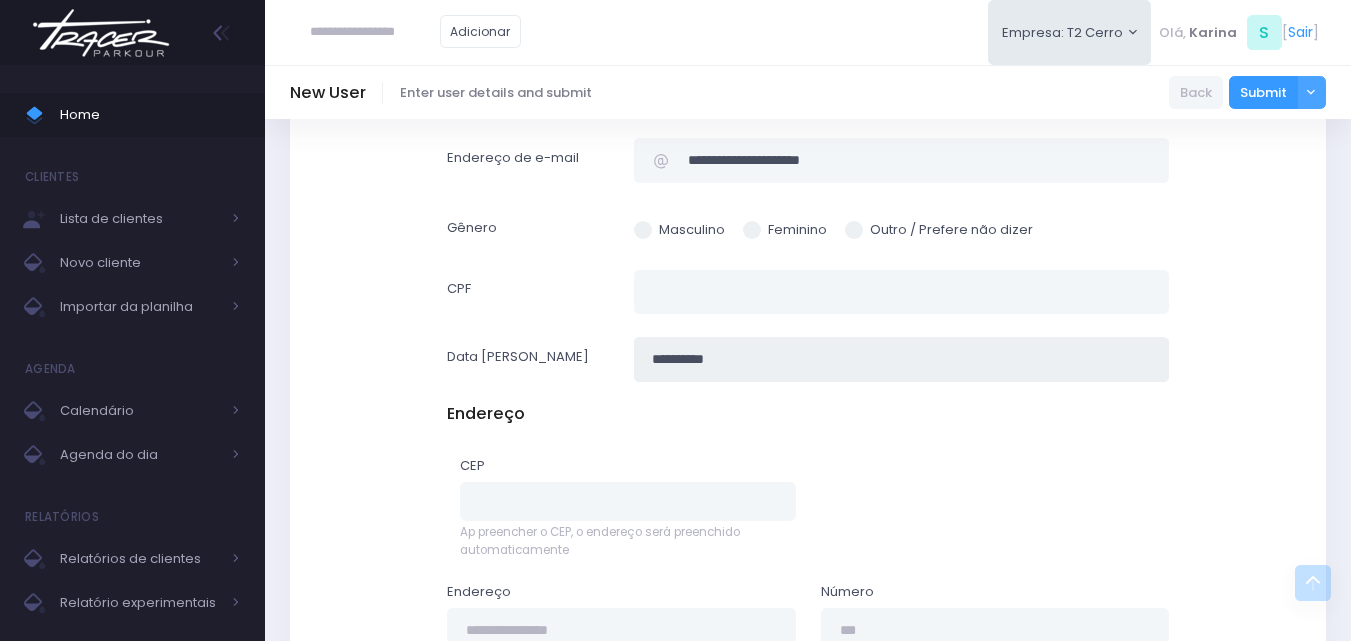 type on "**********" 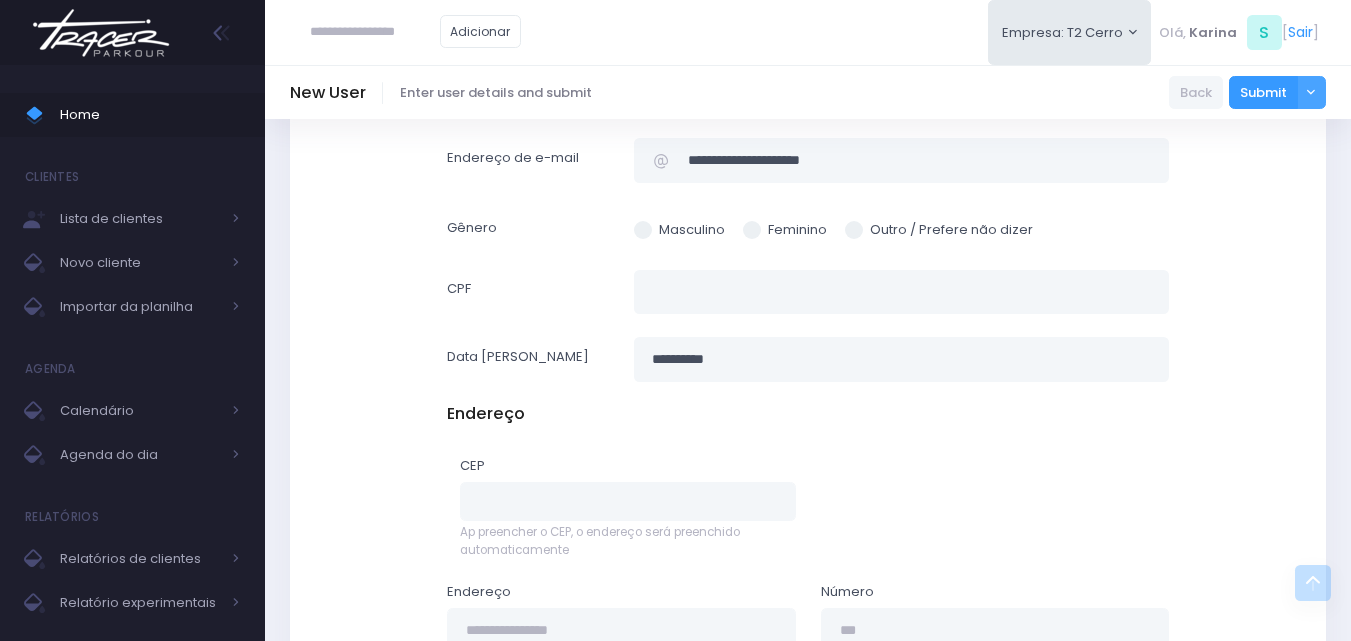 click on "Informações do cliente
Unidade
Tracer Faria Lima
Tracer Cerro Corá Foto" at bounding box center [808, 336] 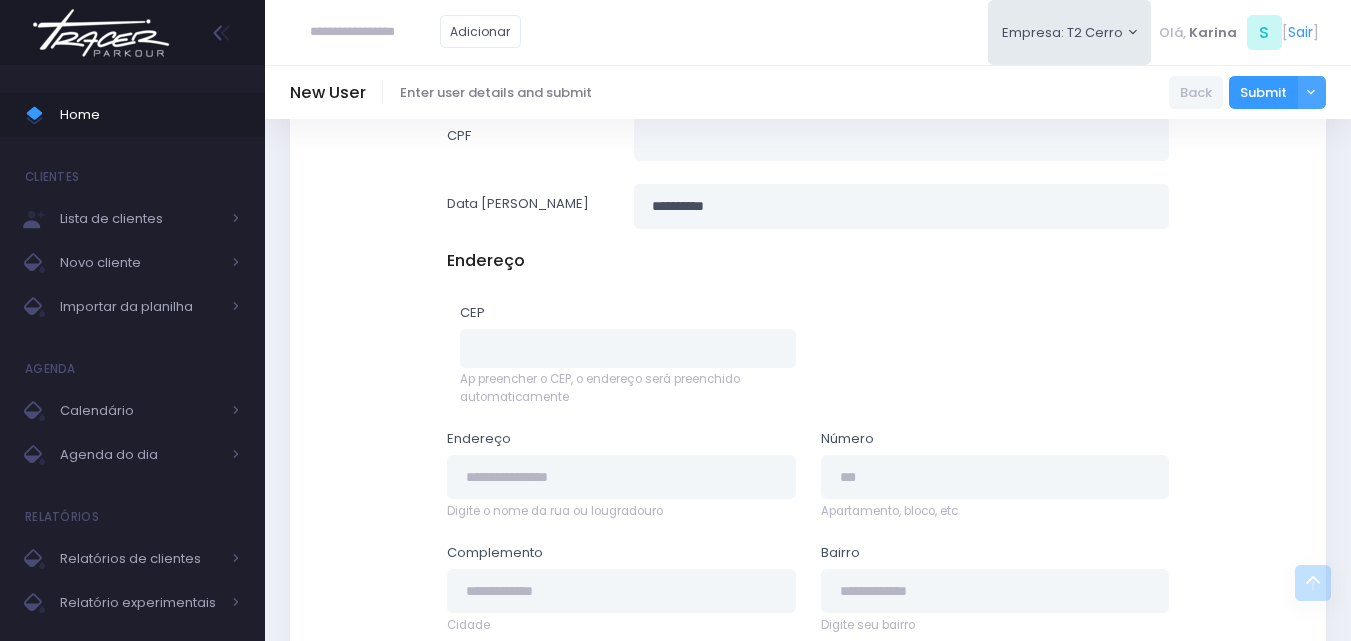 scroll, scrollTop: 1177, scrollLeft: 0, axis: vertical 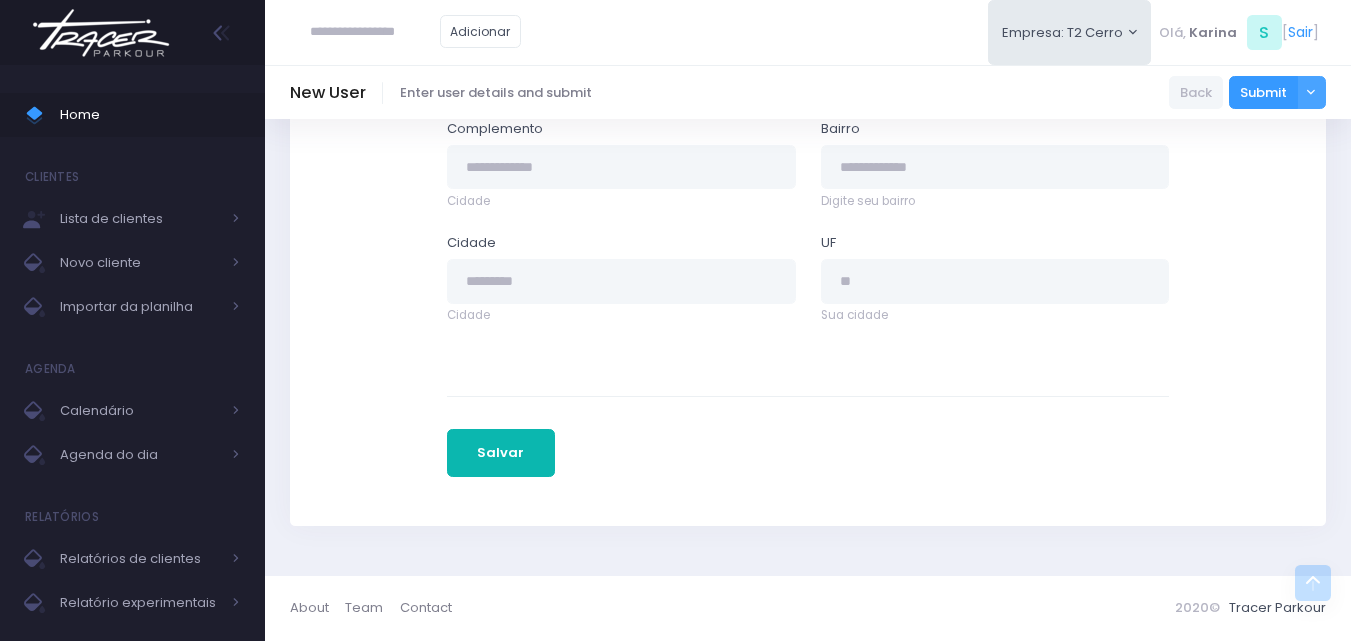 click on "Salvar" at bounding box center (501, 453) 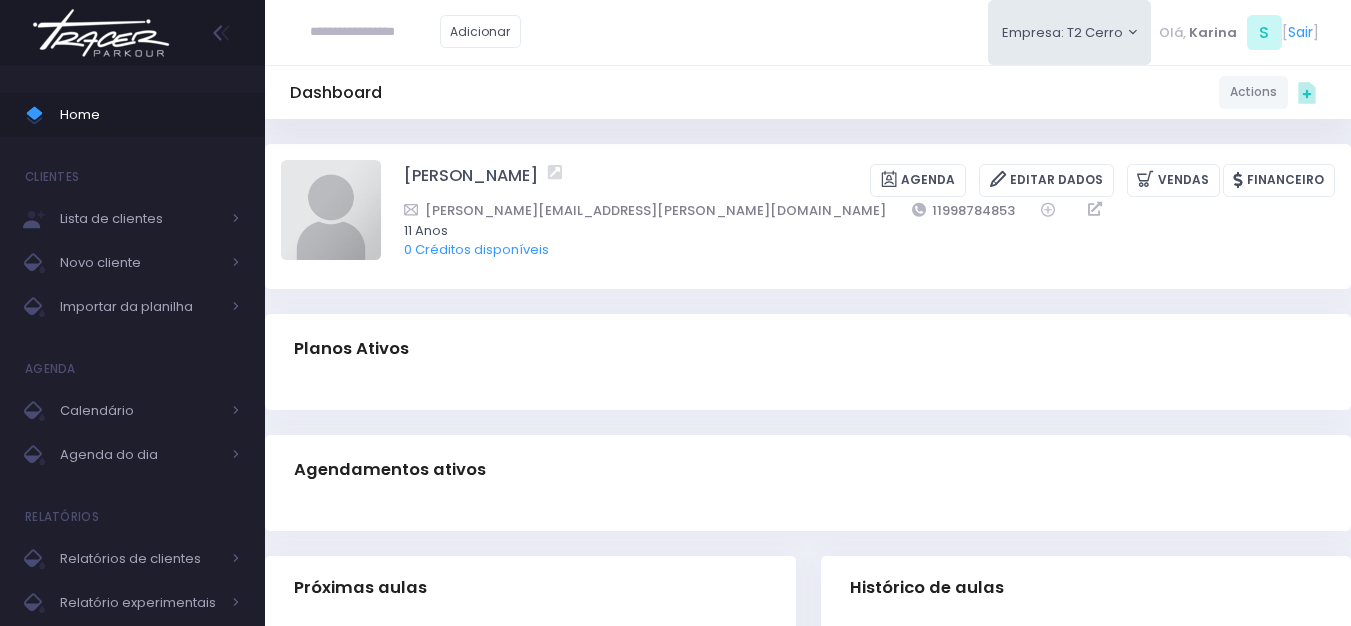 scroll, scrollTop: 0, scrollLeft: 0, axis: both 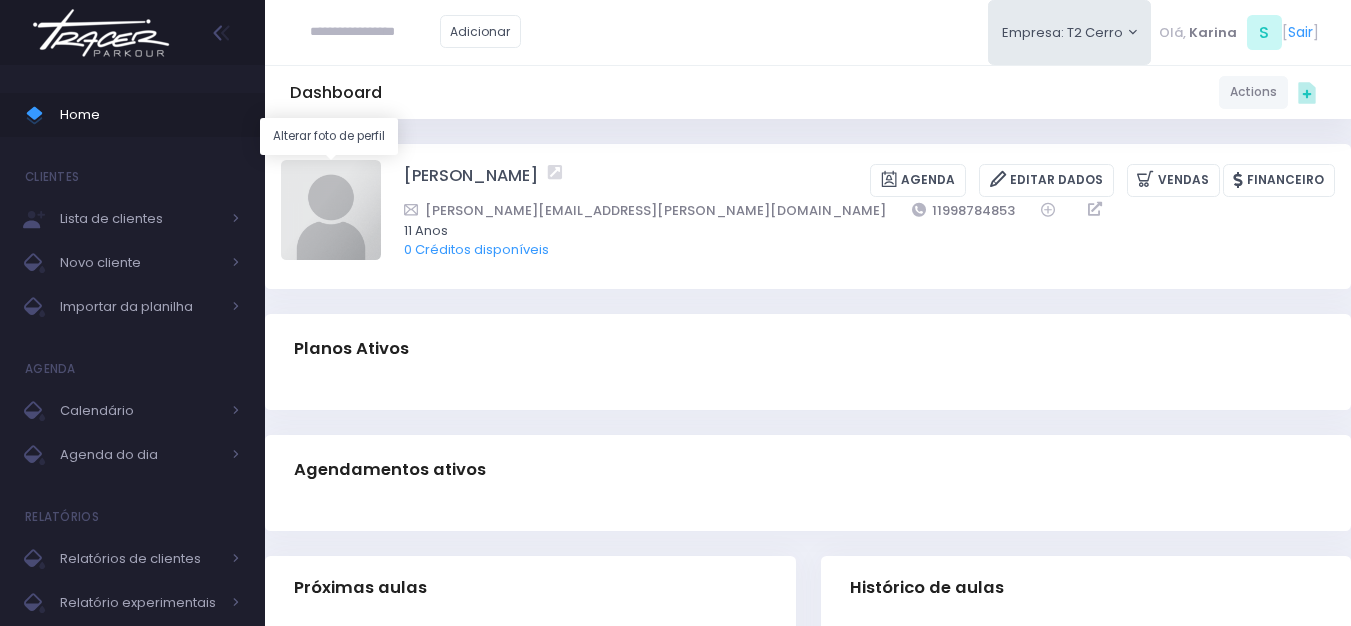 click at bounding box center (331, 210) 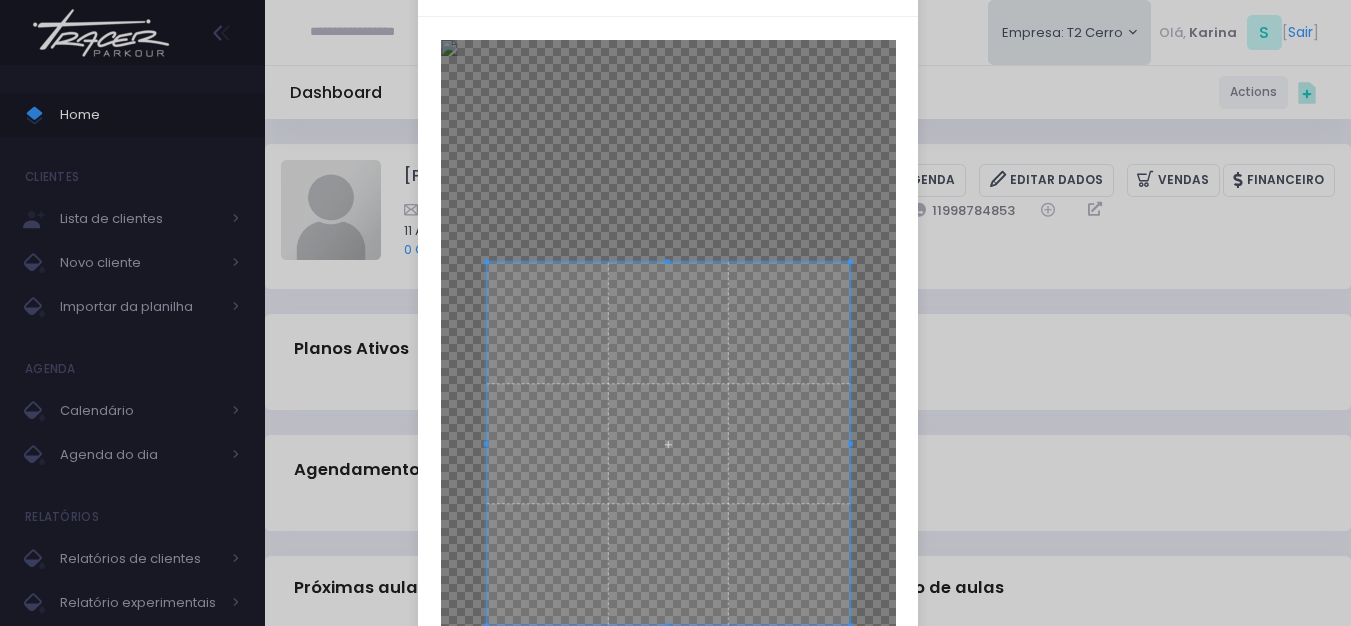 scroll, scrollTop: 200, scrollLeft: 0, axis: vertical 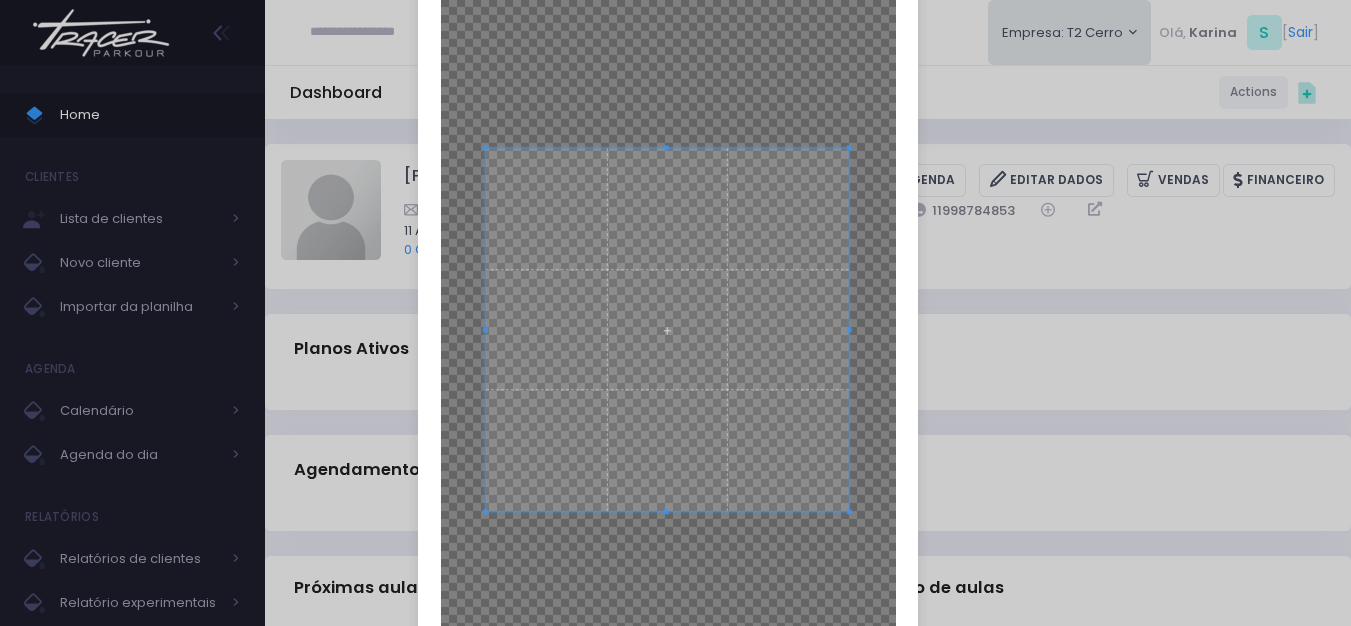 click at bounding box center (667, 329) 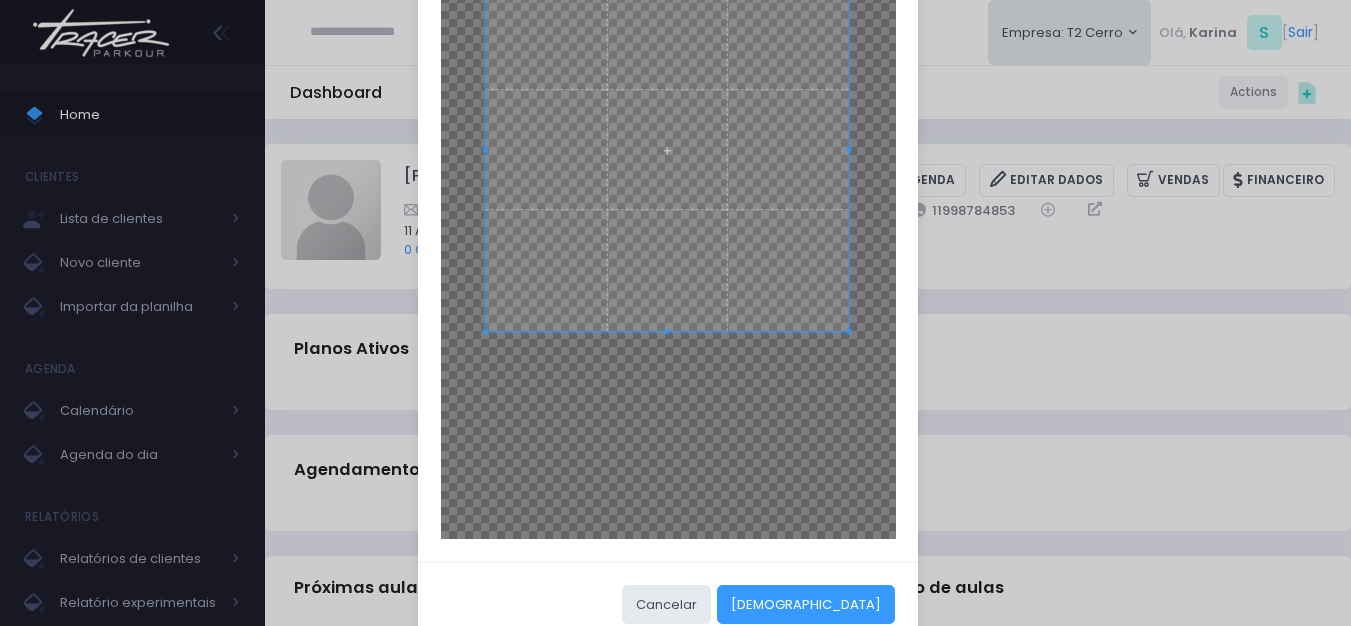 scroll, scrollTop: 423, scrollLeft: 0, axis: vertical 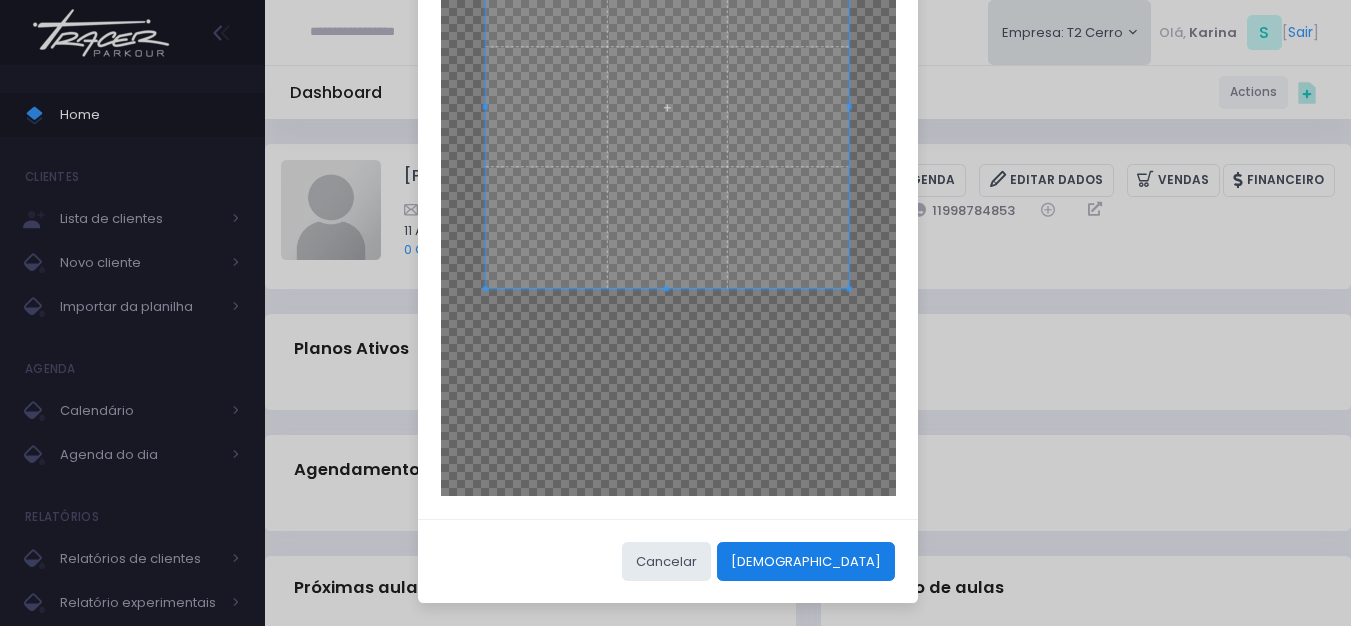 click on "Cortar" at bounding box center (806, 561) 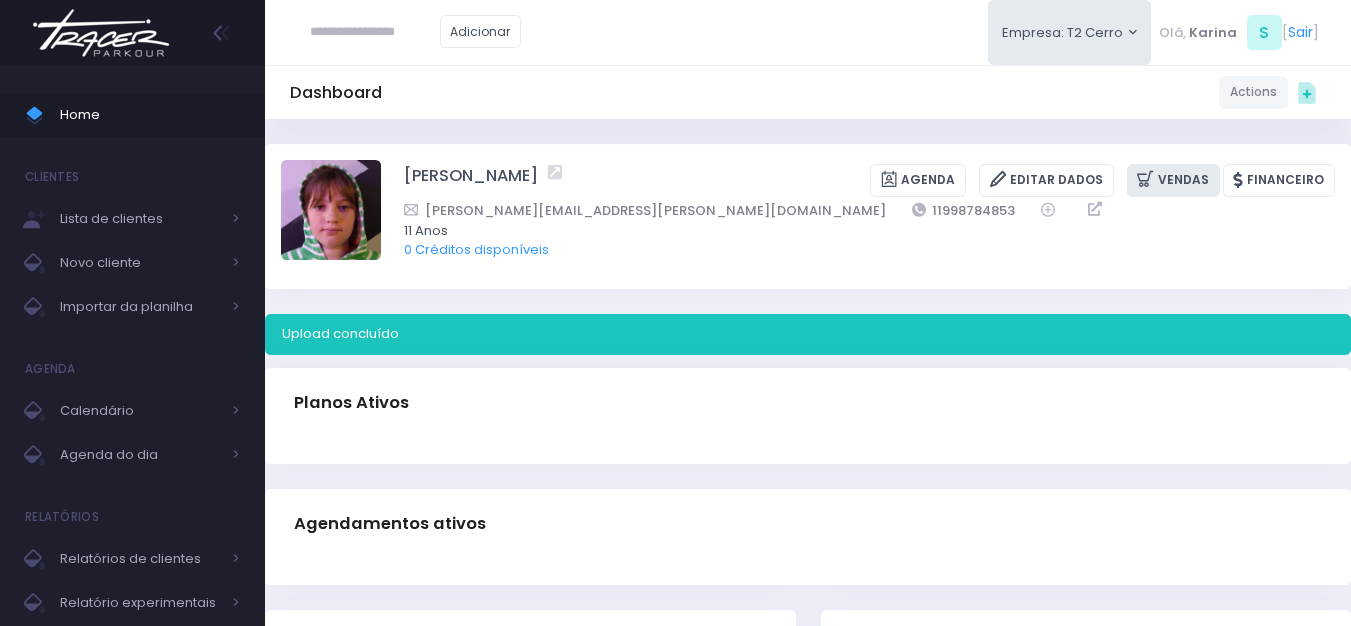 click at bounding box center [1147, 179] 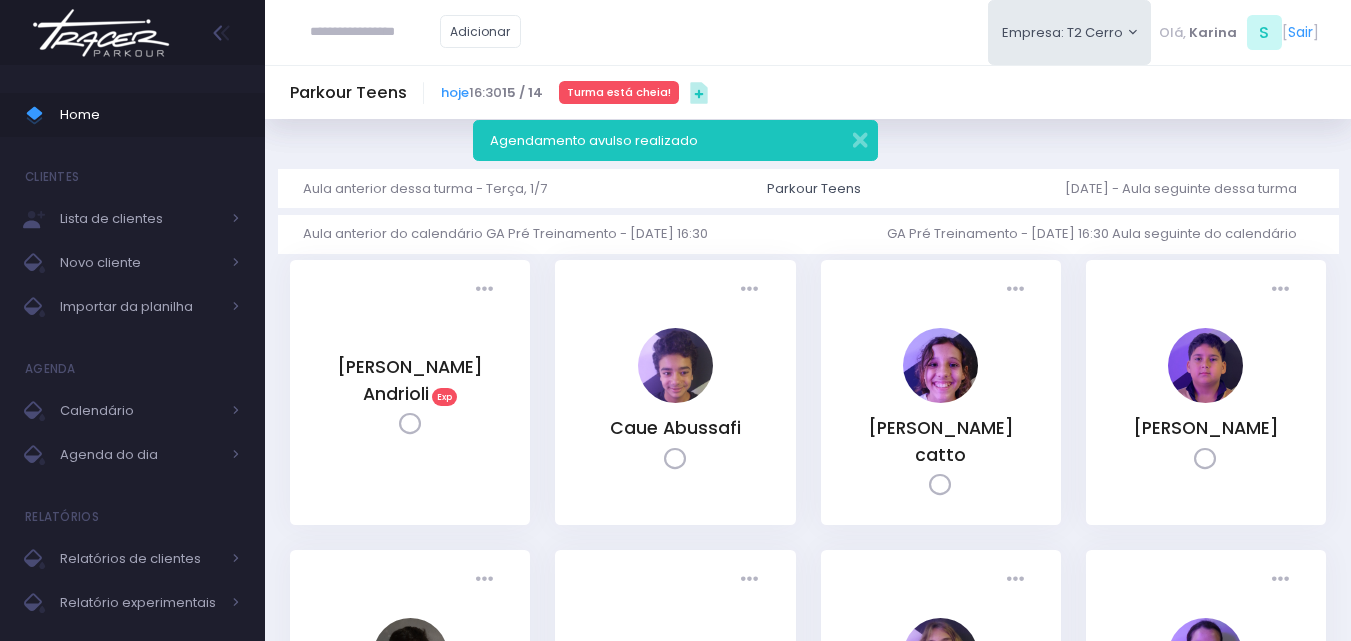 scroll, scrollTop: 0, scrollLeft: 0, axis: both 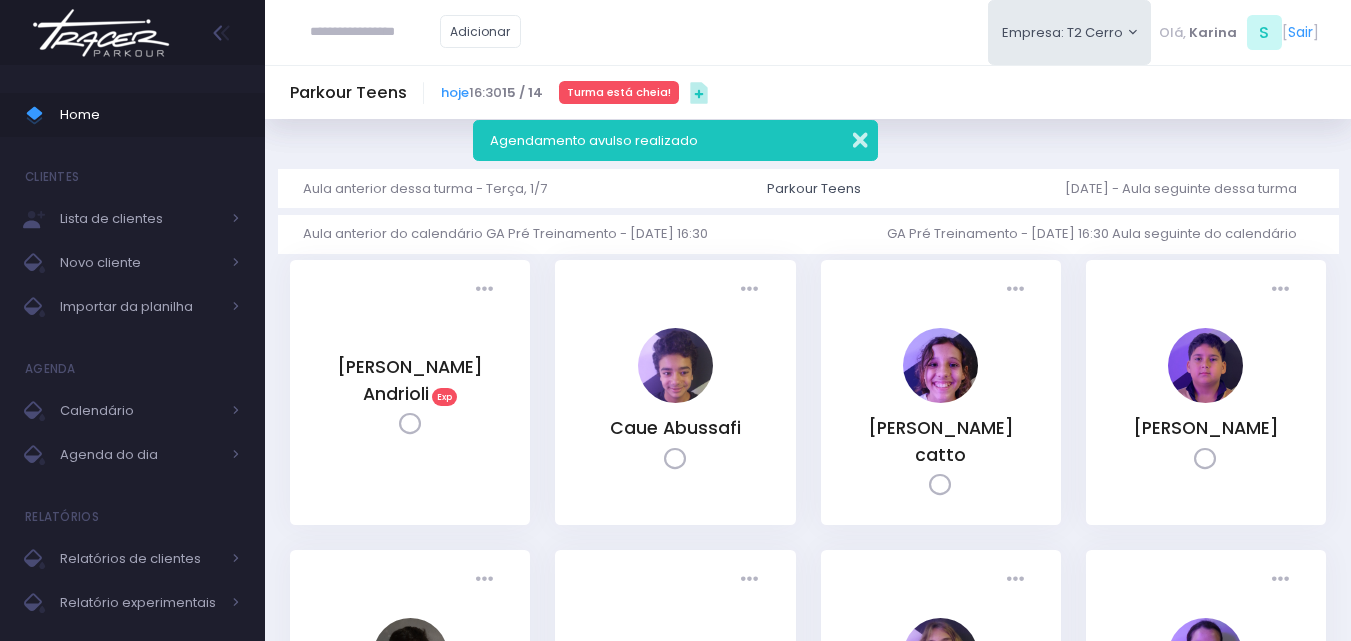 drag, startPoint x: 864, startPoint y: 139, endPoint x: 827, endPoint y: 131, distance: 37.85499 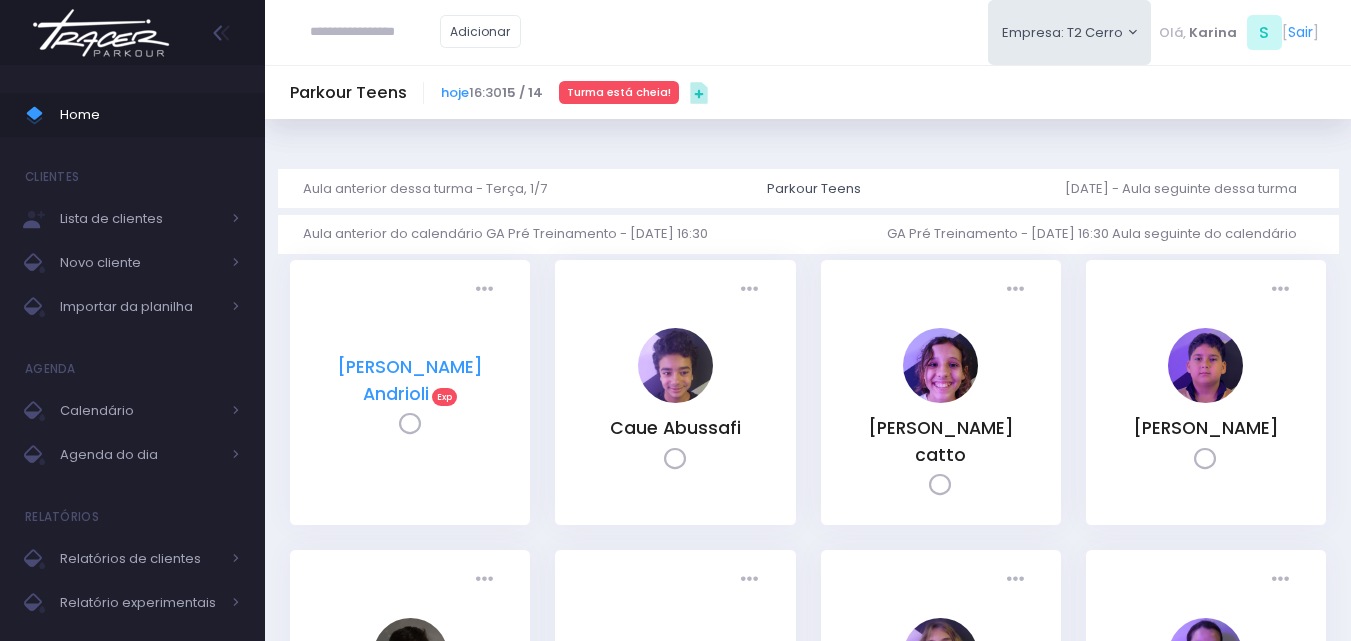 click on "Bento Meireles Andrioli" at bounding box center (410, 380) 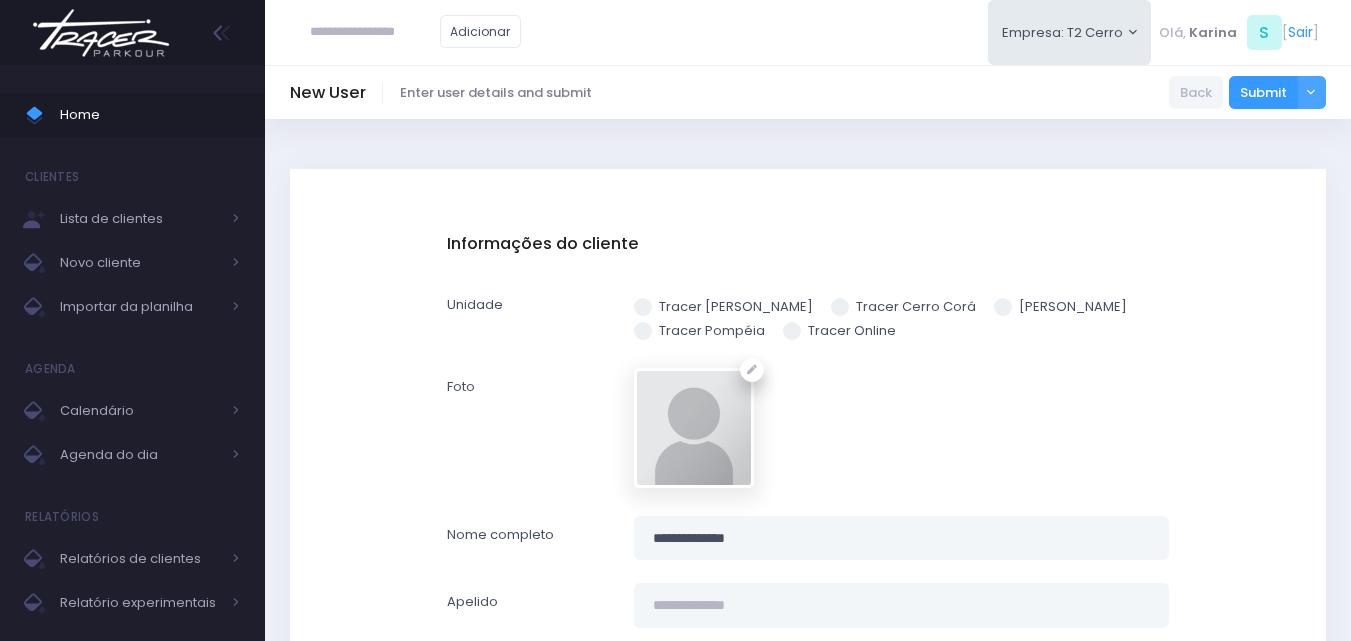 scroll, scrollTop: 0, scrollLeft: 0, axis: both 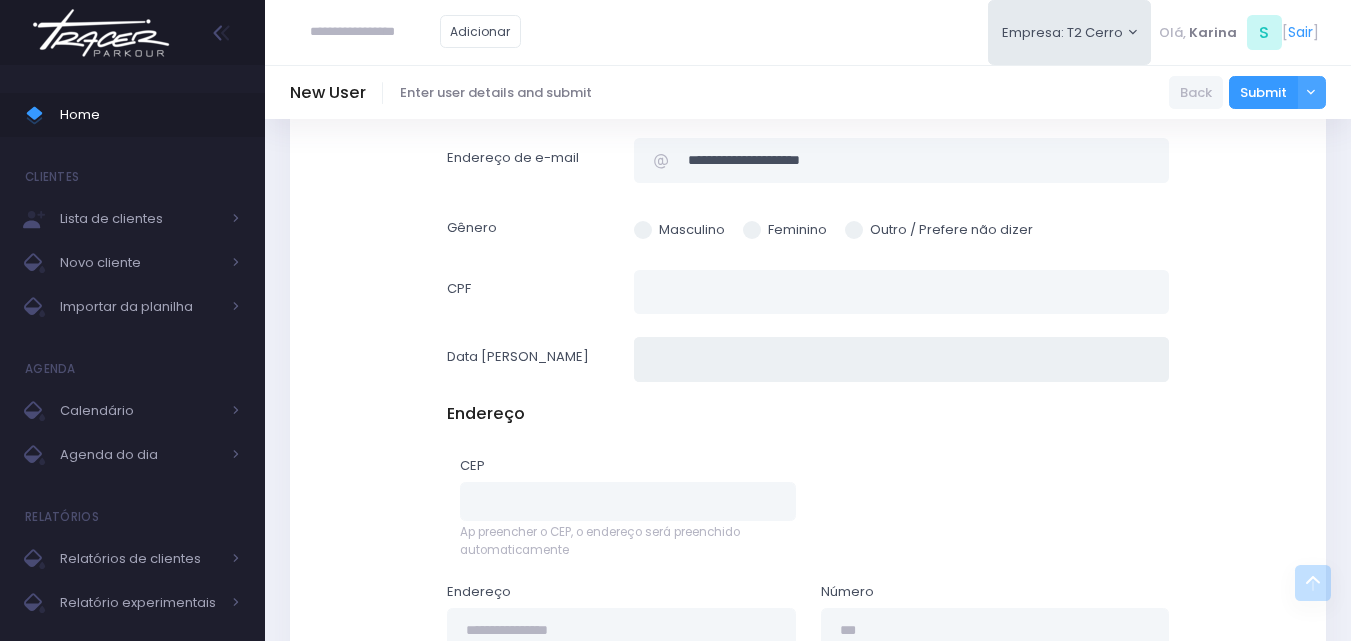 click at bounding box center [901, 359] 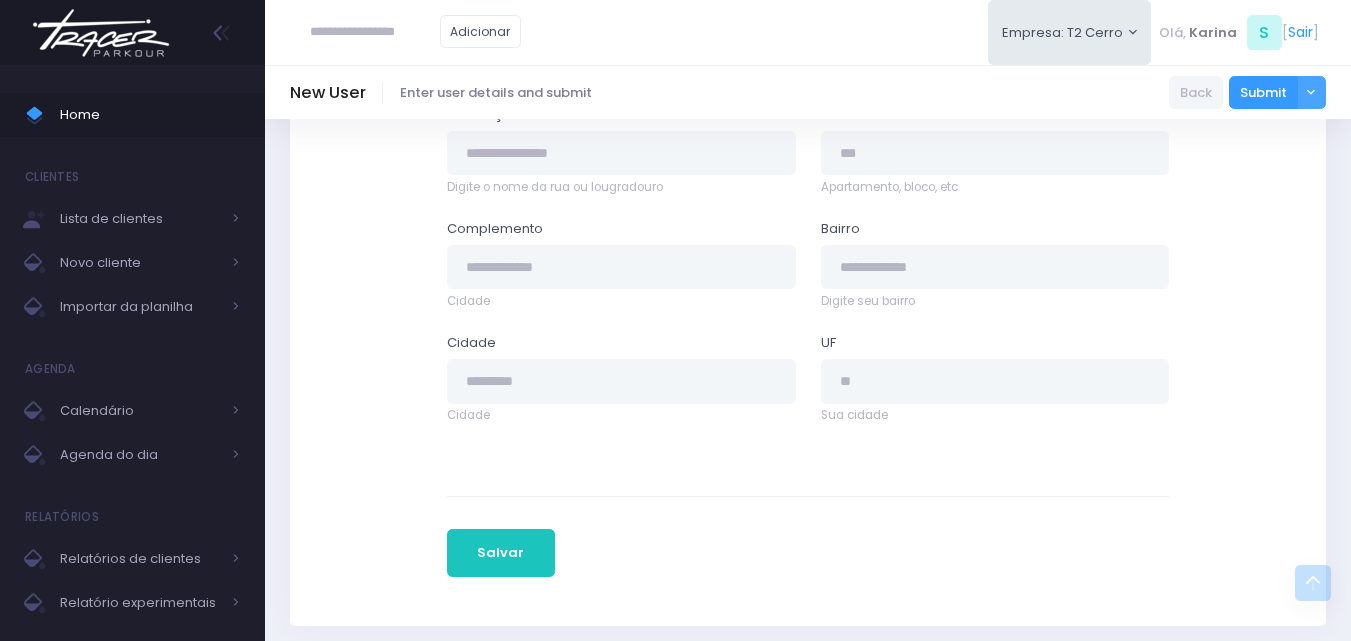 scroll, scrollTop: 1177, scrollLeft: 0, axis: vertical 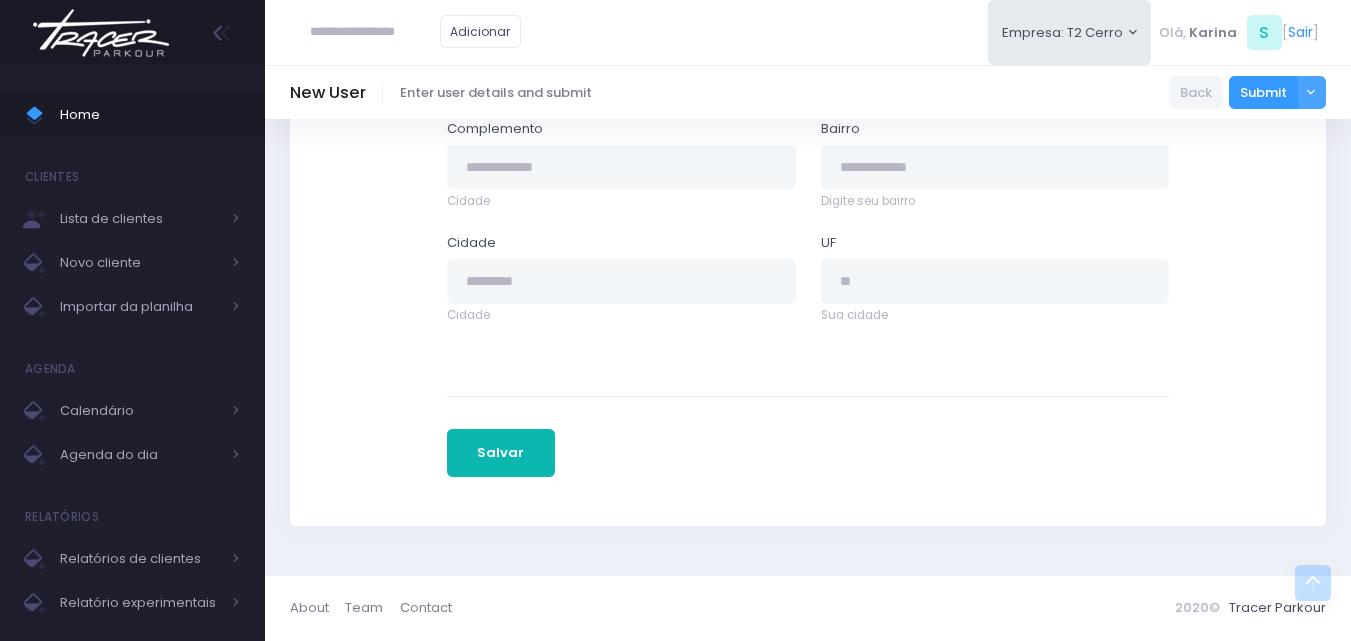 type on "**********" 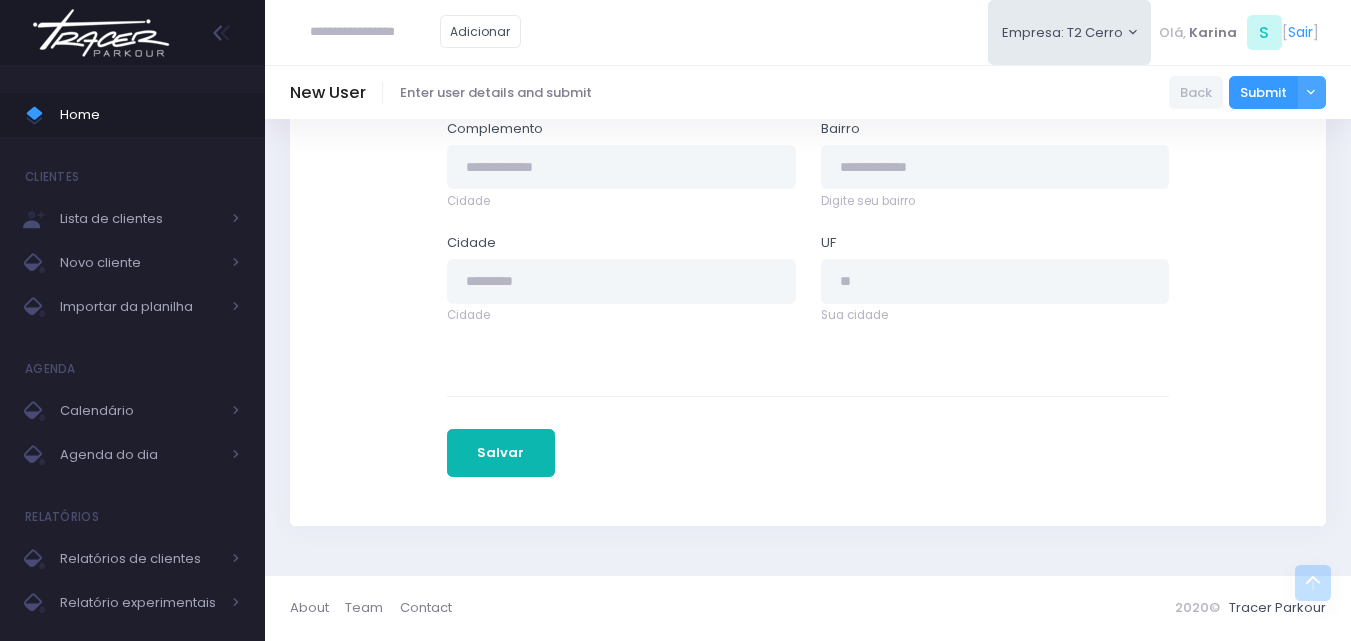 click on "Salvar" at bounding box center [501, 453] 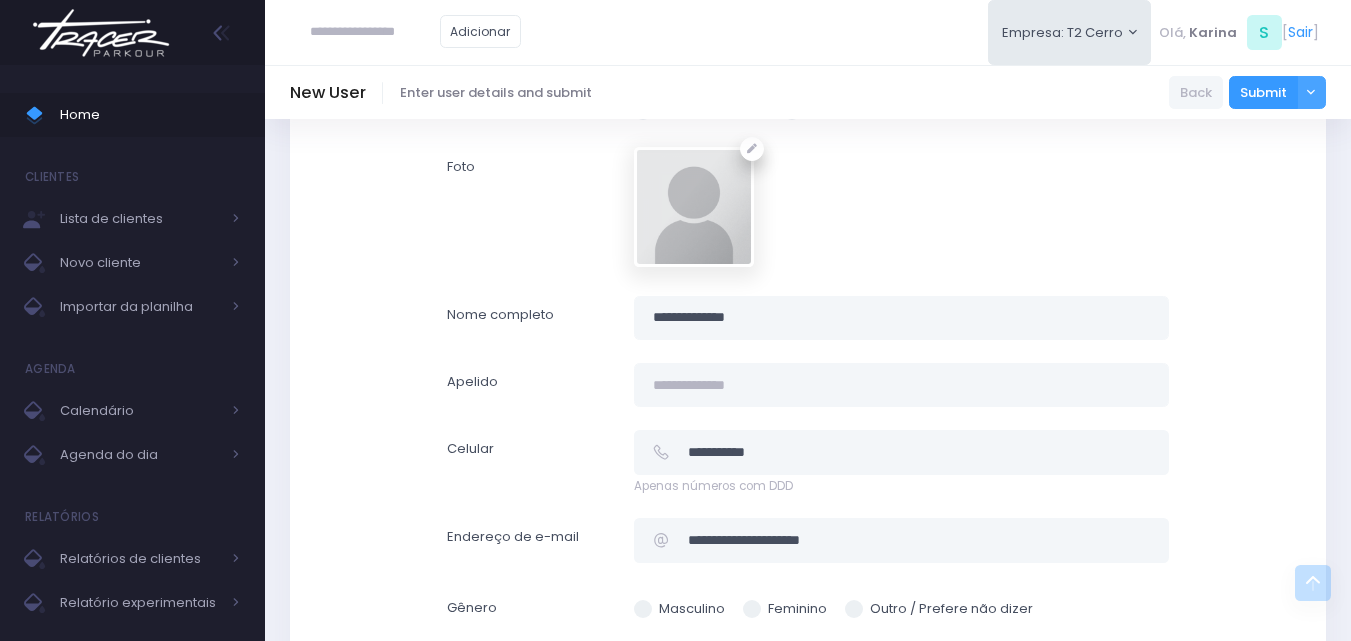 scroll, scrollTop: 400, scrollLeft: 0, axis: vertical 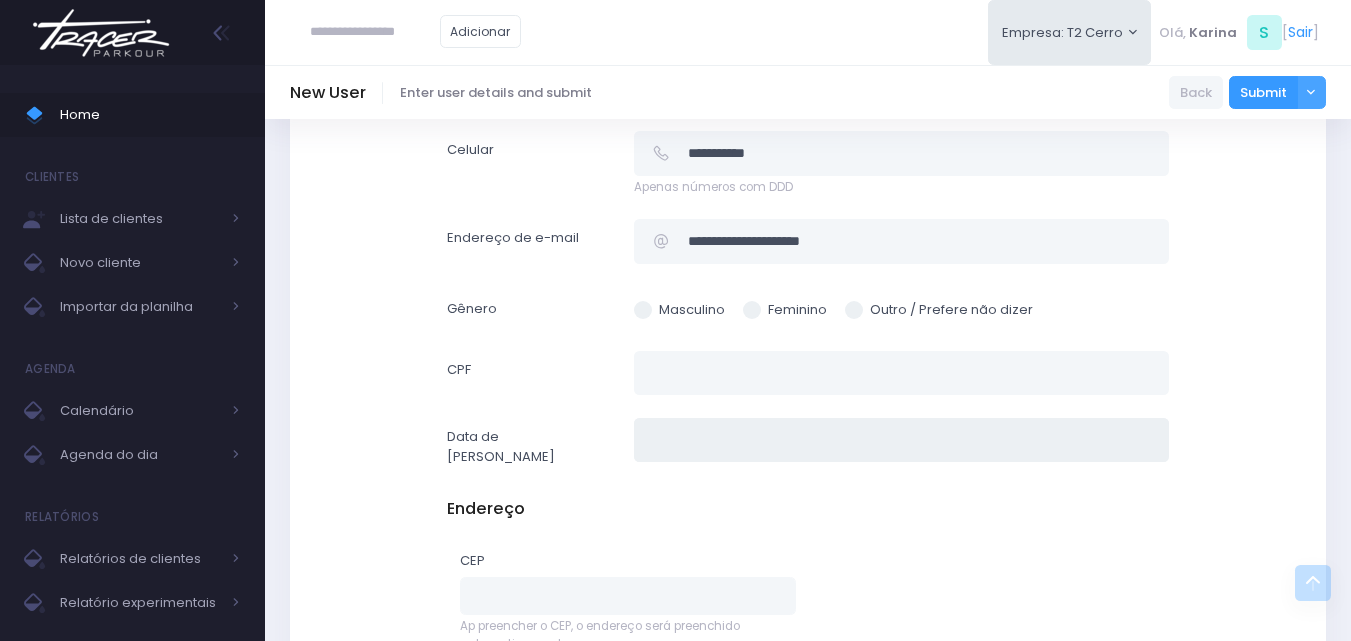 click at bounding box center [901, 440] 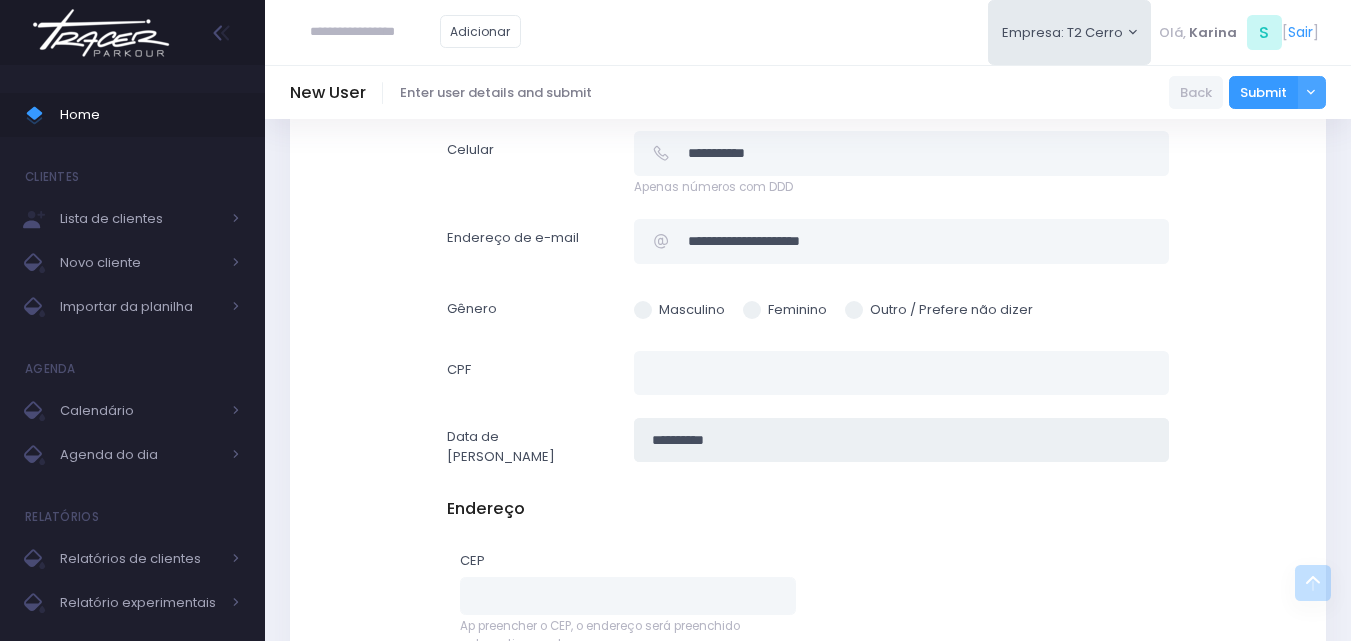 type on "**********" 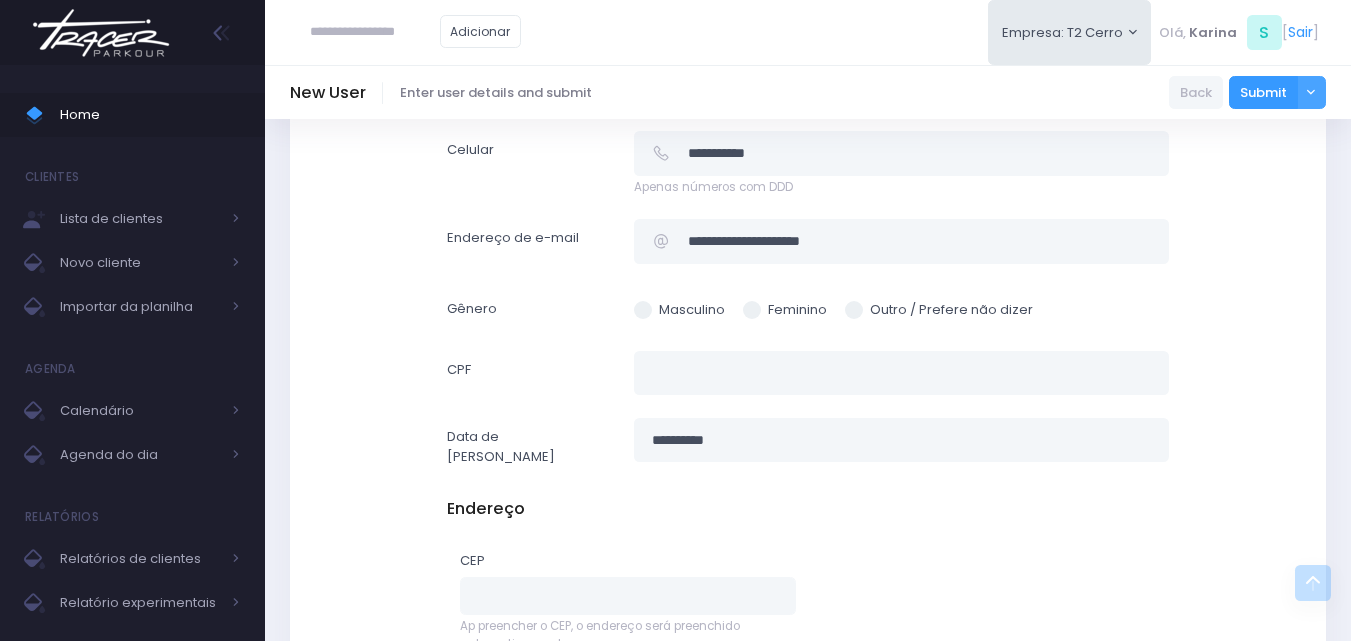 click on "Erros no formulário
birthdate Informe uma data válida.
Informações do cliente
Unidade Tracer Santana" at bounding box center (808, 333) 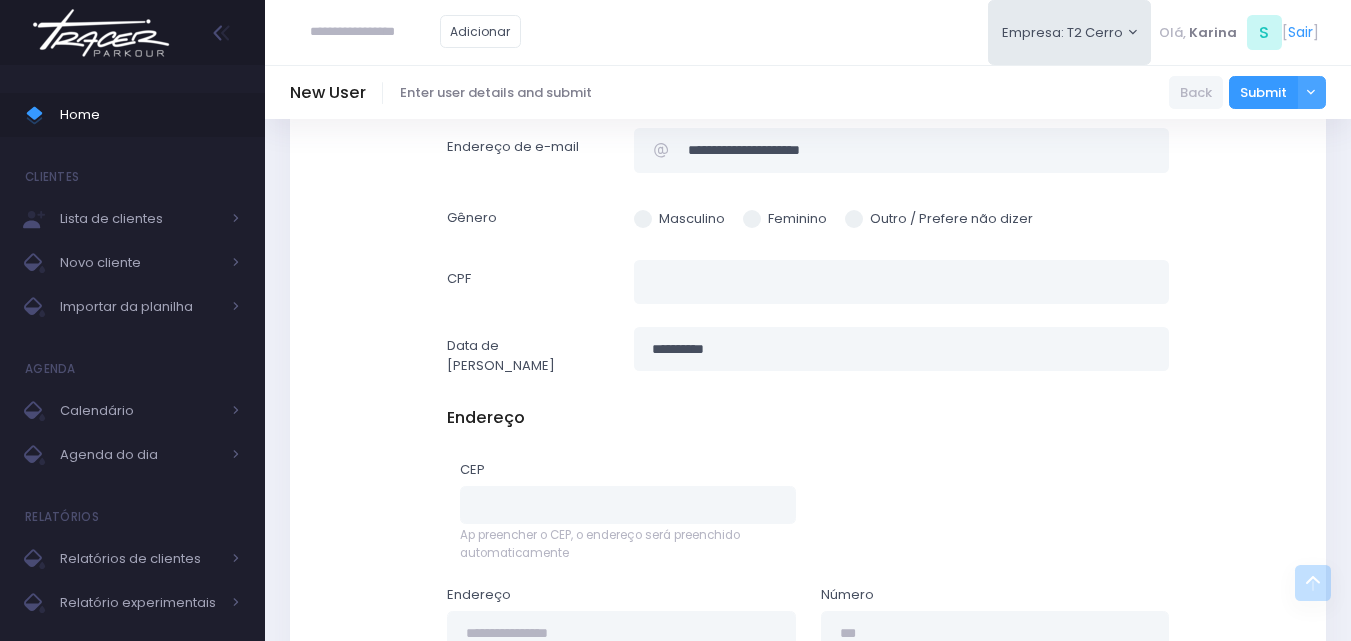 scroll, scrollTop: 1357, scrollLeft: 0, axis: vertical 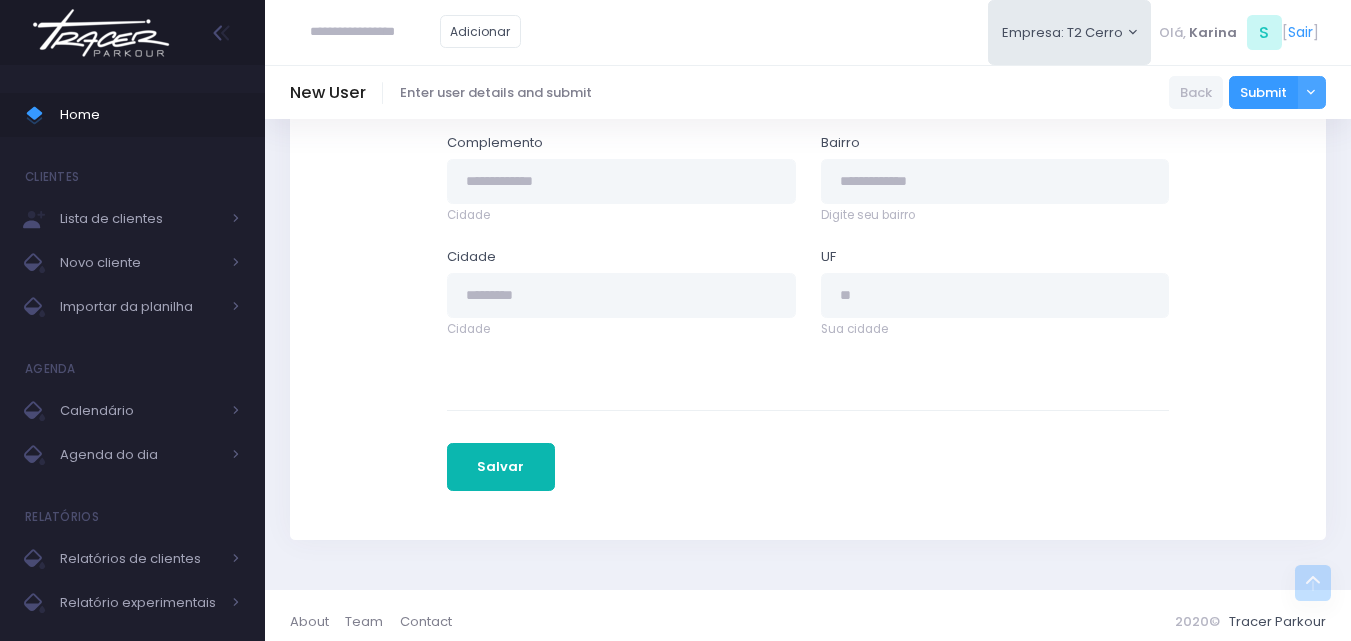 click on "Salvar" at bounding box center [501, 467] 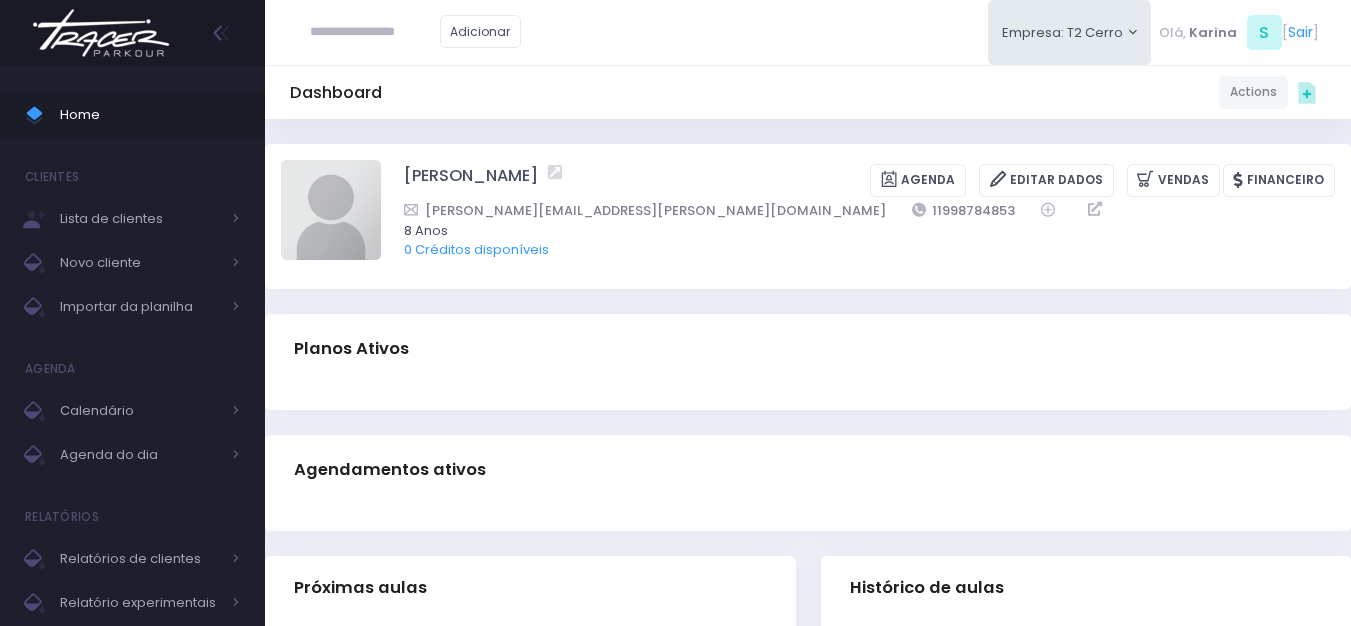 scroll, scrollTop: 0, scrollLeft: 0, axis: both 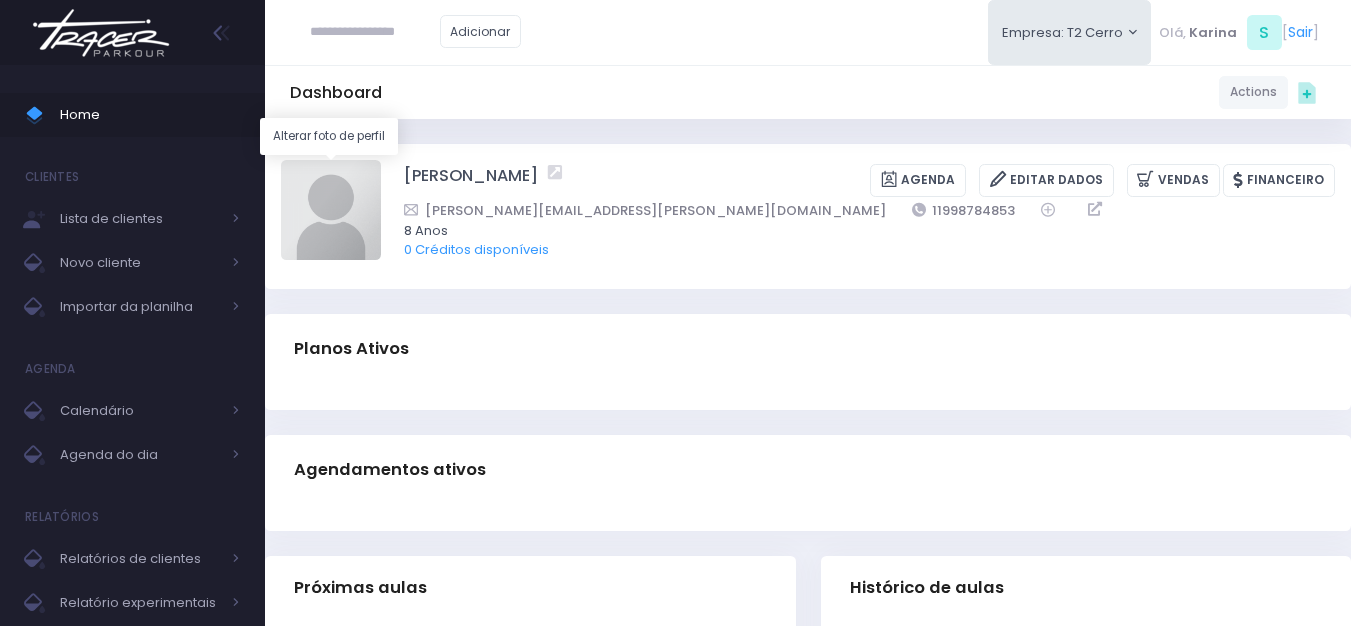 click at bounding box center [331, 210] 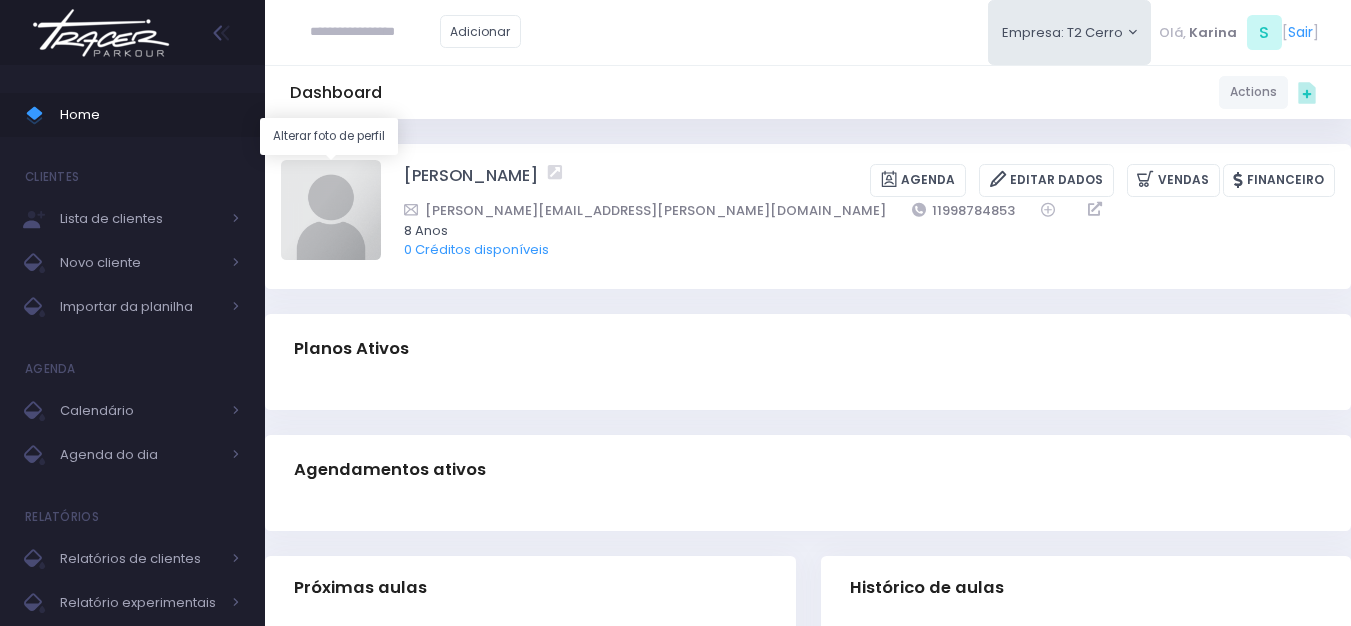 type on "**********" 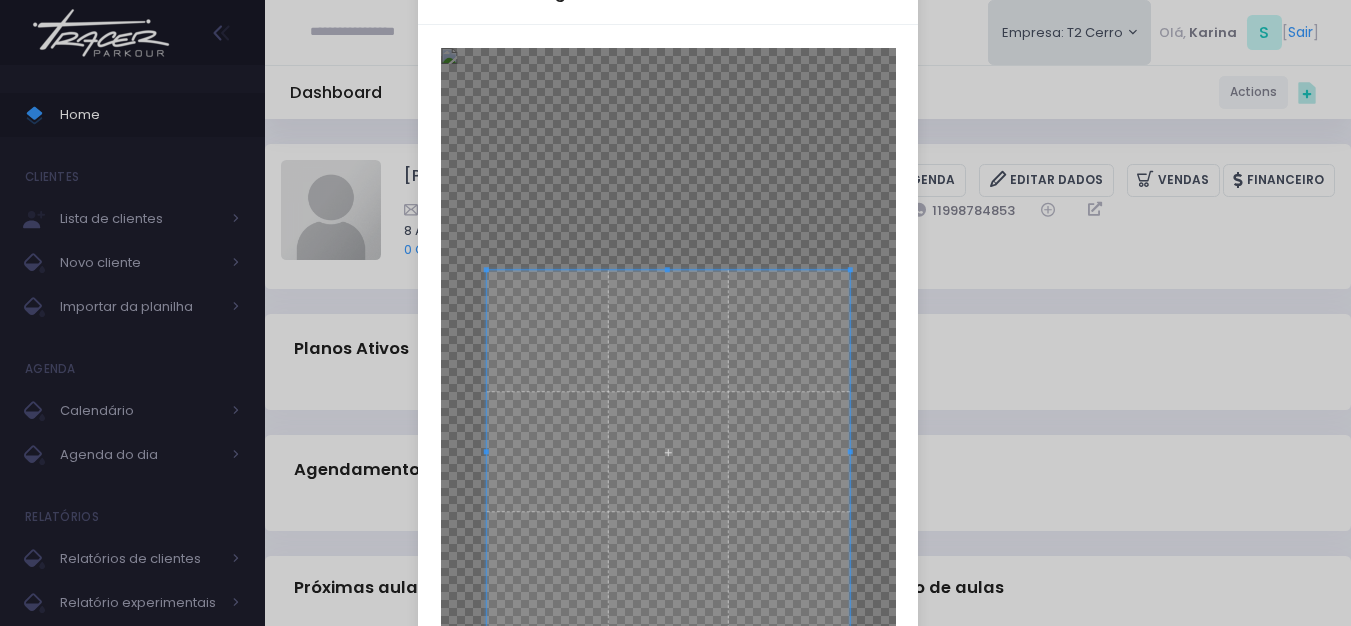 scroll, scrollTop: 300, scrollLeft: 0, axis: vertical 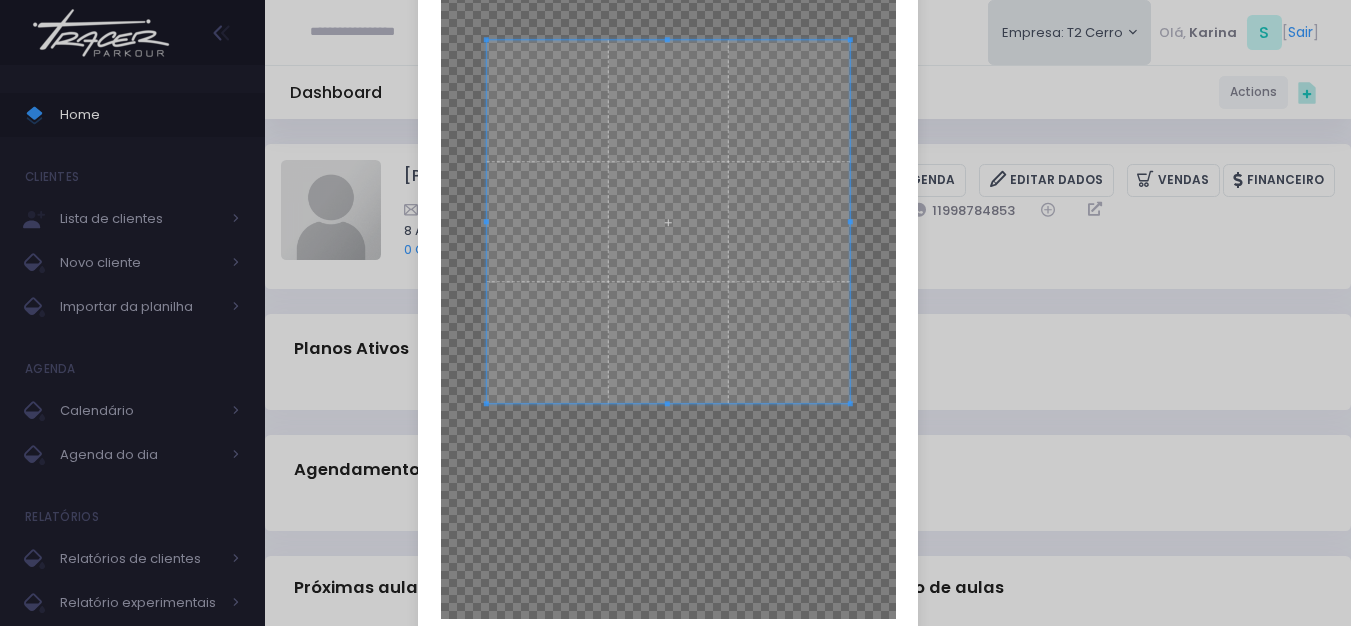 click at bounding box center [668, 221] 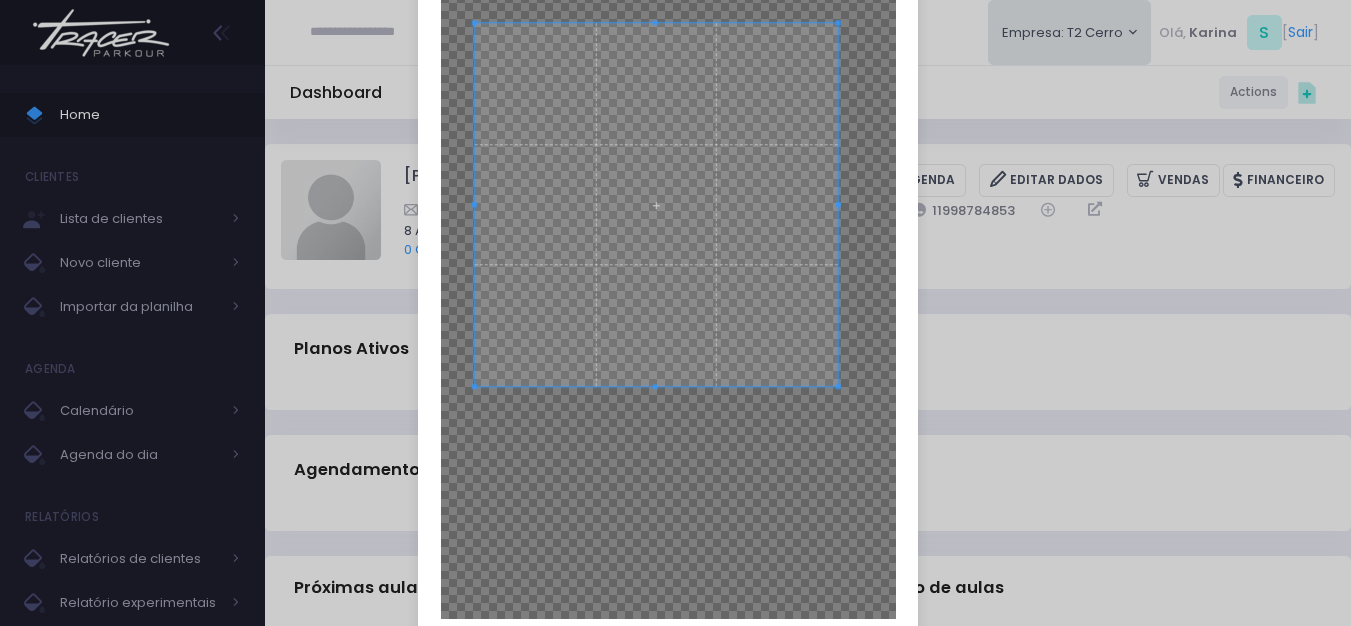 click at bounding box center [656, 204] 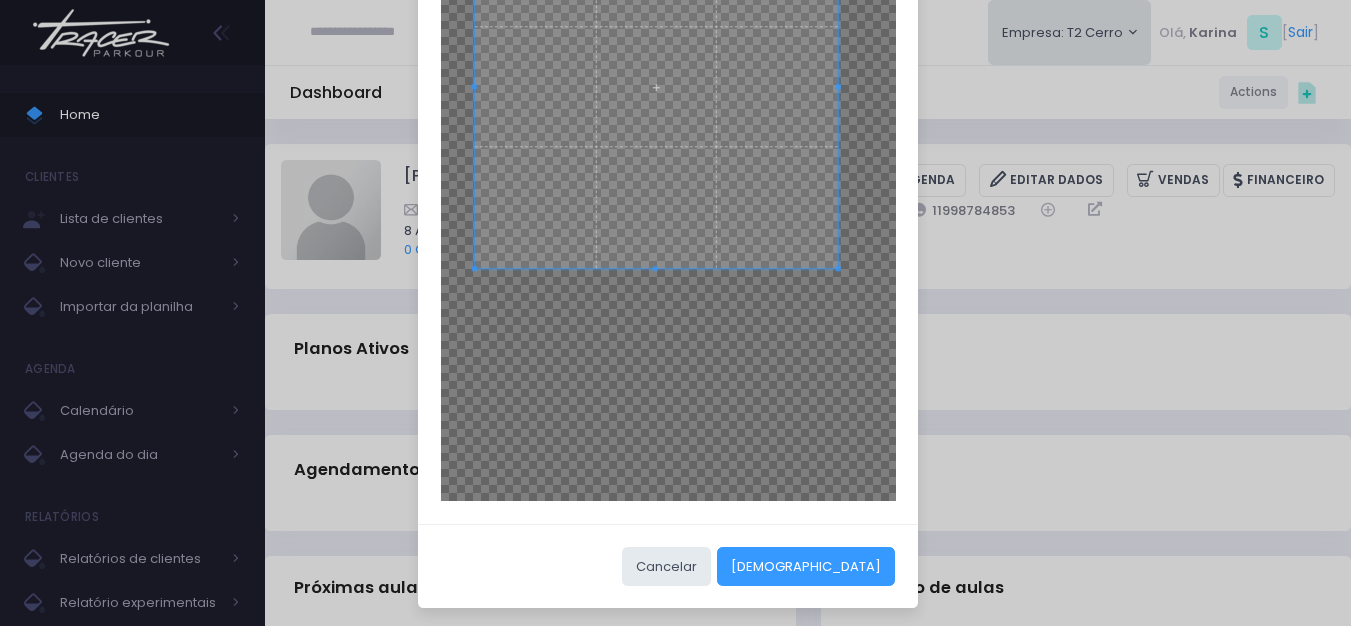 scroll, scrollTop: 423, scrollLeft: 0, axis: vertical 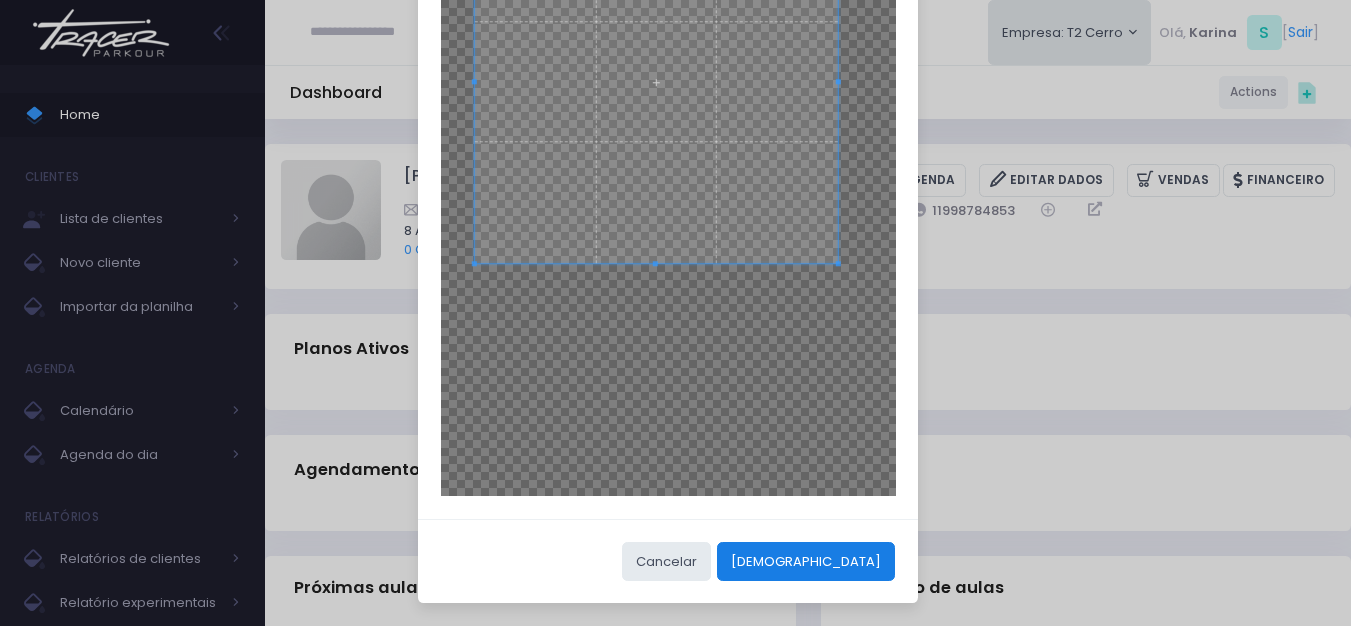 click on "[DEMOGRAPHIC_DATA]" at bounding box center (806, 561) 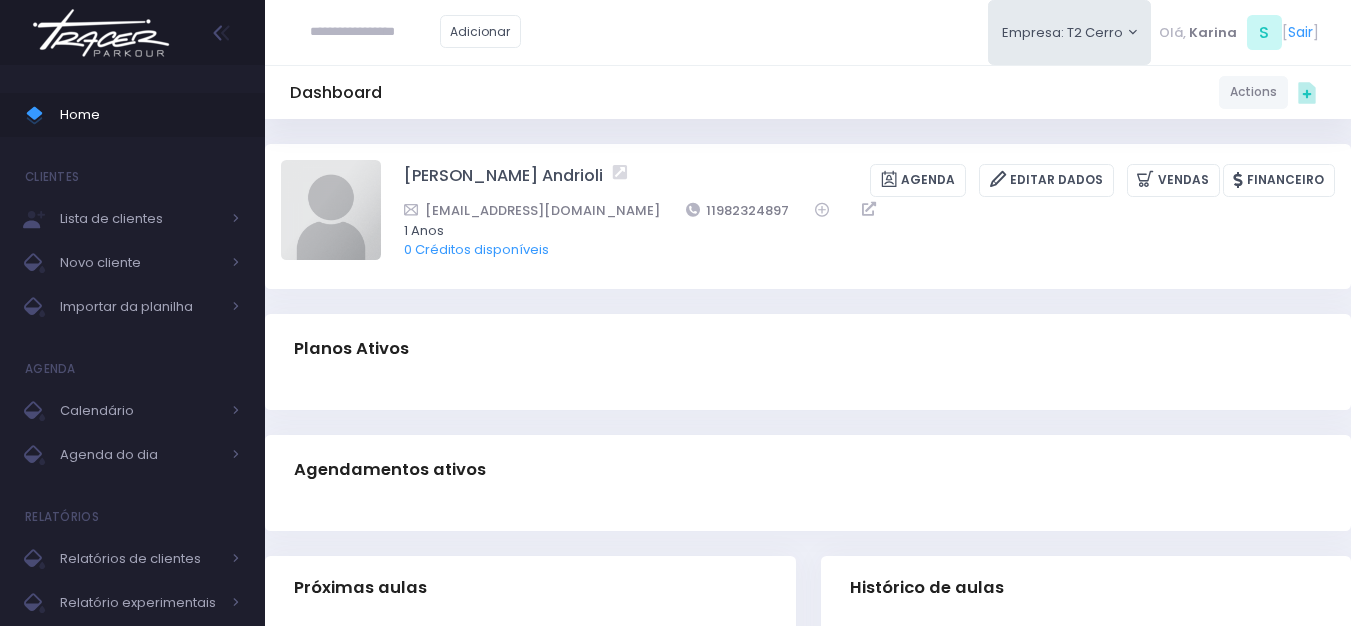 scroll, scrollTop: 0, scrollLeft: 0, axis: both 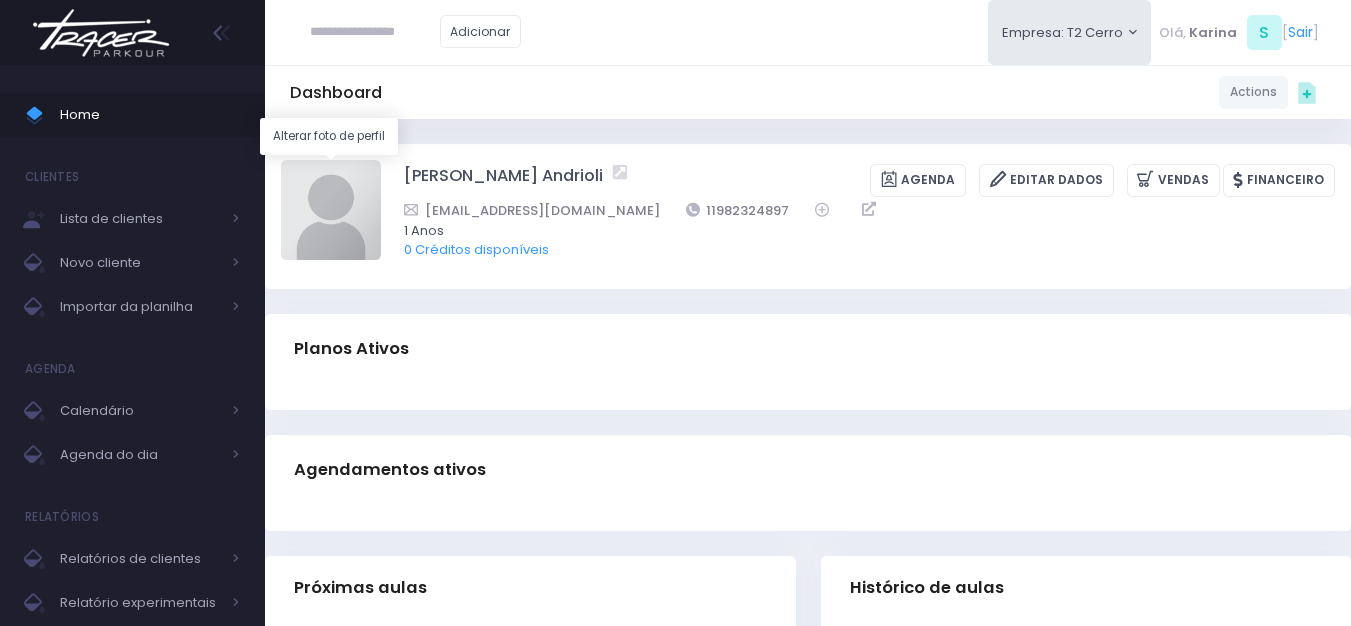 click at bounding box center [331, 210] 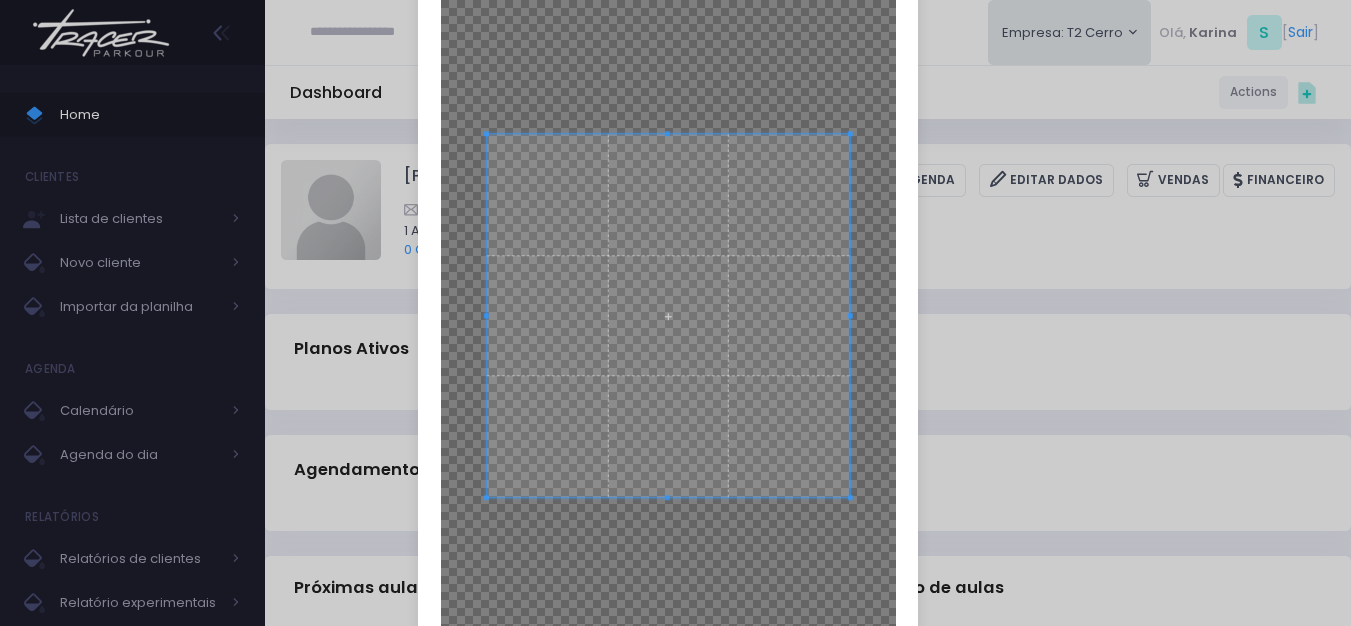 scroll, scrollTop: 200, scrollLeft: 0, axis: vertical 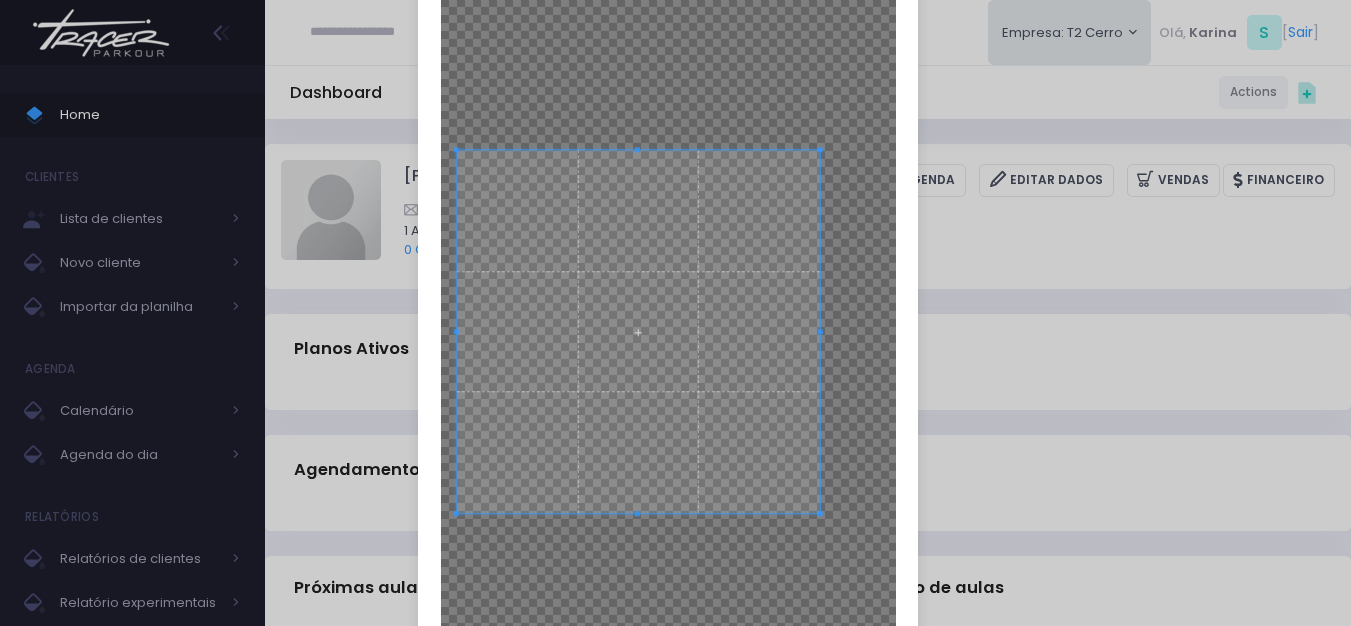 click at bounding box center [638, 331] 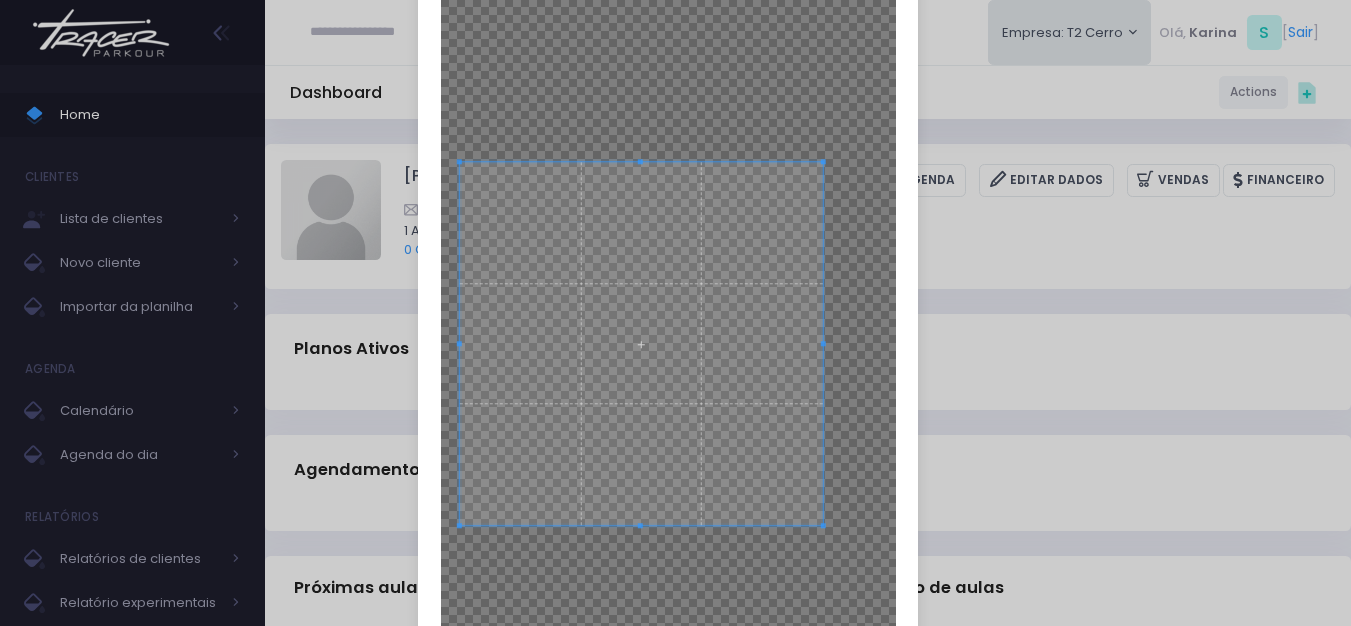 click at bounding box center [641, 343] 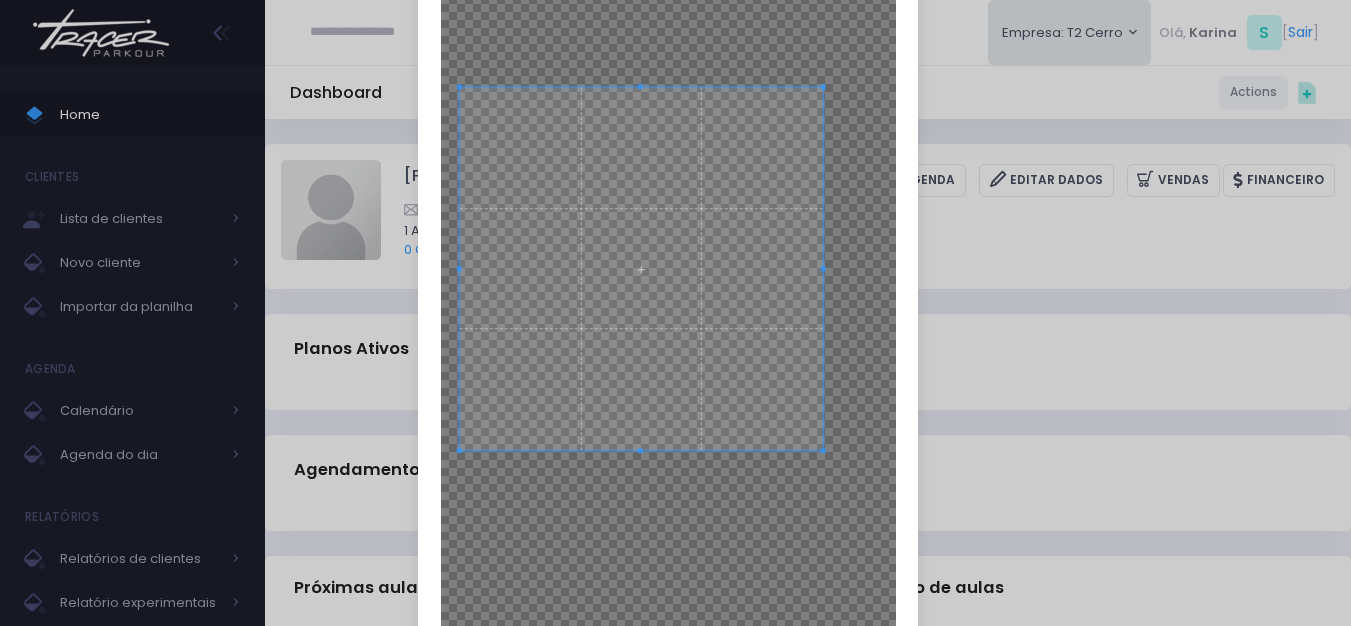 scroll, scrollTop: 423, scrollLeft: 0, axis: vertical 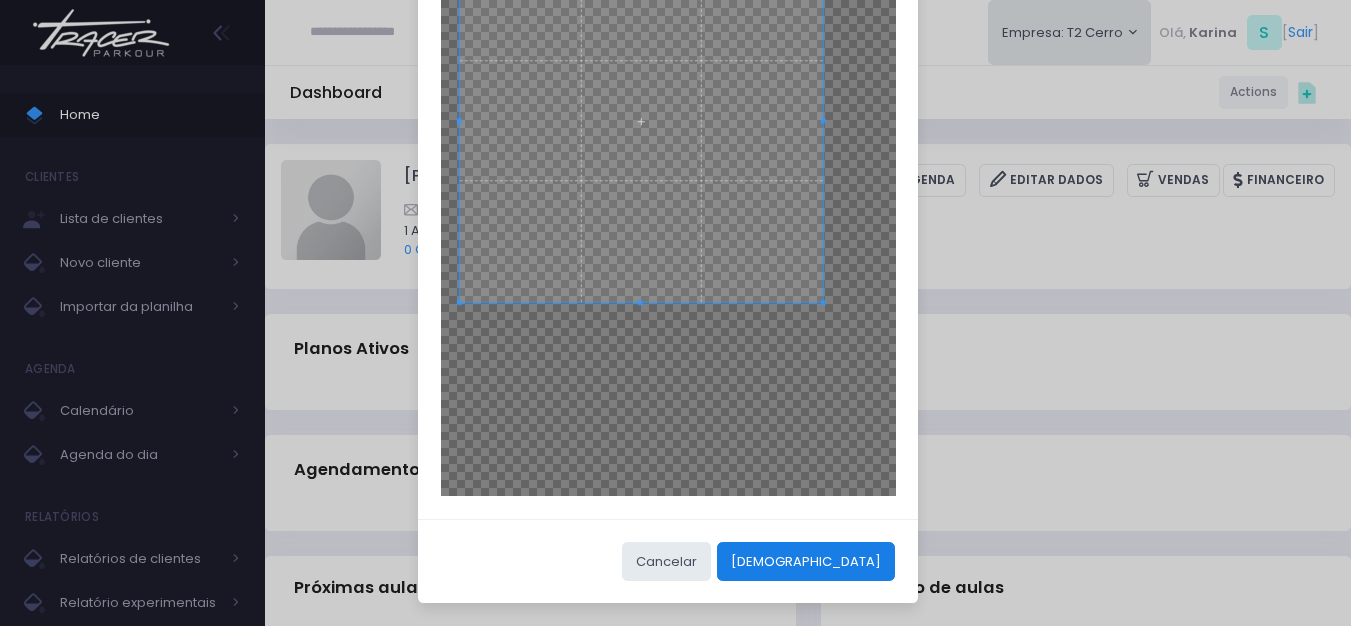 click on "[DEMOGRAPHIC_DATA]" at bounding box center (806, 561) 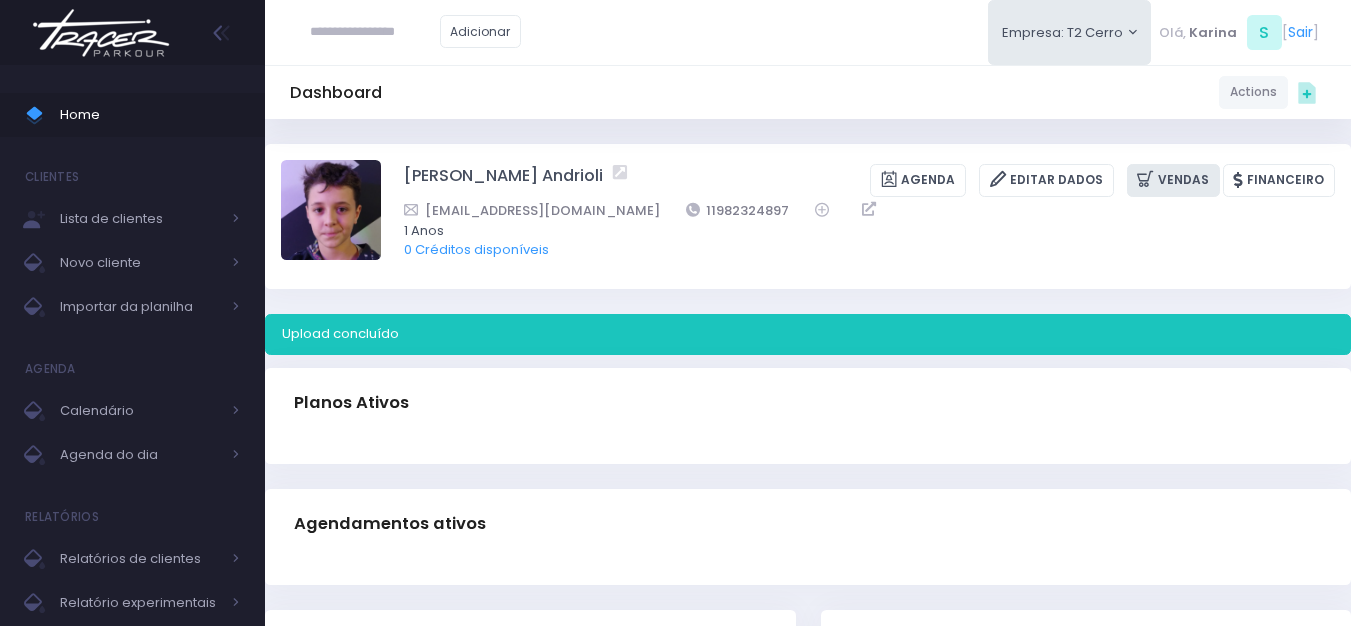 click on "Vendas" at bounding box center [1173, 180] 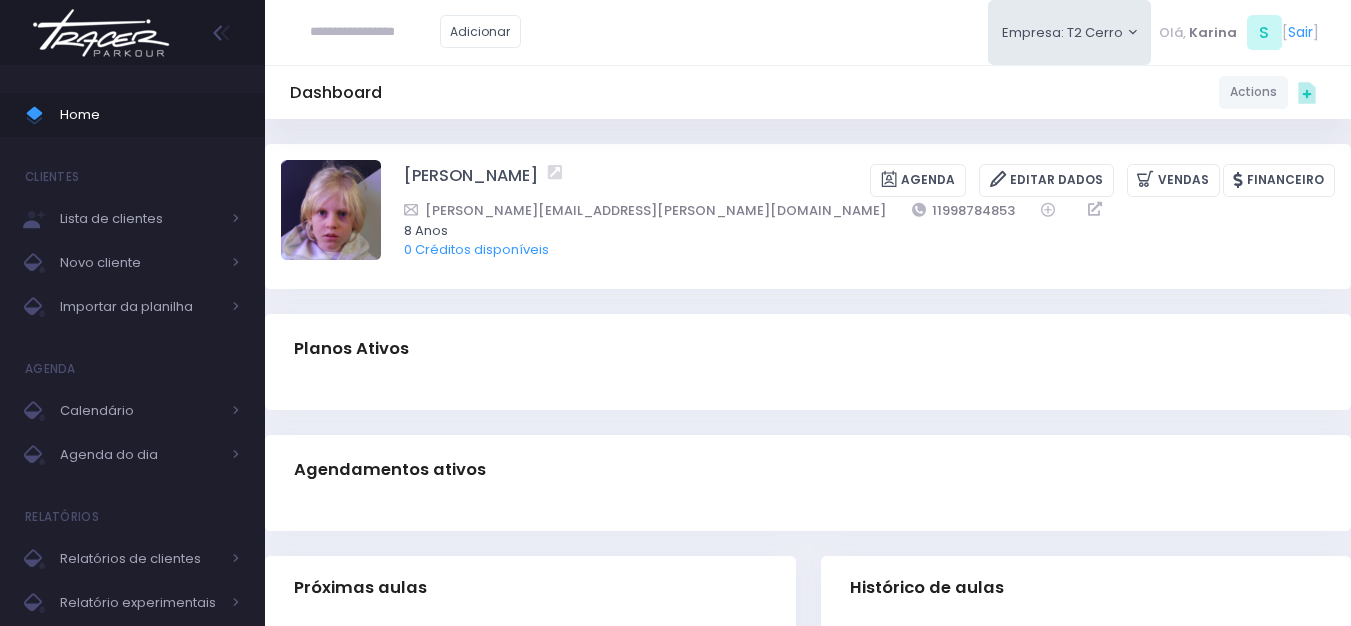 scroll, scrollTop: 0, scrollLeft: 0, axis: both 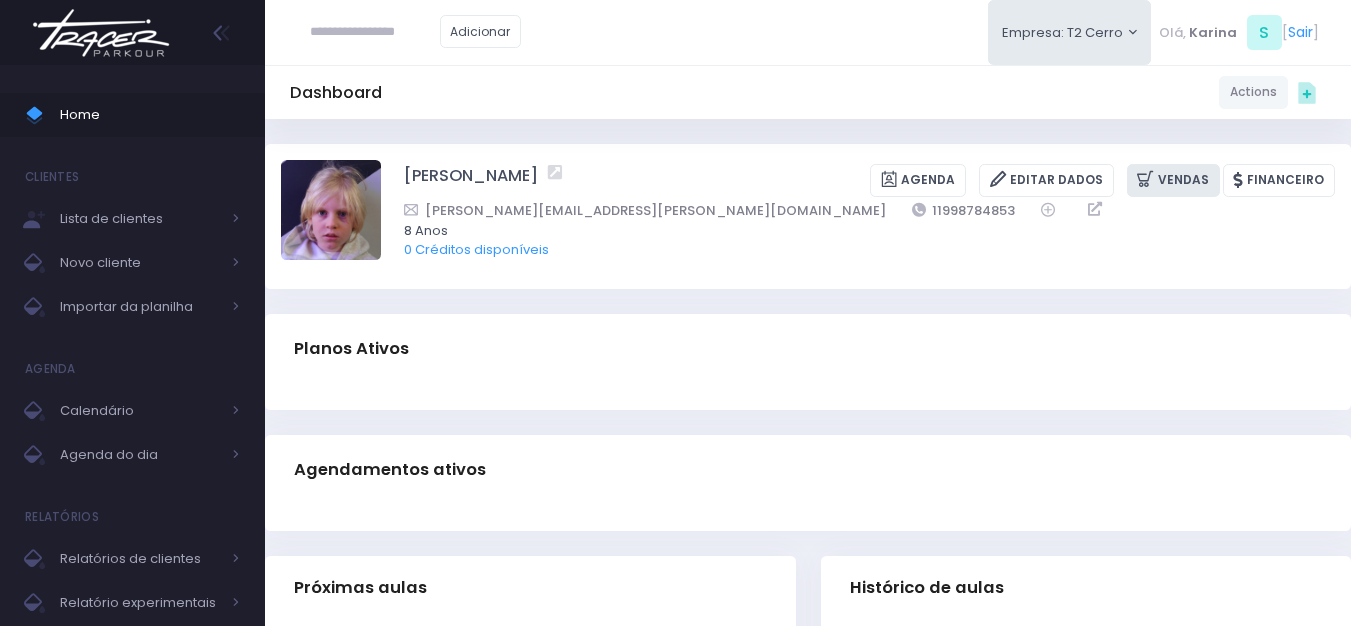 click on "Vendas" at bounding box center (1173, 180) 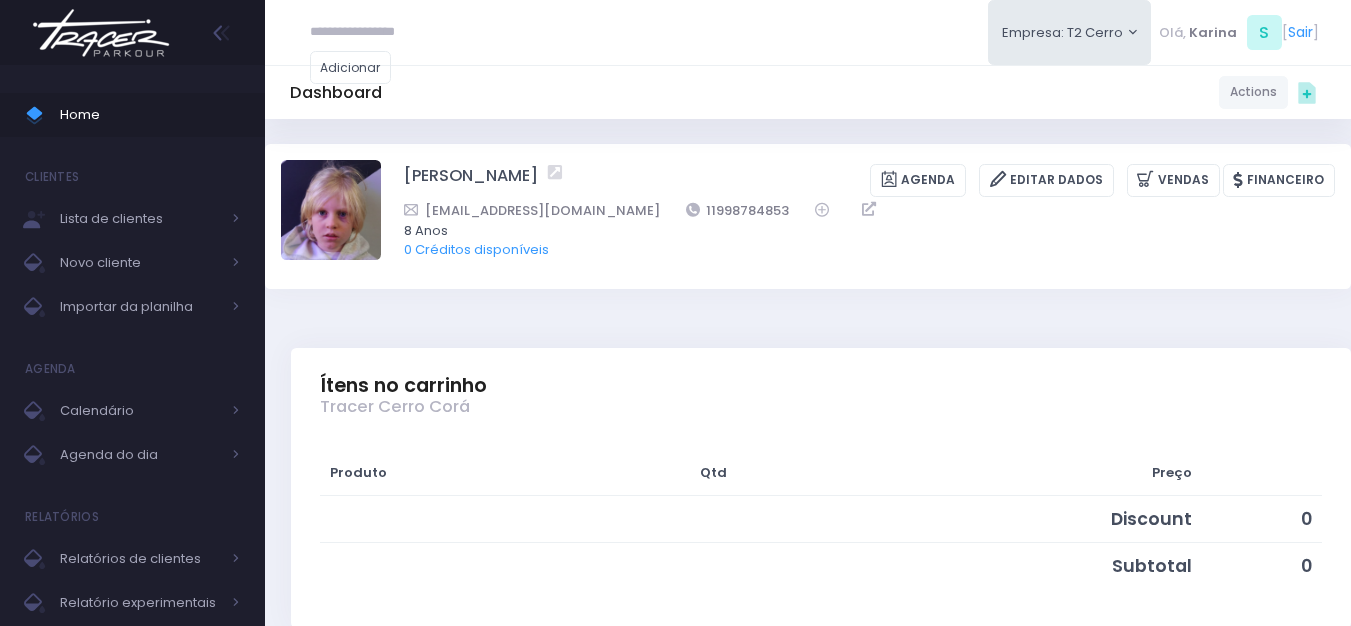 scroll, scrollTop: 0, scrollLeft: 0, axis: both 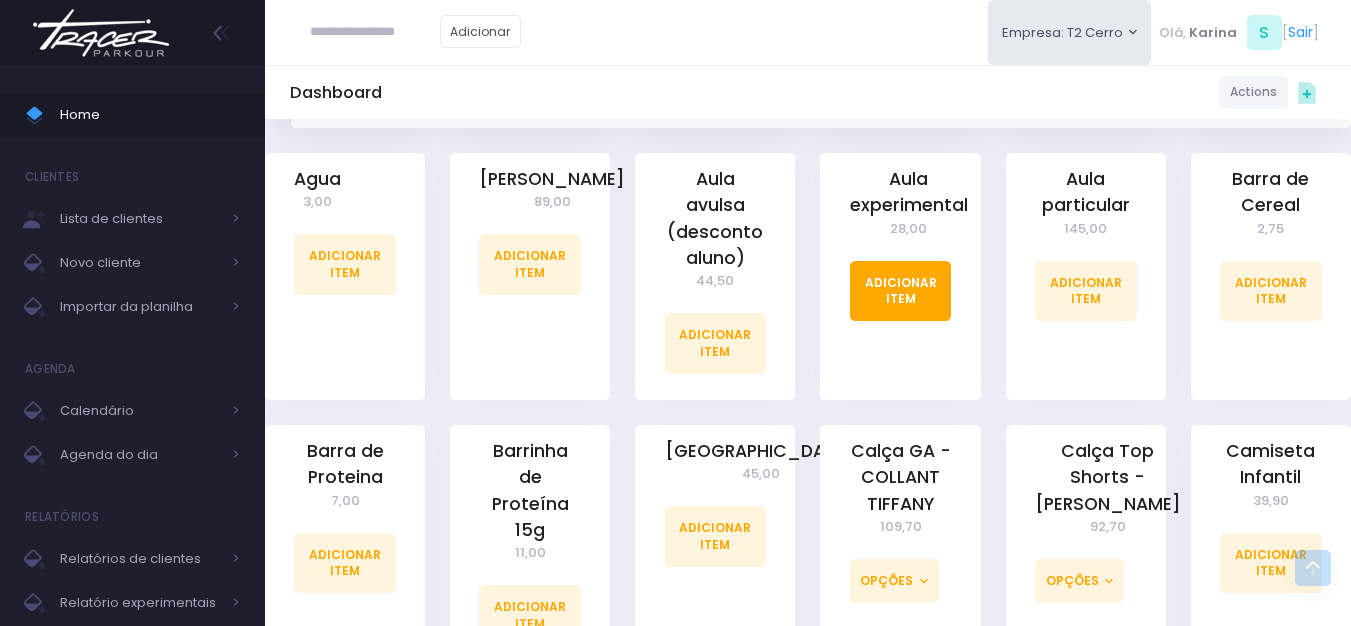 click on "Adicionar Item" at bounding box center (901, 291) 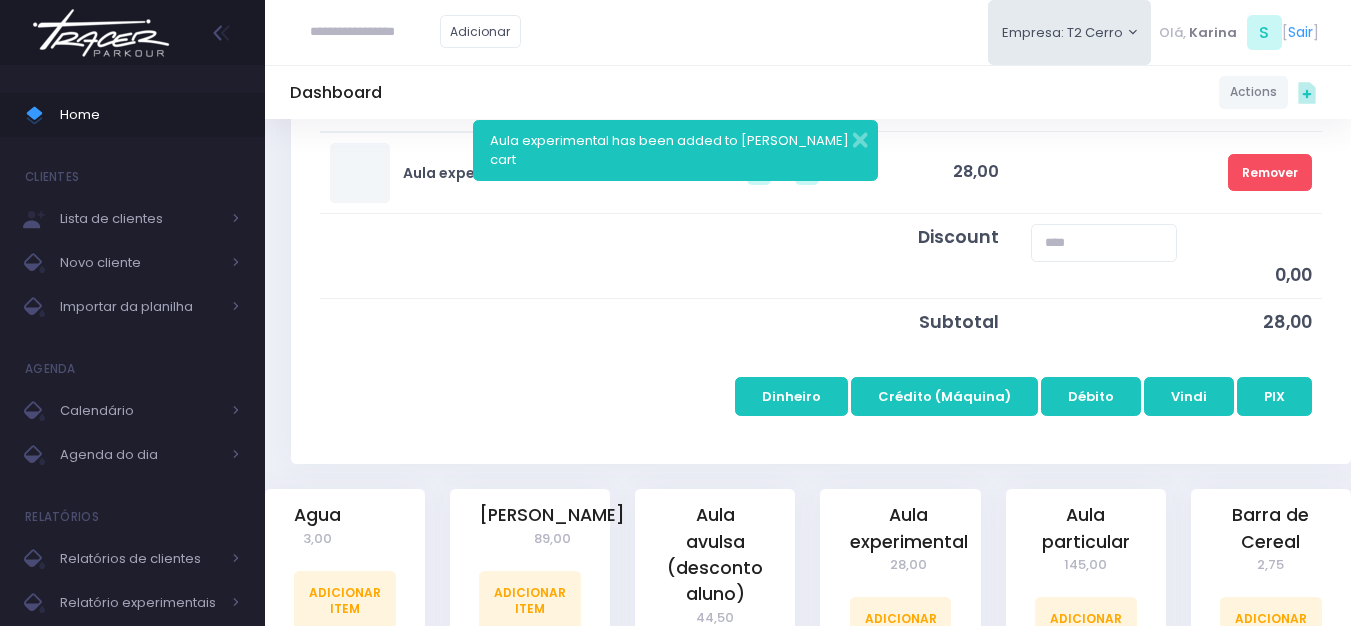 scroll, scrollTop: 200, scrollLeft: 0, axis: vertical 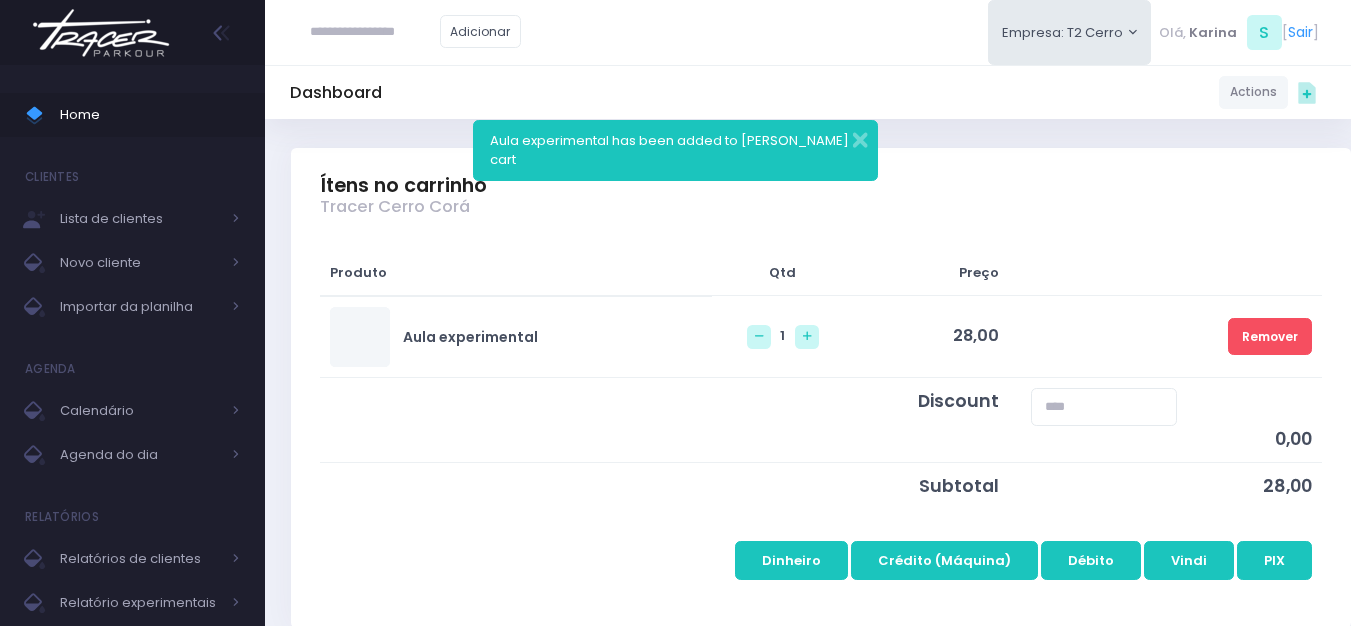 click on "Dashboard
Actions
Choose Label:
Customer
Partner
Suplier
Member
Staff
Add new" at bounding box center [808, 92] 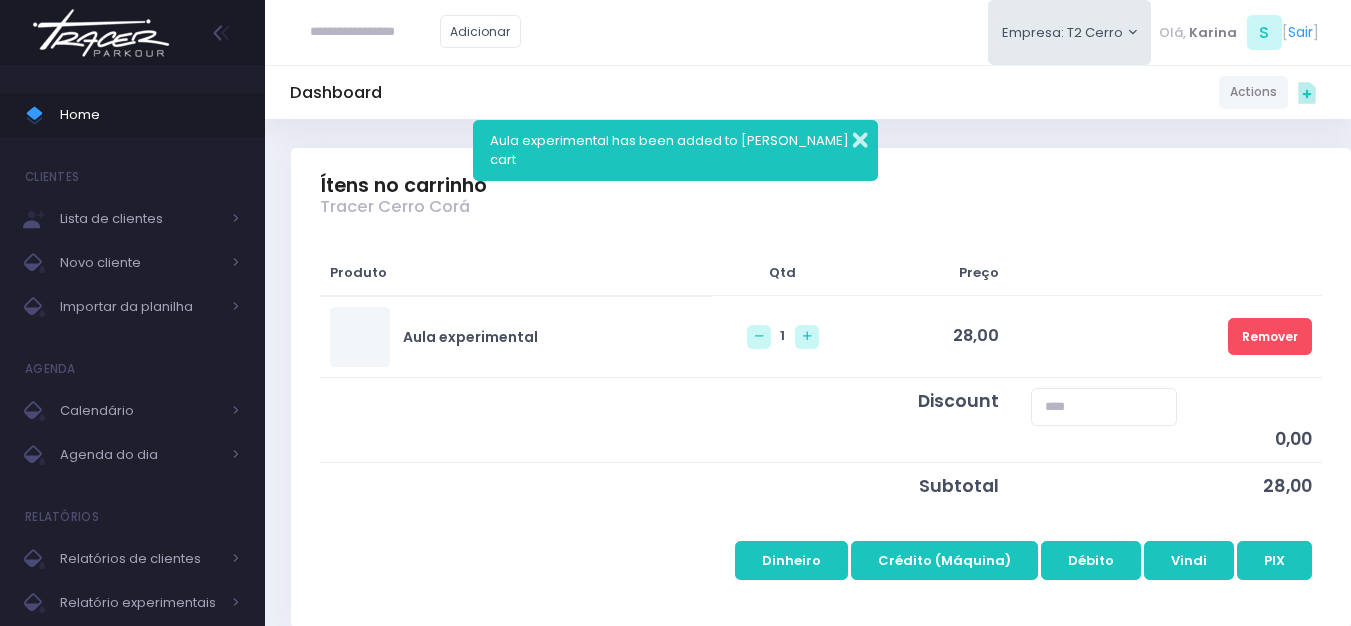 click at bounding box center (847, 137) 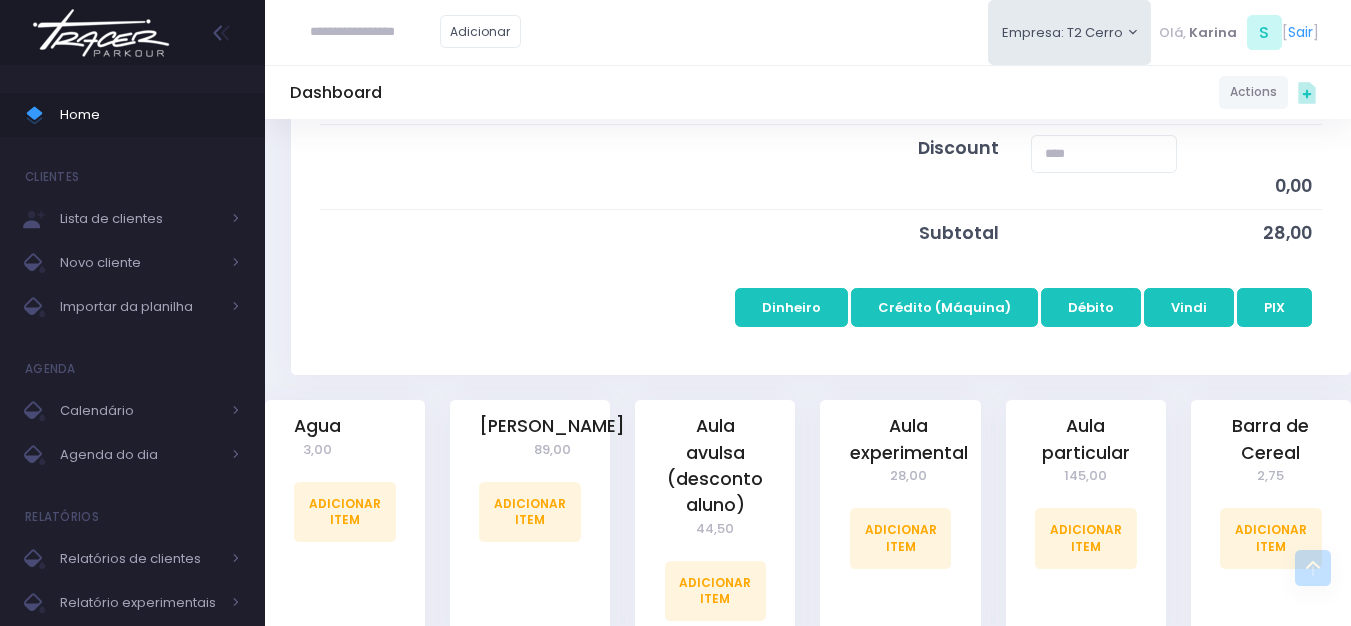scroll, scrollTop: 500, scrollLeft: 0, axis: vertical 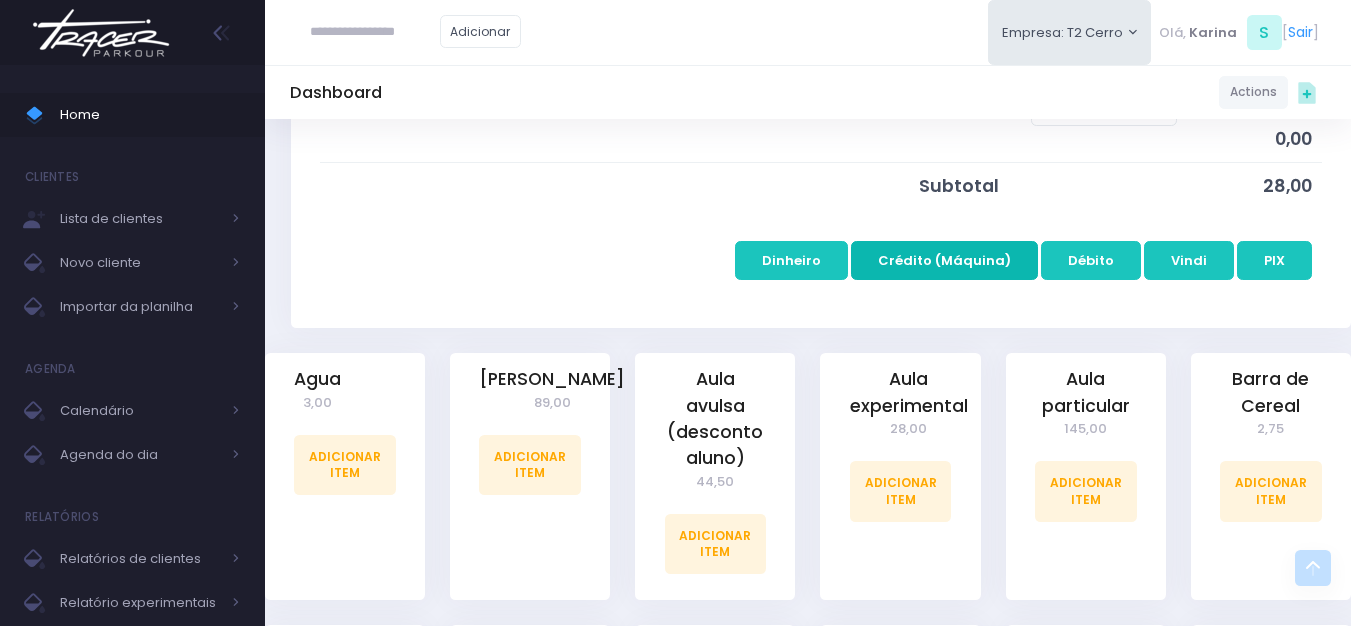 click on "Crédito (Máquina)" at bounding box center [944, 260] 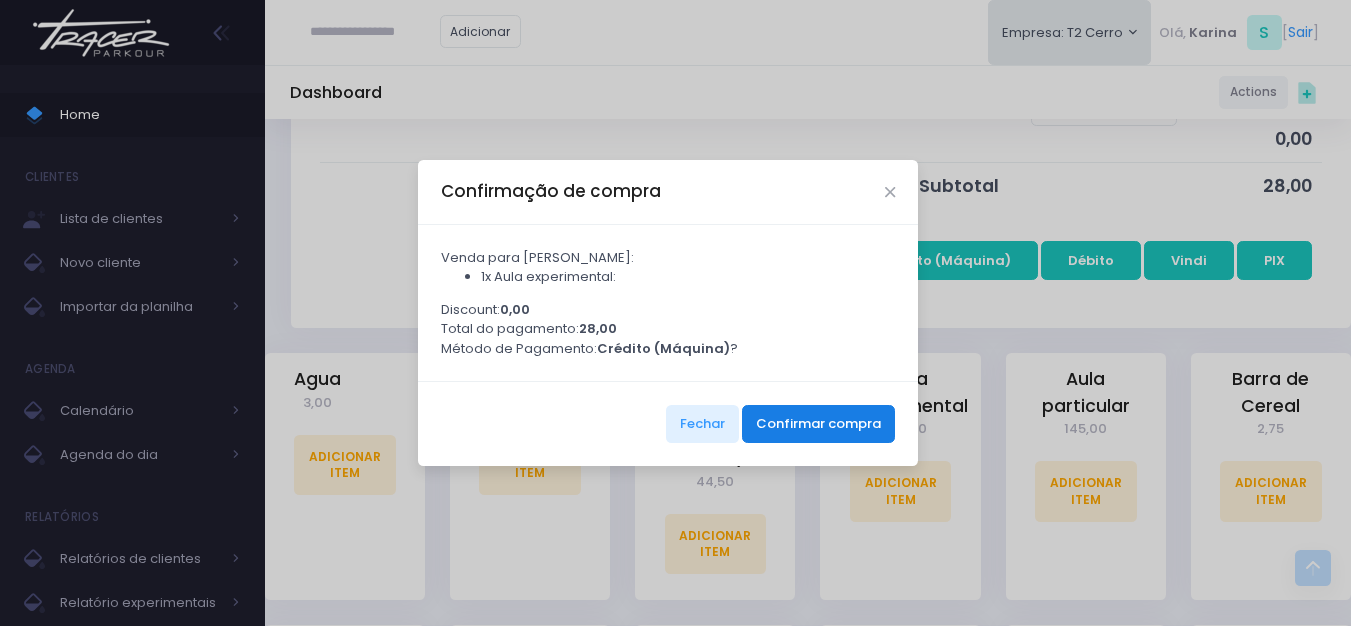 click on "Confirmar compra" at bounding box center (818, 424) 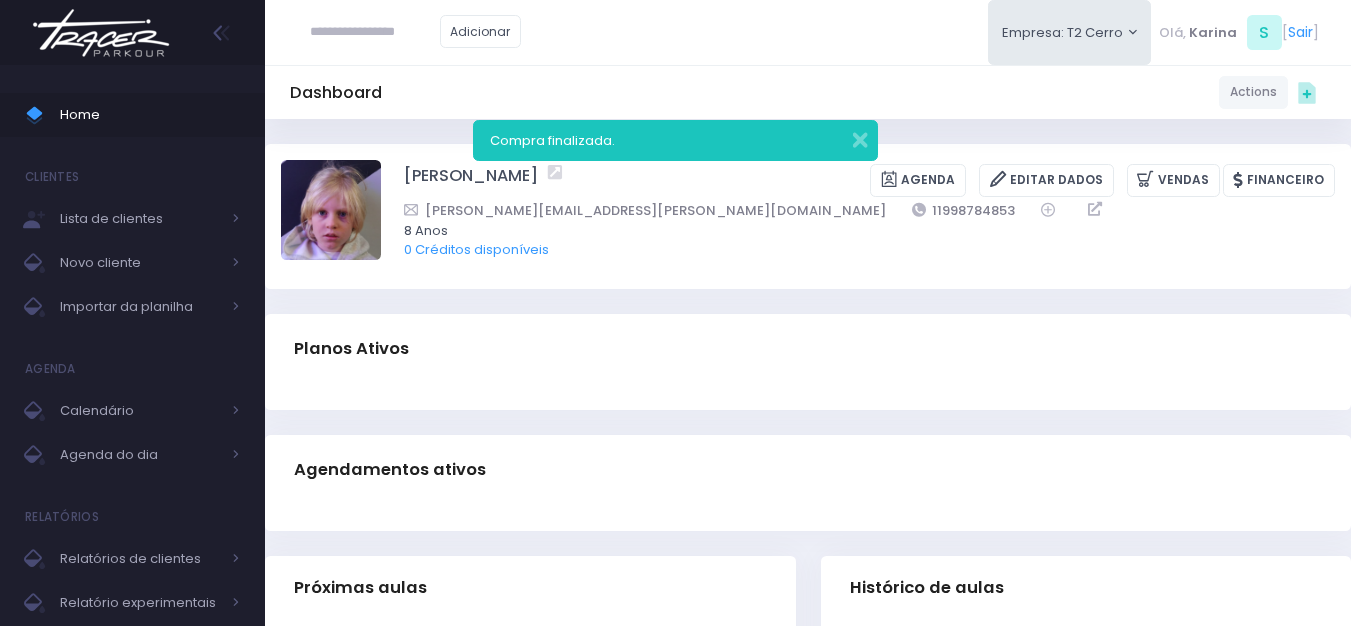 scroll, scrollTop: 0, scrollLeft: 0, axis: both 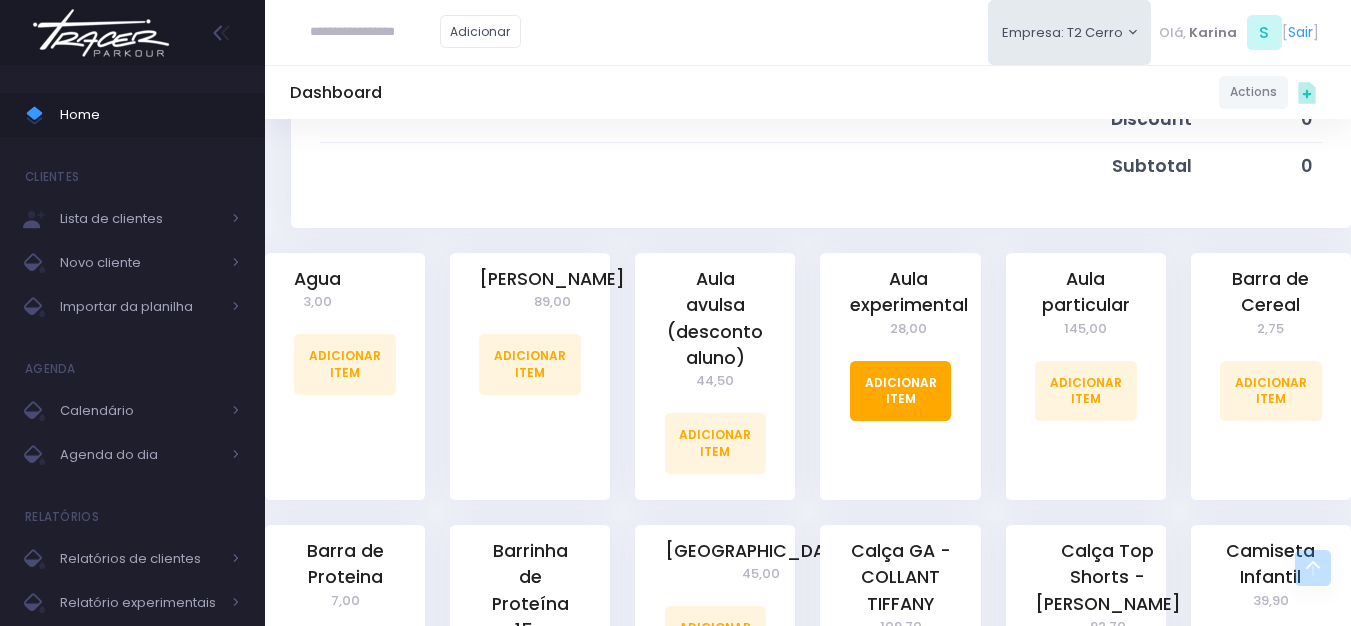 click on "Adicionar Item" at bounding box center (901, 391) 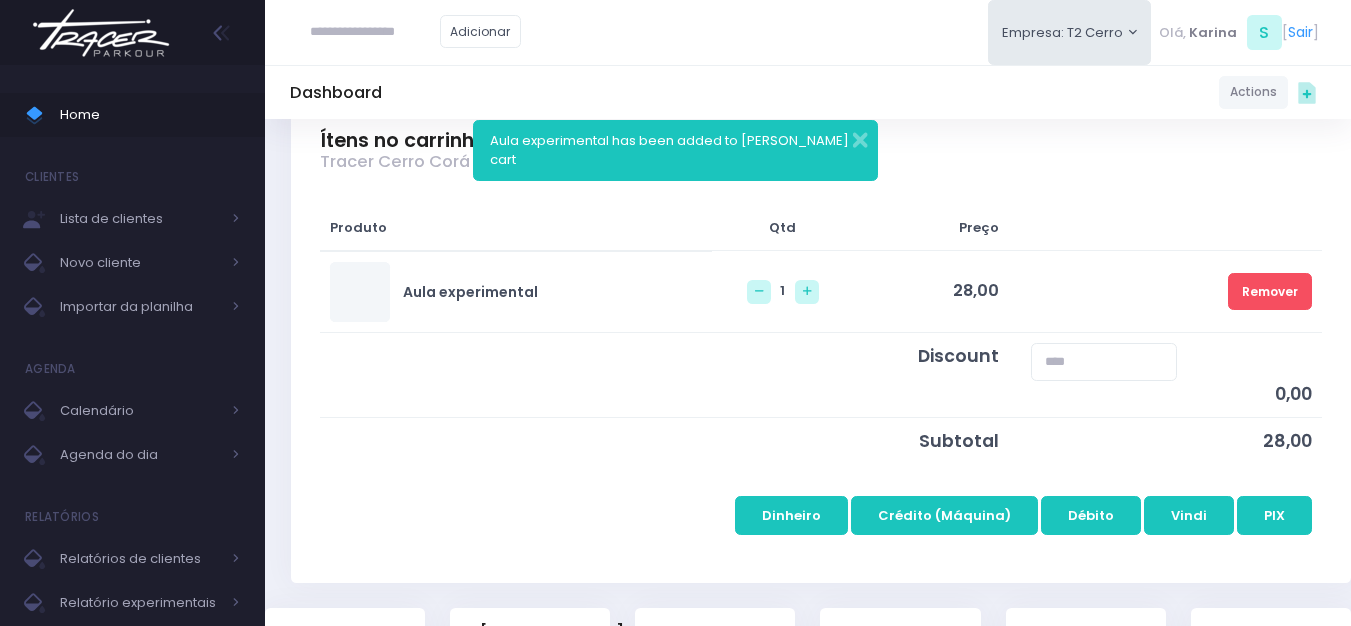 scroll, scrollTop: 200, scrollLeft: 0, axis: vertical 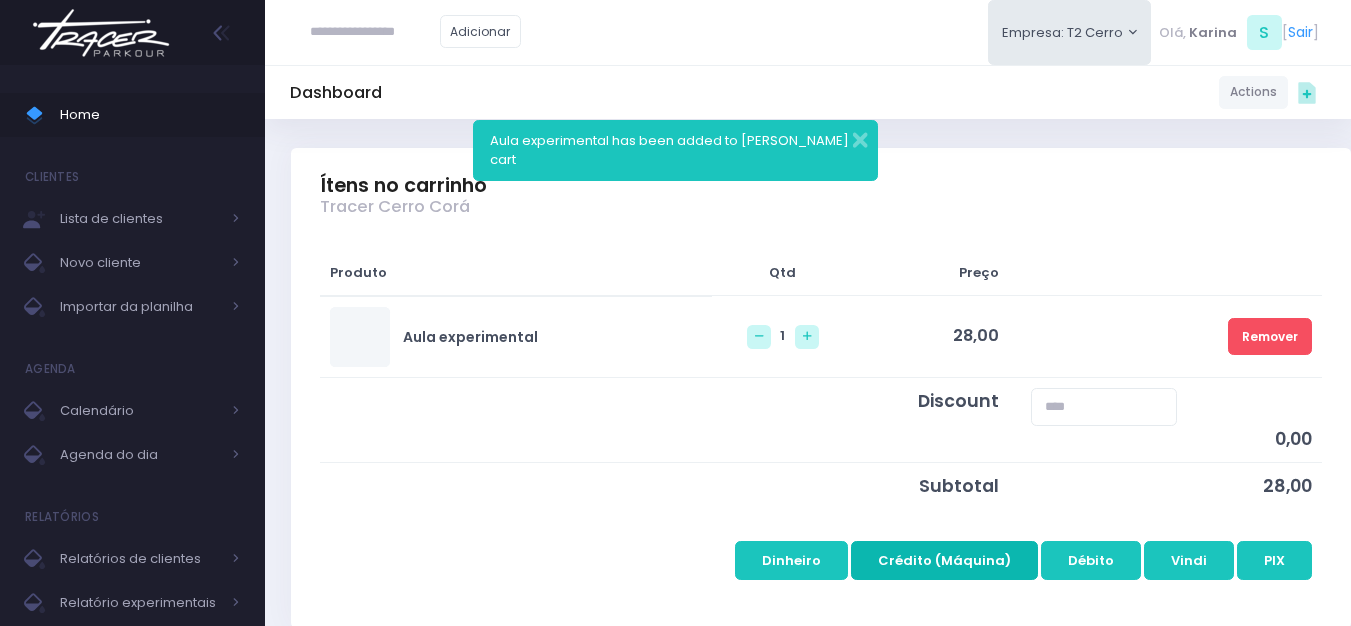 click on "Crédito (Máquina)" at bounding box center (944, 560) 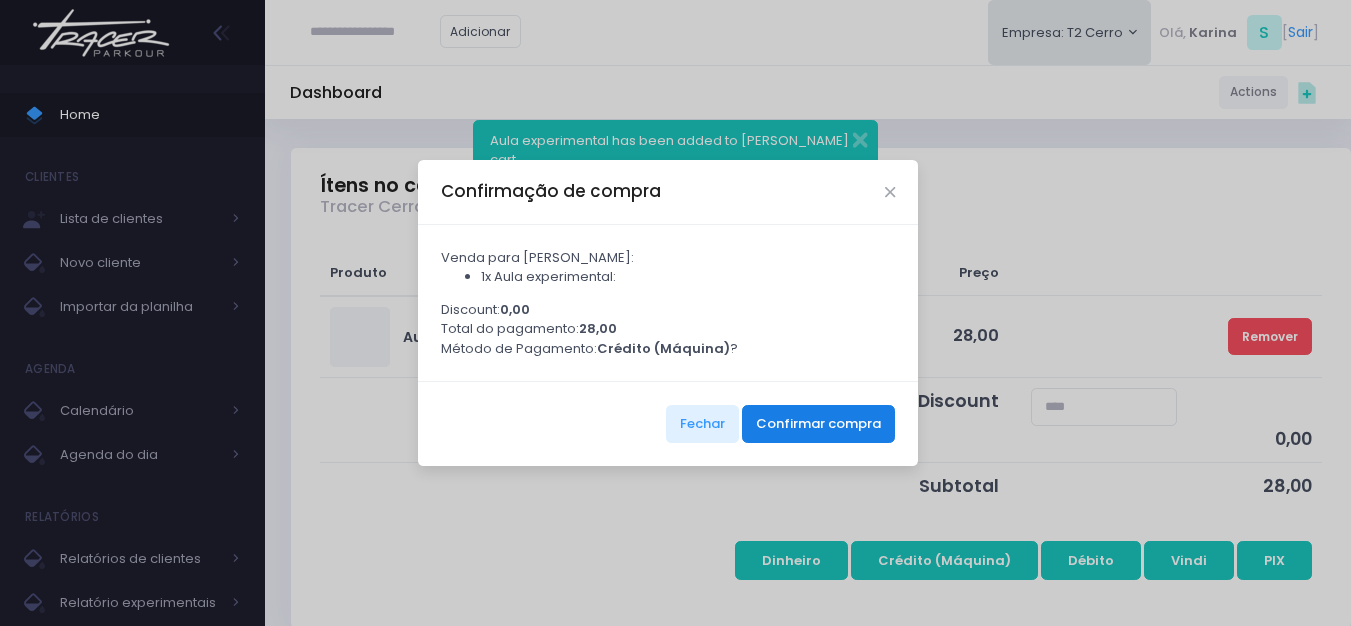click on "Confirmar compra" at bounding box center [818, 424] 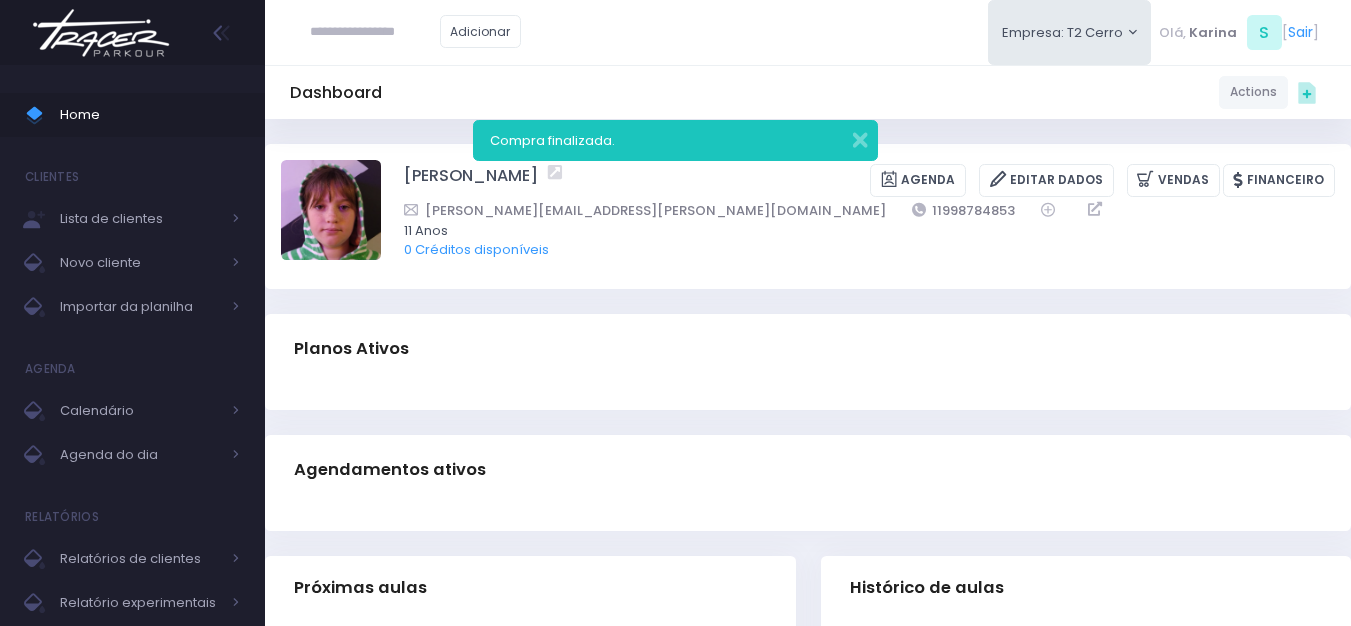 scroll, scrollTop: 0, scrollLeft: 0, axis: both 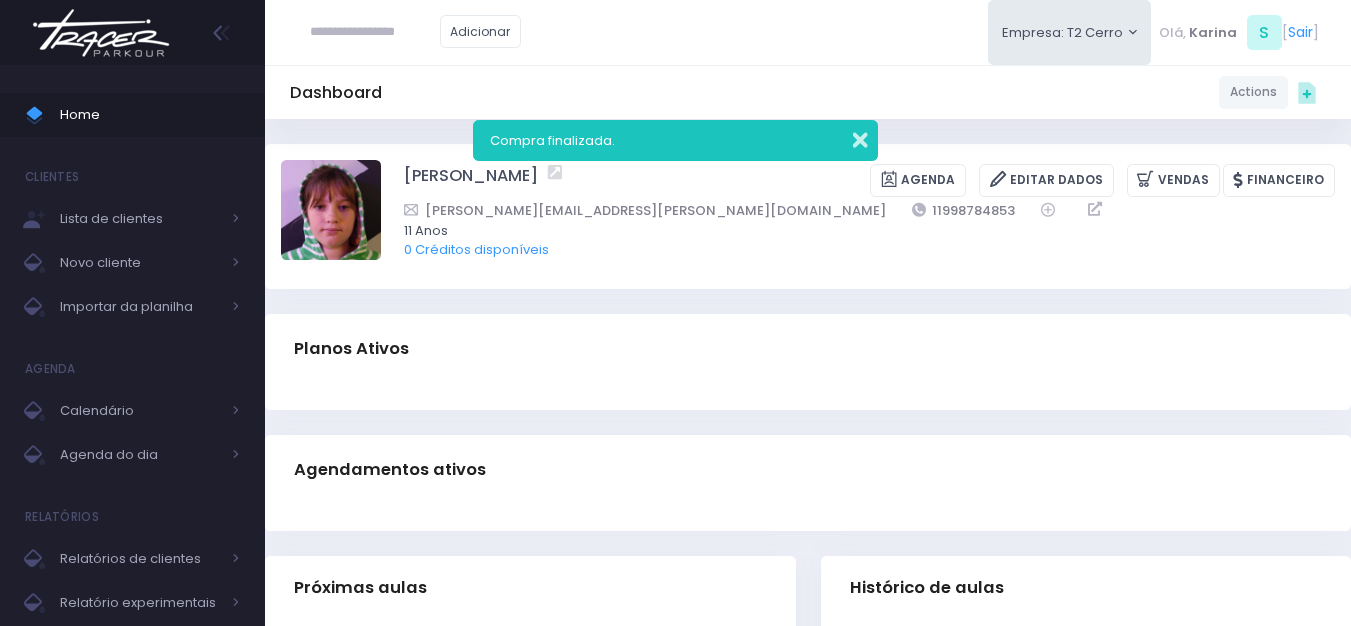 click at bounding box center [847, 137] 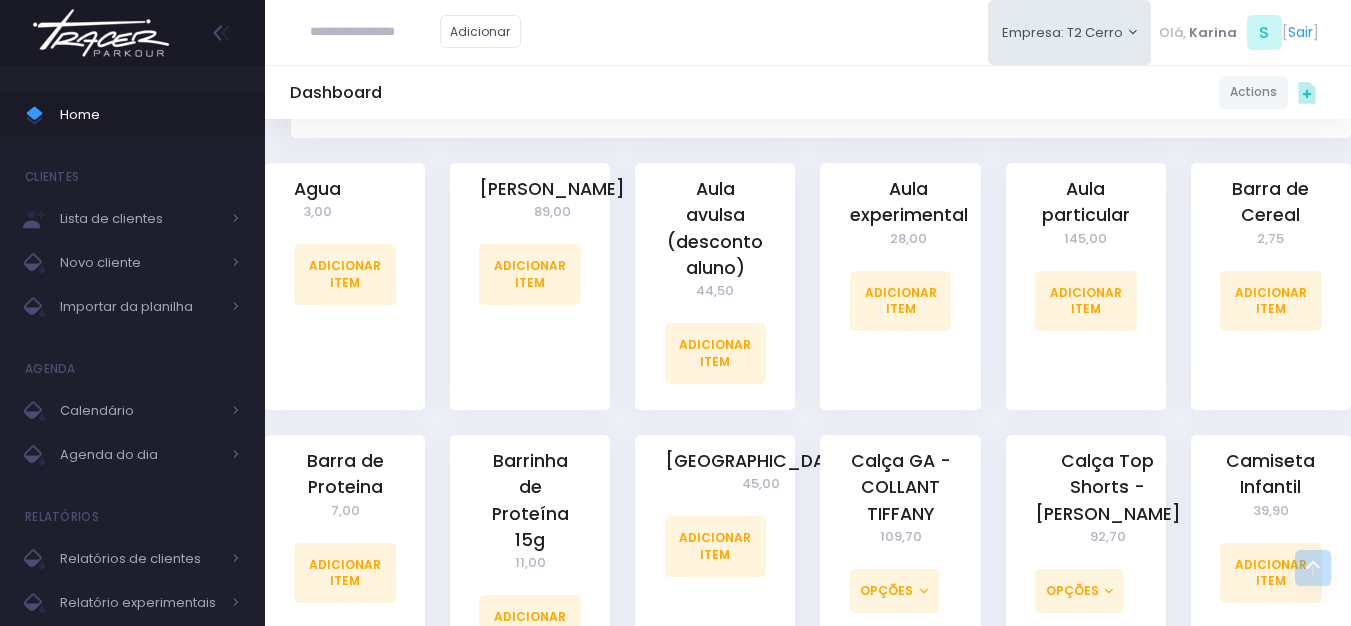 scroll, scrollTop: 500, scrollLeft: 0, axis: vertical 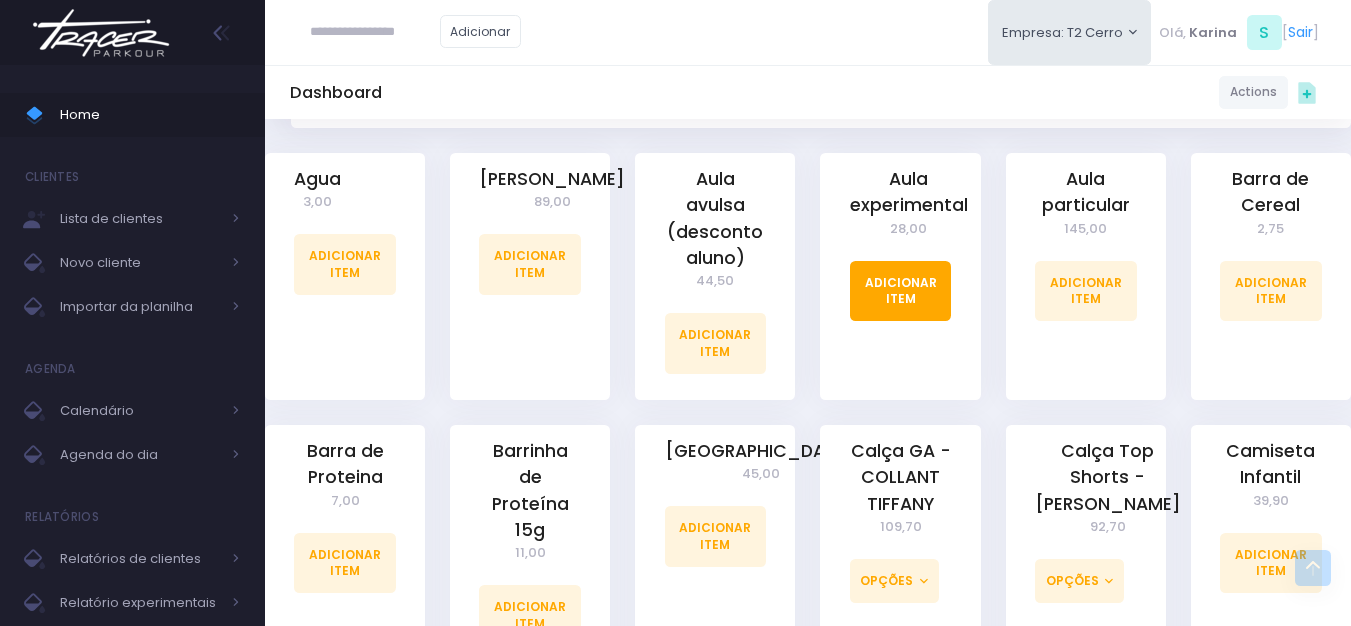 click on "Adicionar Item" at bounding box center [901, 291] 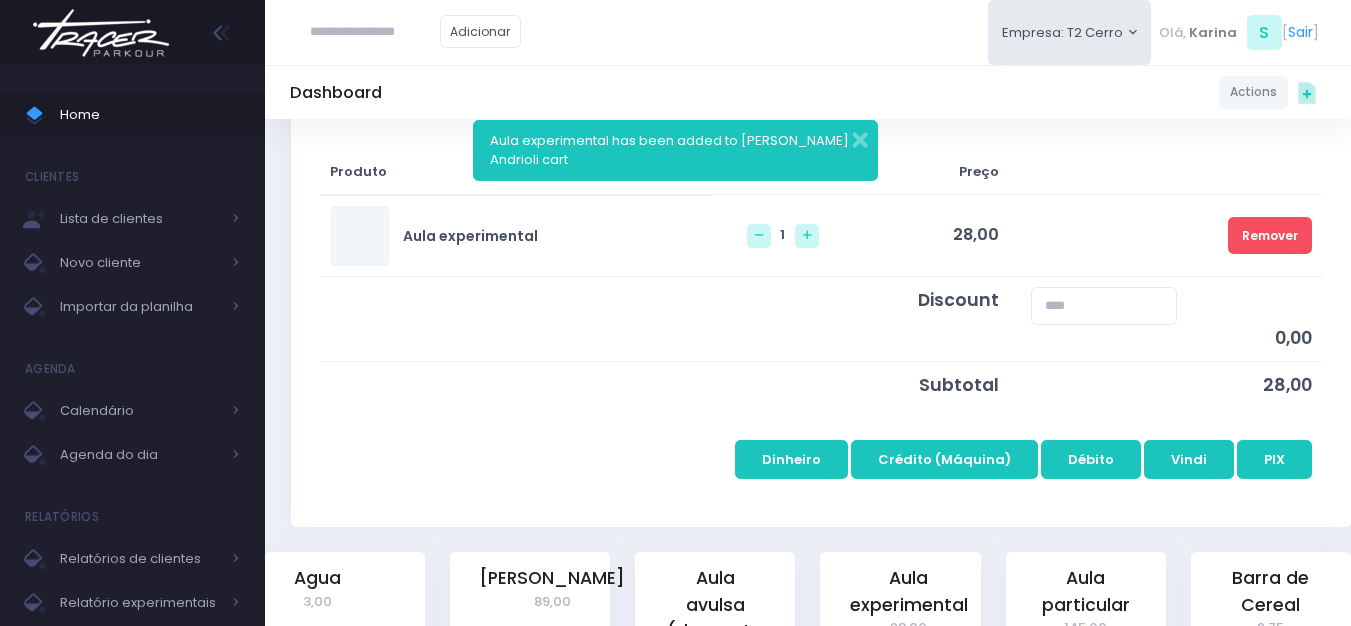 scroll, scrollTop: 300, scrollLeft: 0, axis: vertical 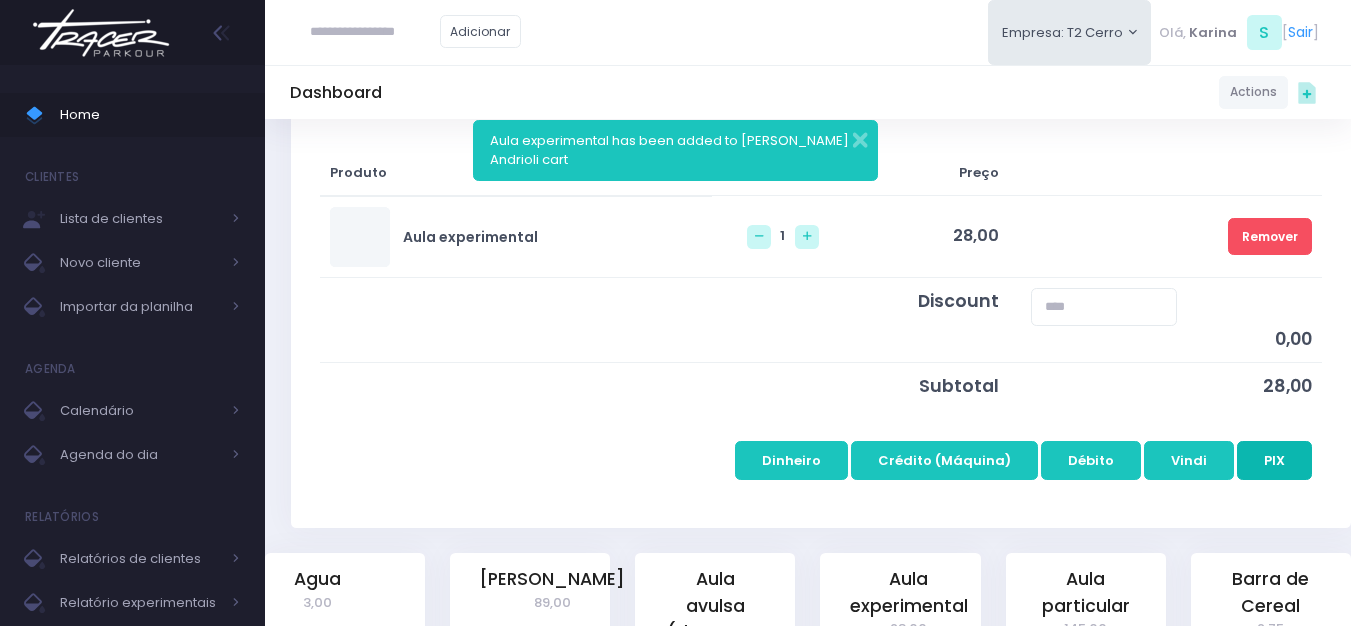 click on "PIX" at bounding box center (1274, 460) 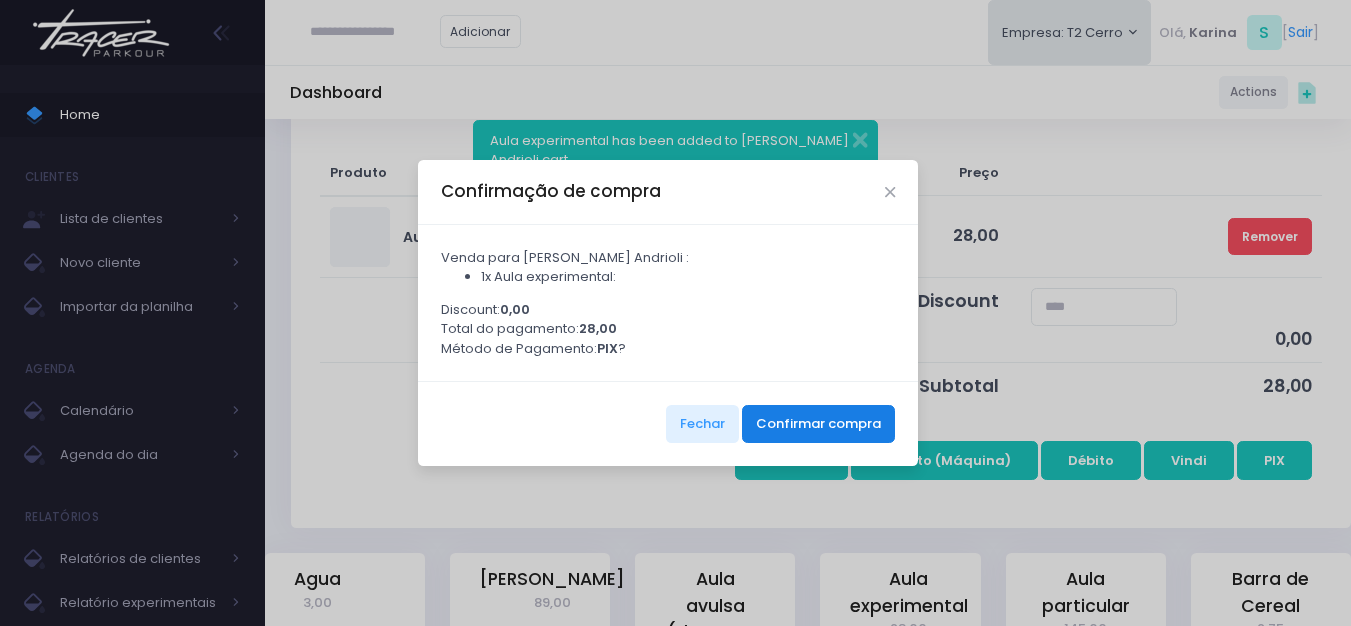 click on "Confirmar compra" at bounding box center (818, 424) 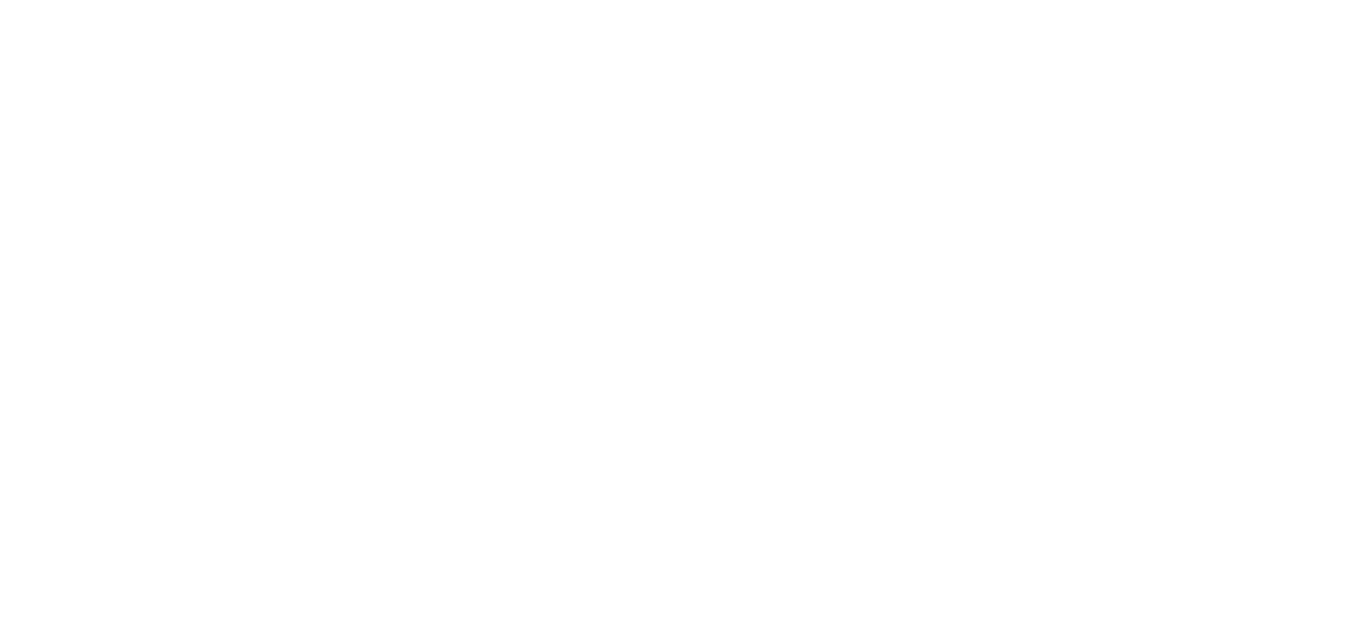 scroll, scrollTop: 0, scrollLeft: 0, axis: both 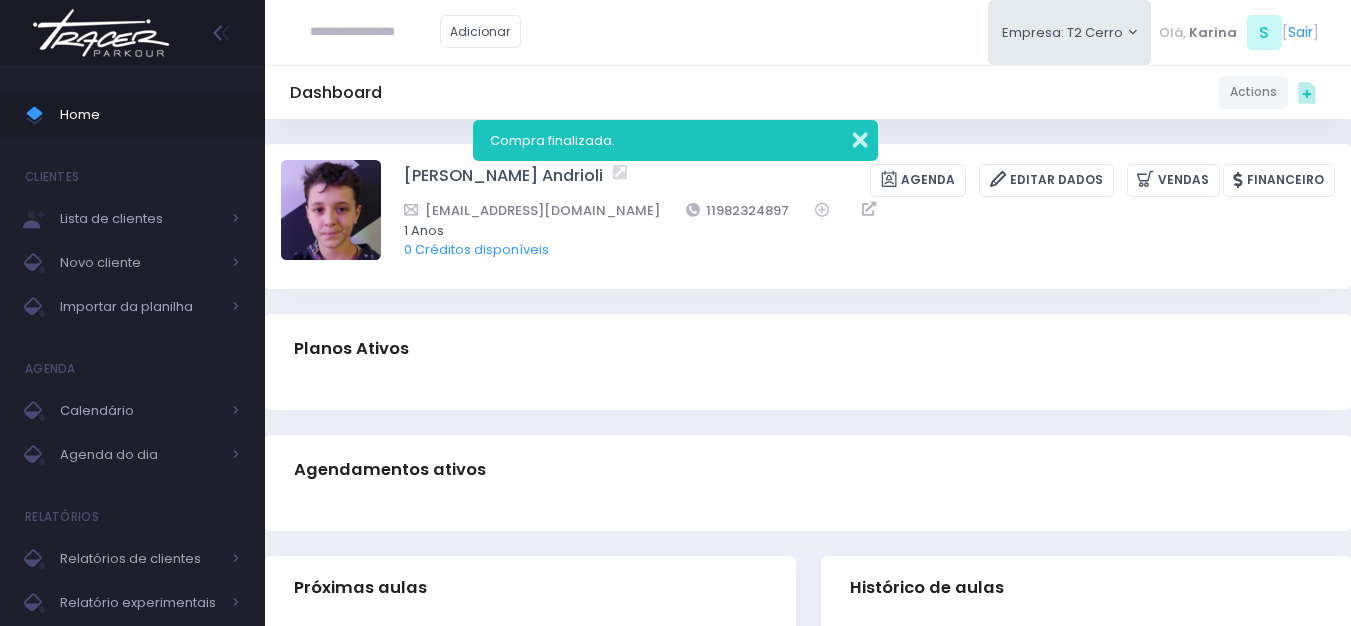 click at bounding box center (847, 137) 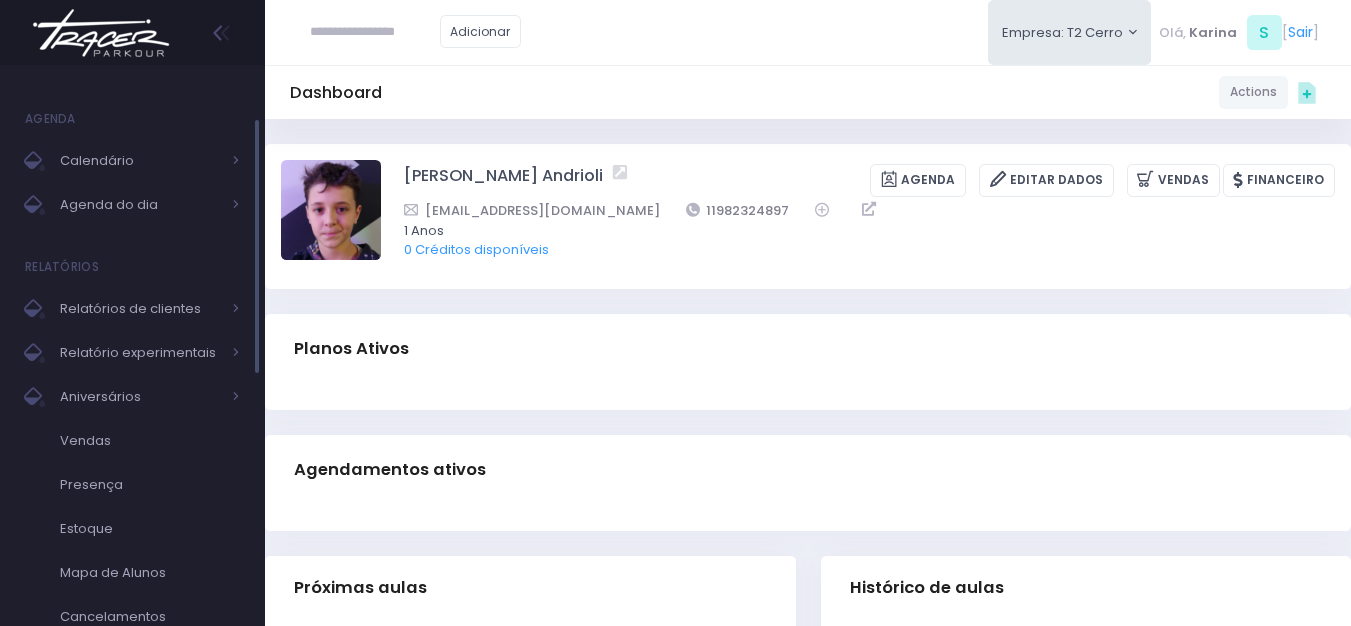 scroll, scrollTop: 300, scrollLeft: 0, axis: vertical 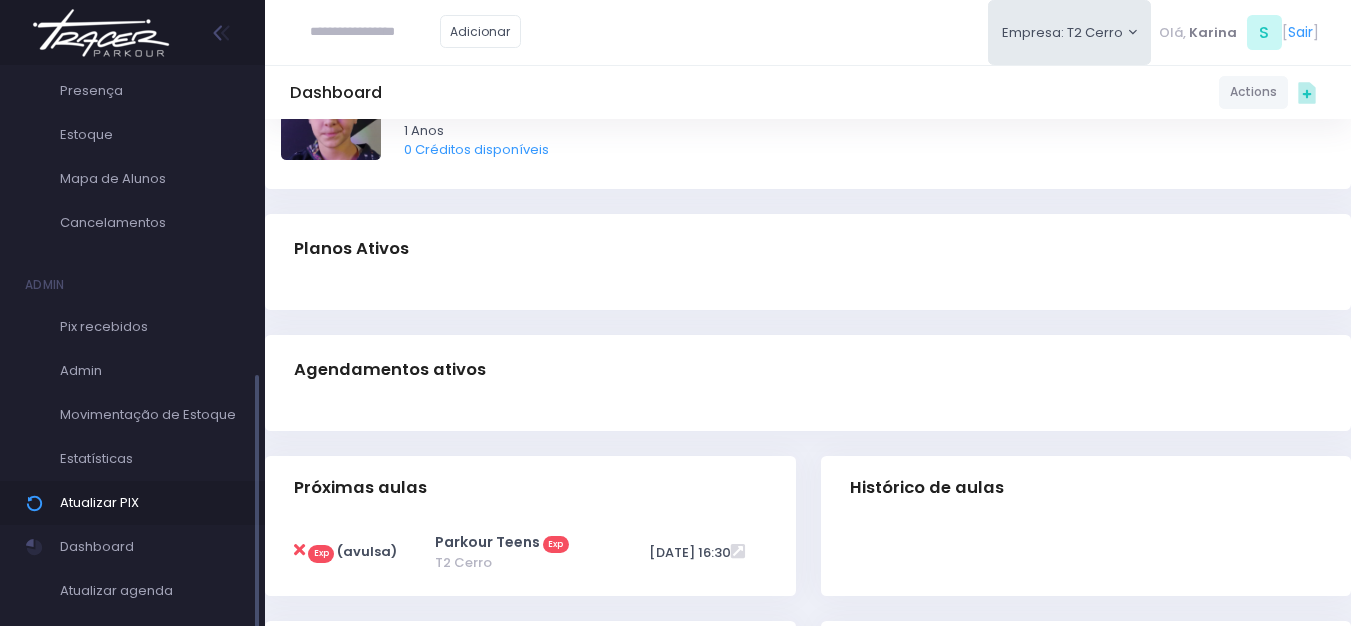 click on "Atualizar PIX" at bounding box center [150, 503] 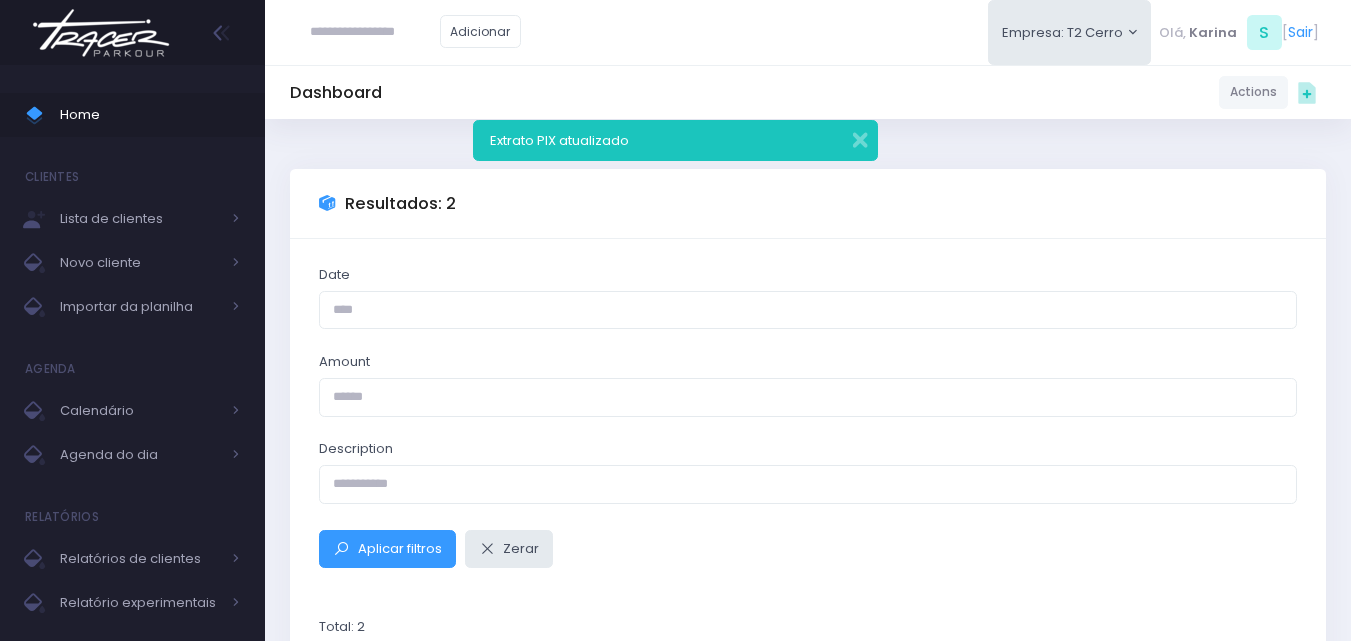 scroll, scrollTop: 0, scrollLeft: 0, axis: both 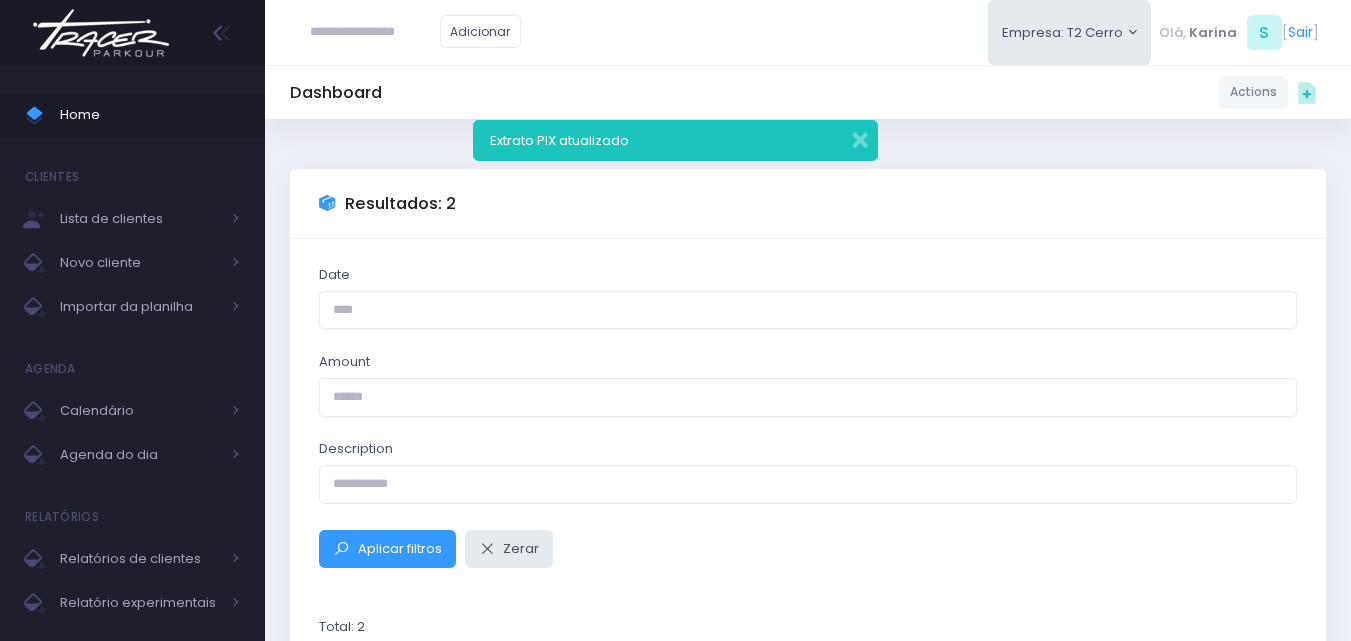 click at bounding box center [101, 33] 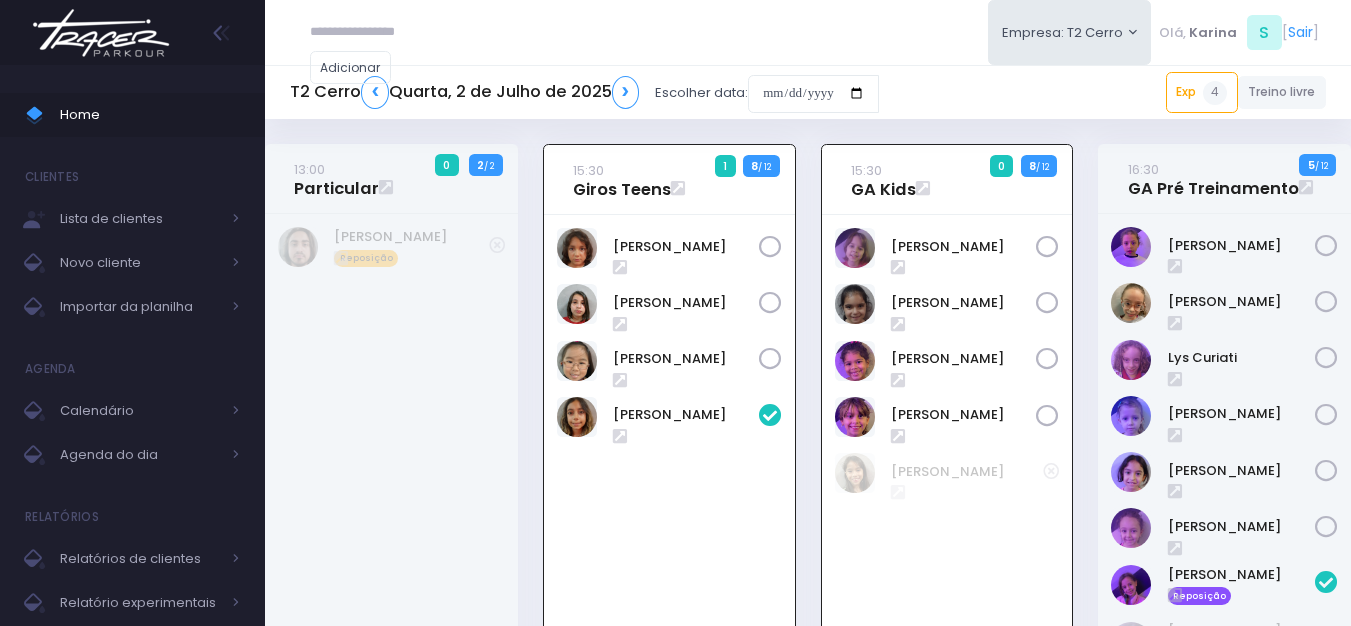 scroll, scrollTop: 144, scrollLeft: 0, axis: vertical 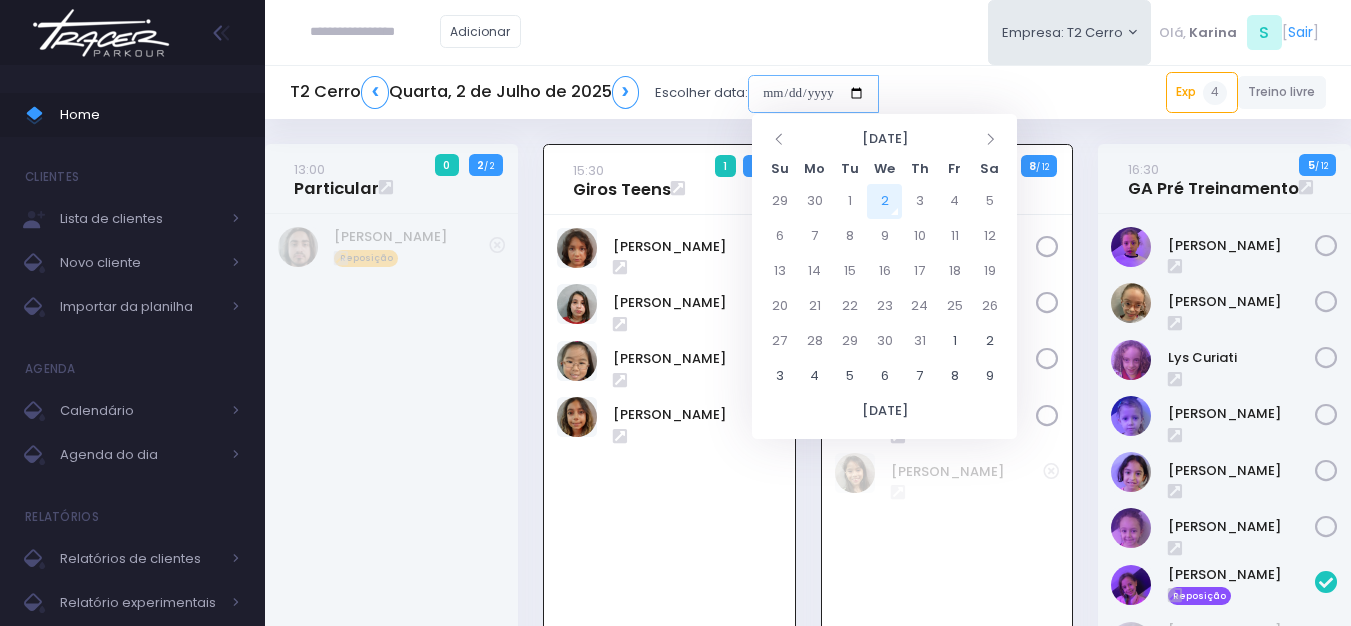 click at bounding box center (813, 94) 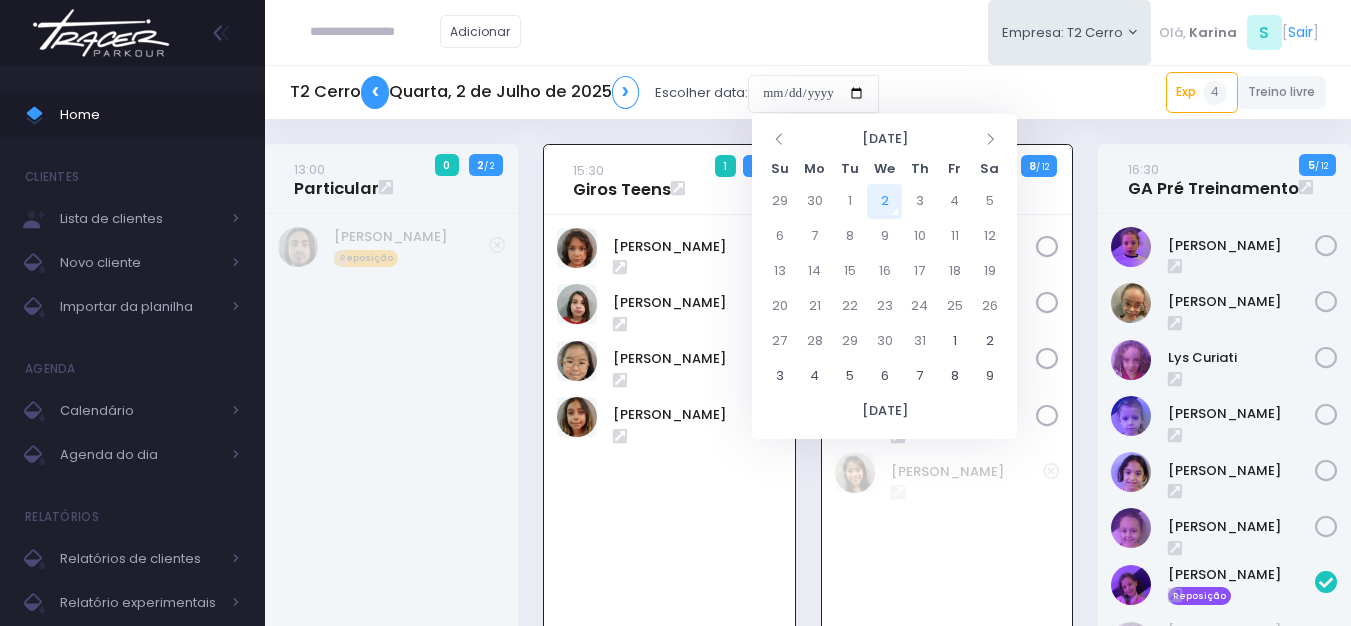 click on "❮" at bounding box center [375, 92] 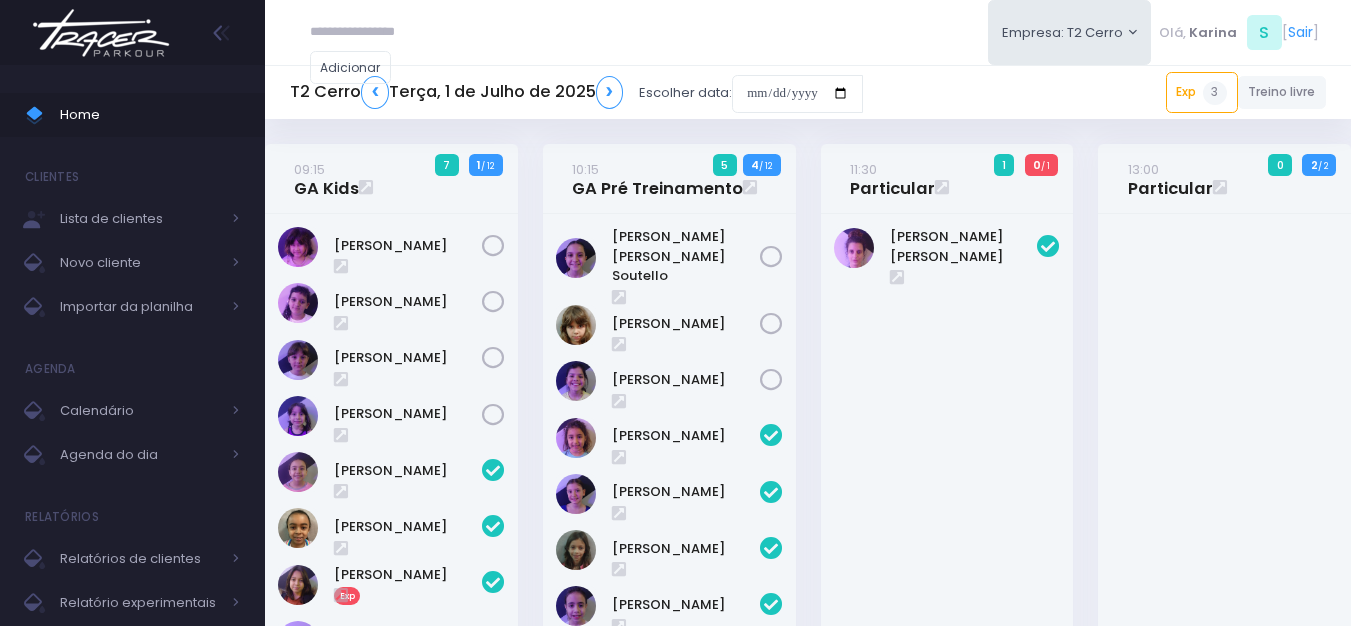 scroll, scrollTop: 0, scrollLeft: 0, axis: both 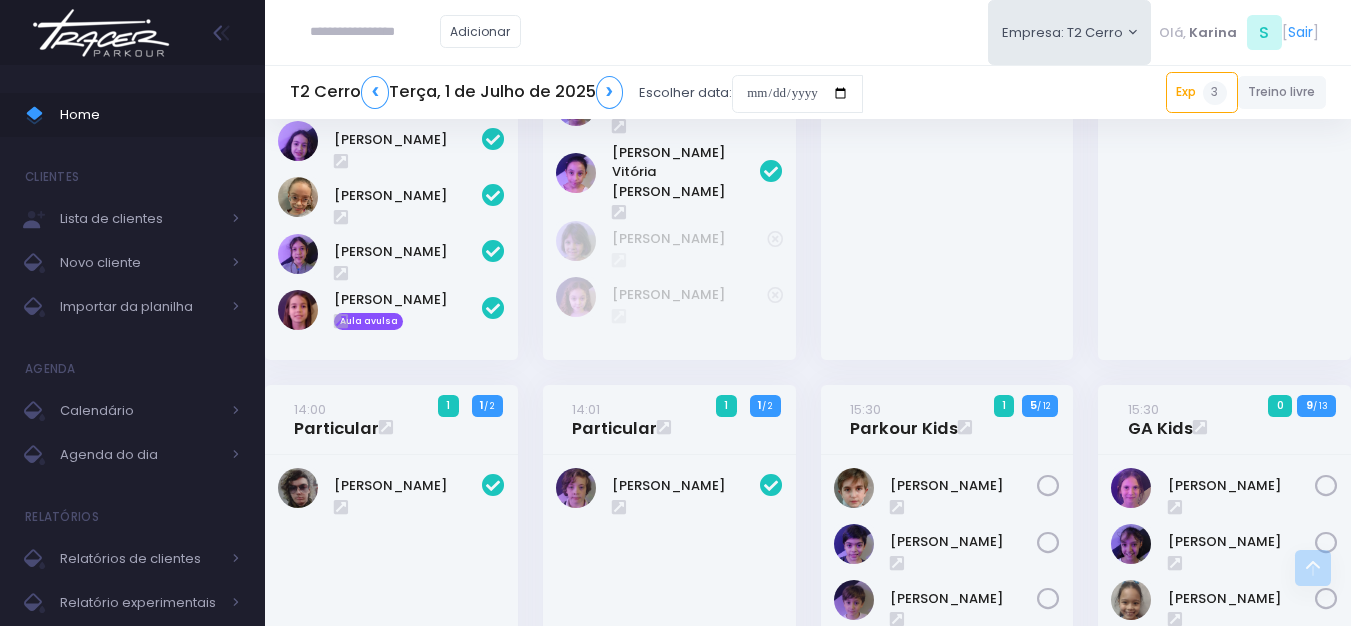 click at bounding box center (101, 33) 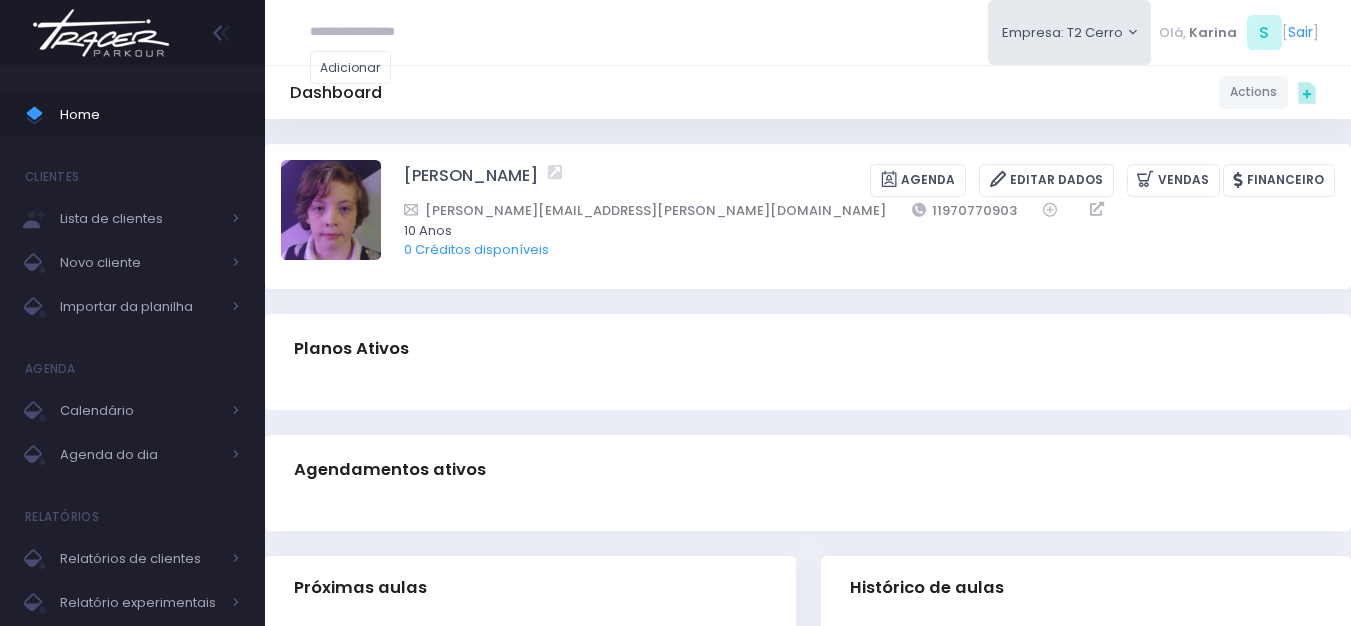 scroll, scrollTop: 0, scrollLeft: 0, axis: both 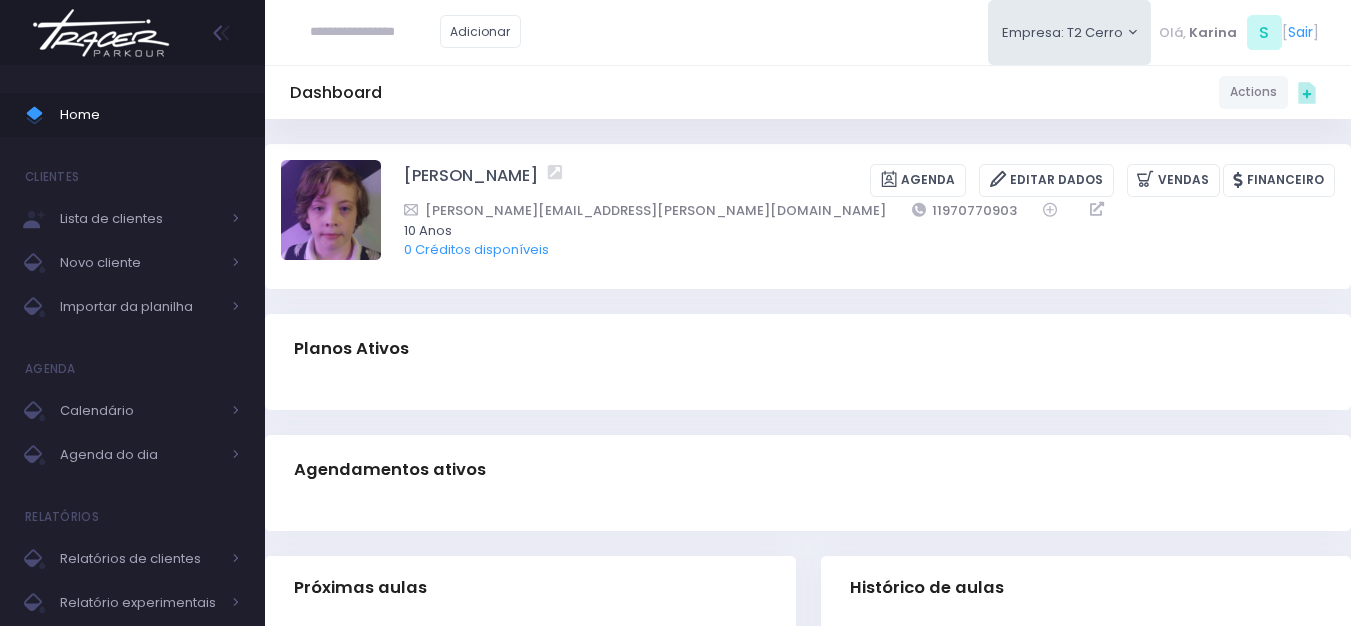 drag, startPoint x: 394, startPoint y: 180, endPoint x: 535, endPoint y: 186, distance: 141.12761 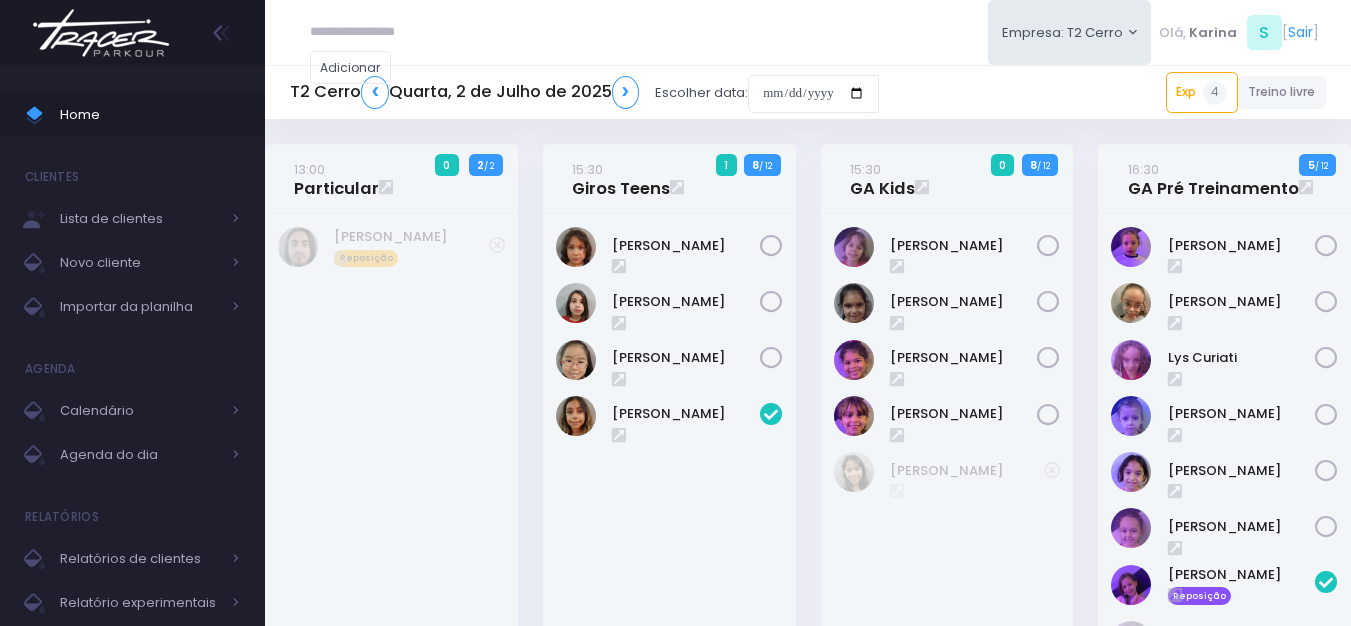 scroll, scrollTop: 0, scrollLeft: 0, axis: both 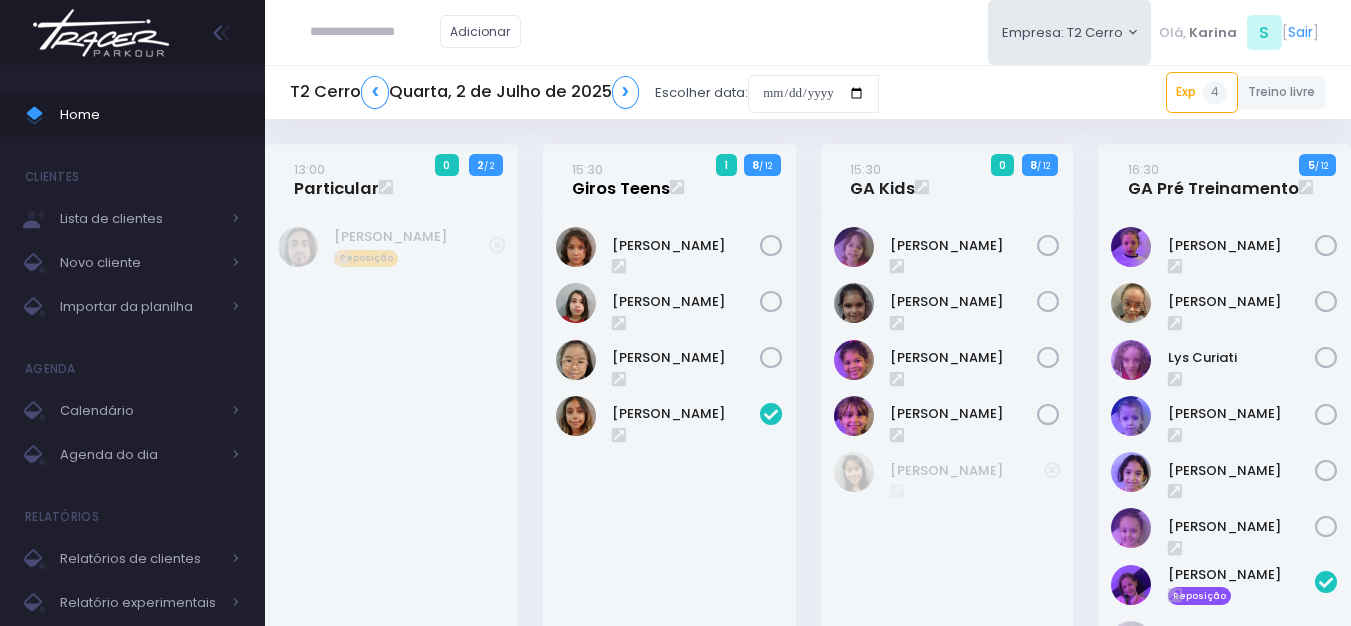click on "15:30 Giros Teens" at bounding box center (621, 179) 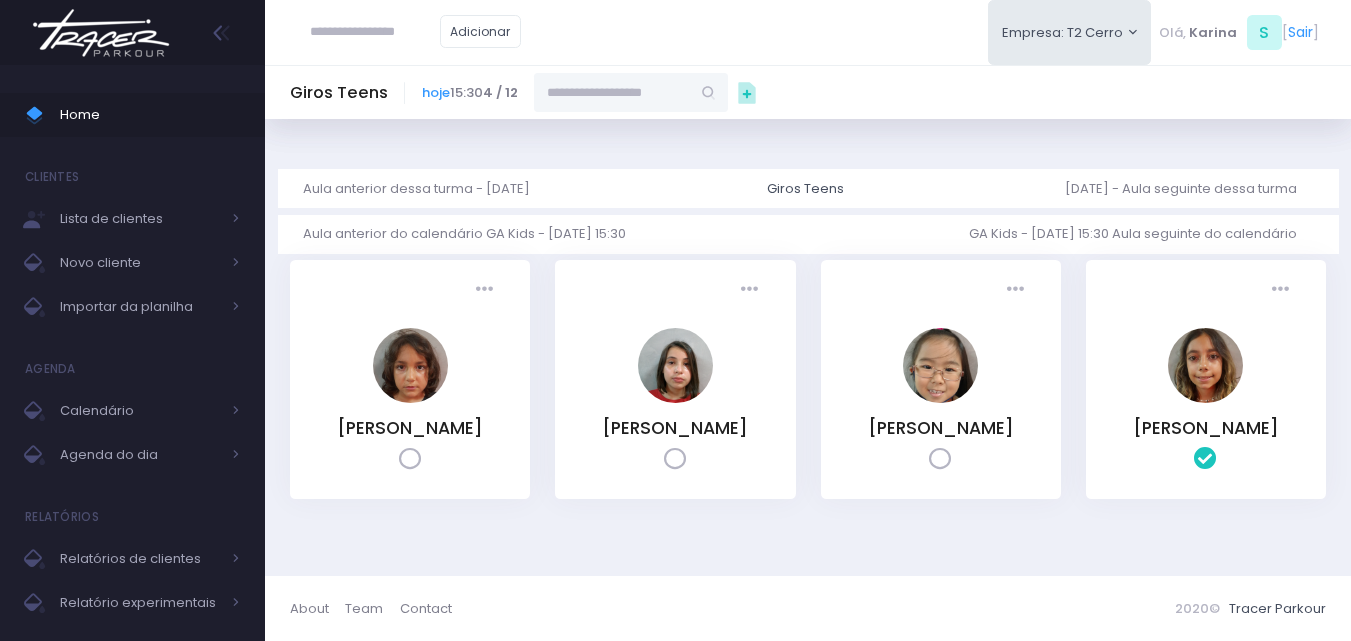 scroll, scrollTop: 0, scrollLeft: 0, axis: both 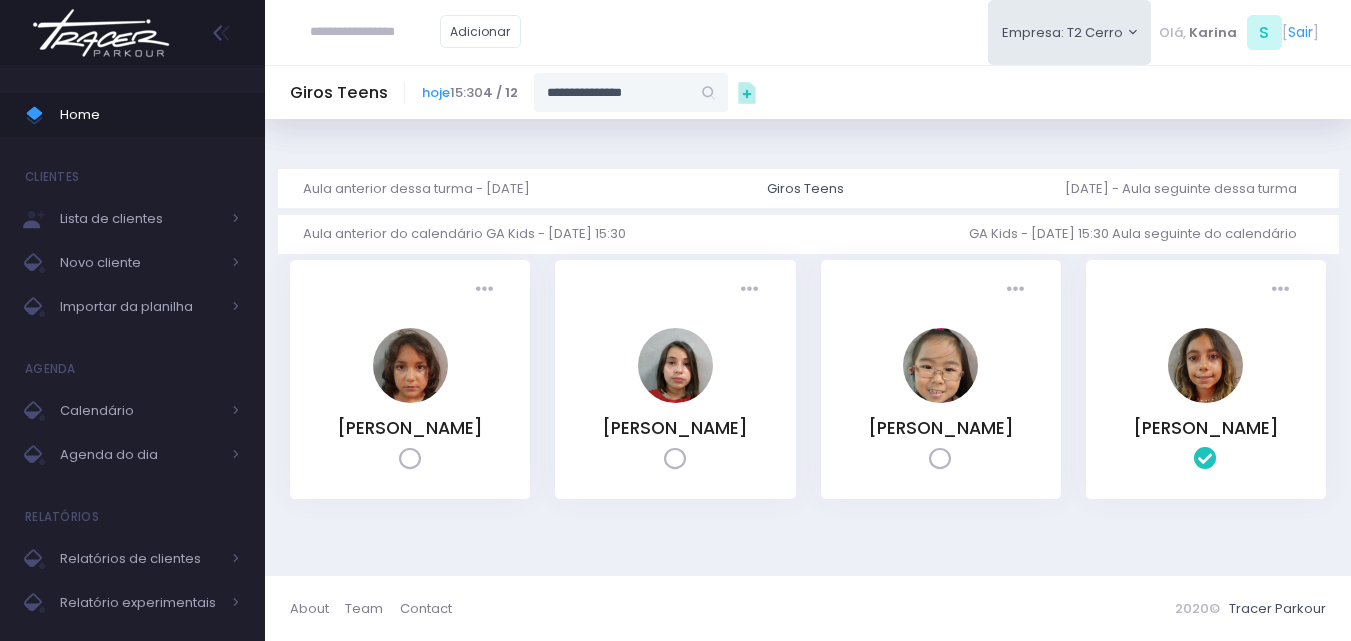 type on "**********" 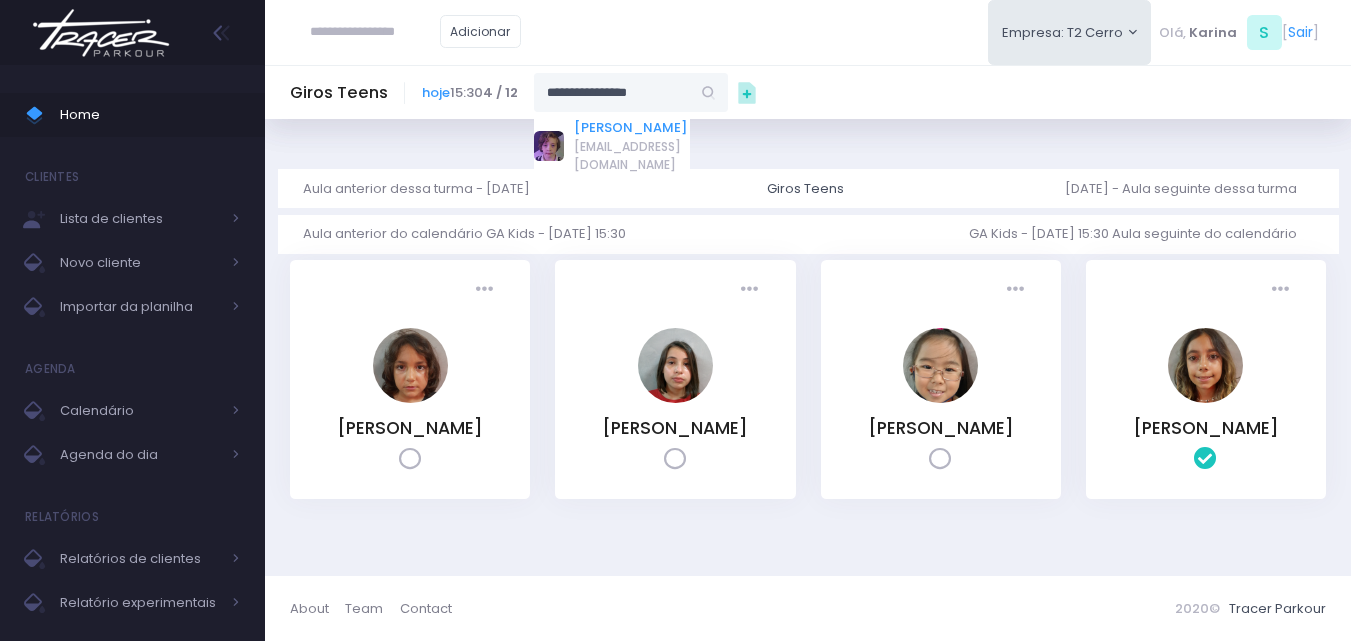 click on "[PERSON_NAME]" at bounding box center [632, 128] 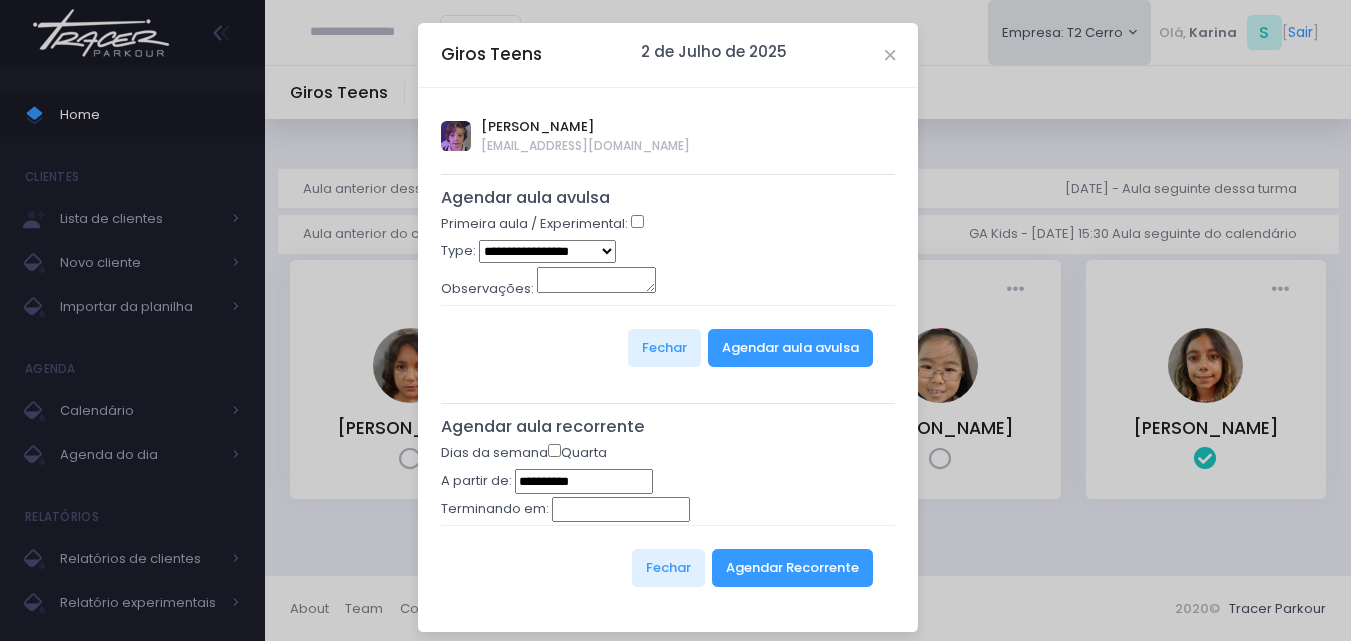 type on "**********" 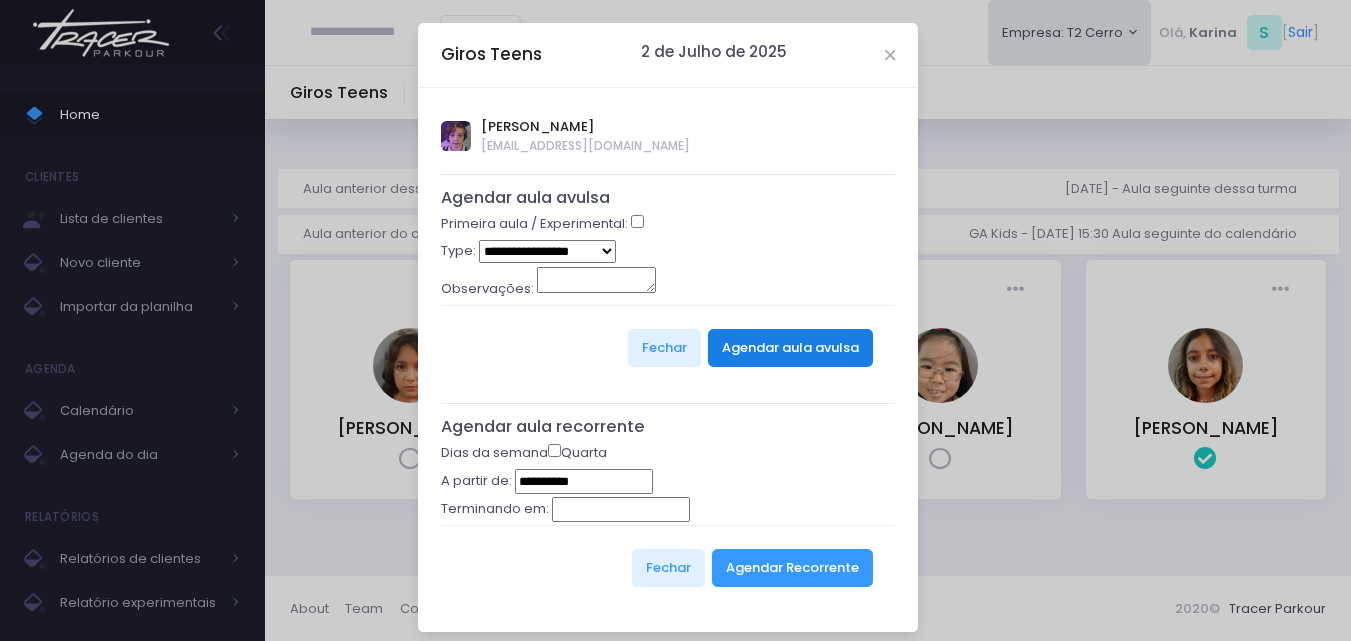 click on "Agendar aula avulsa" at bounding box center [790, 348] 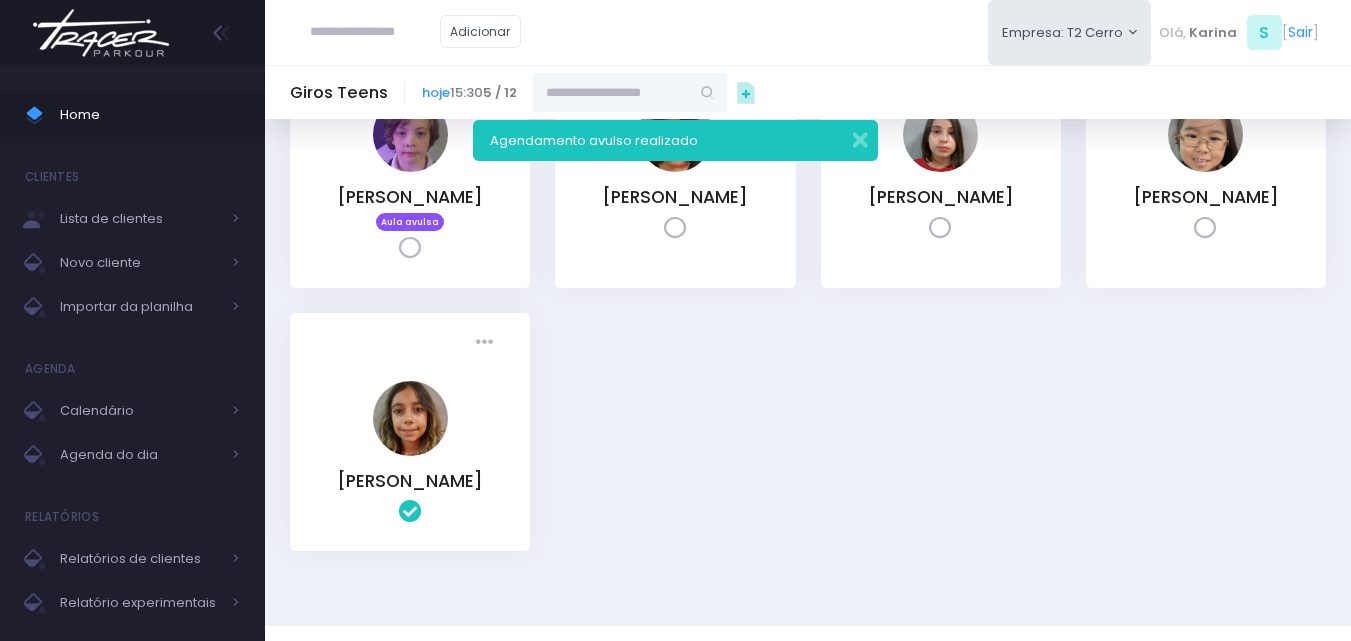 scroll, scrollTop: 308, scrollLeft: 0, axis: vertical 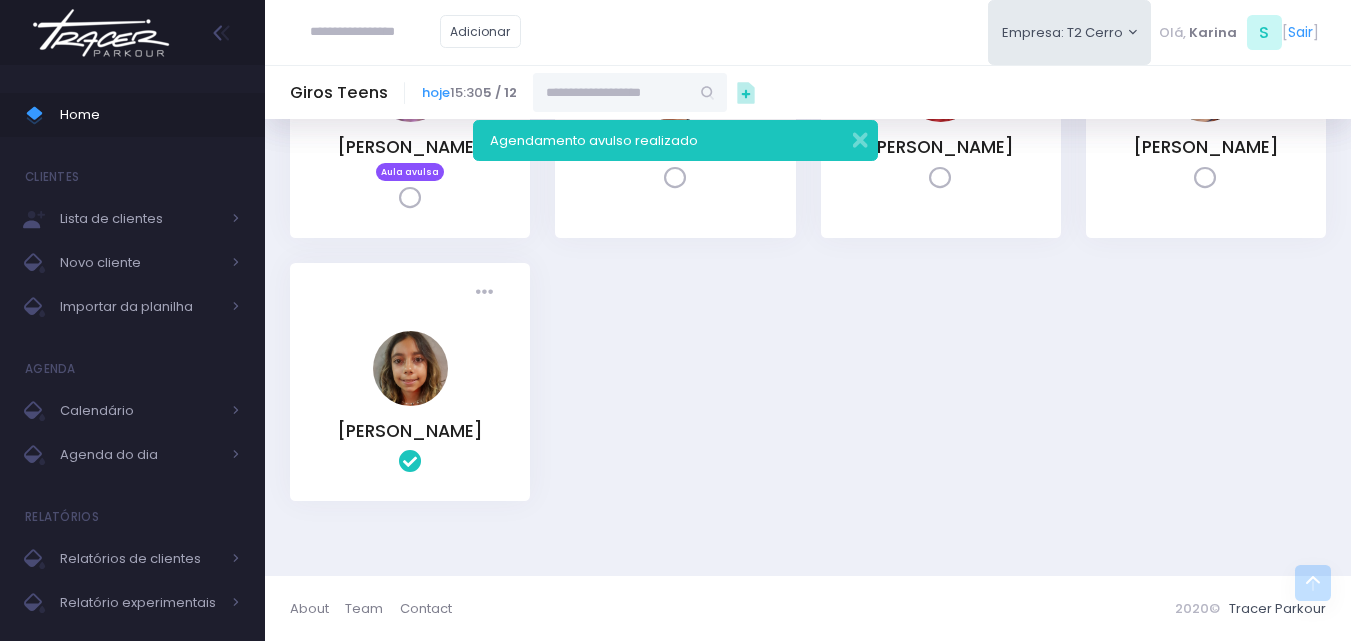 click at bounding box center [410, 198] 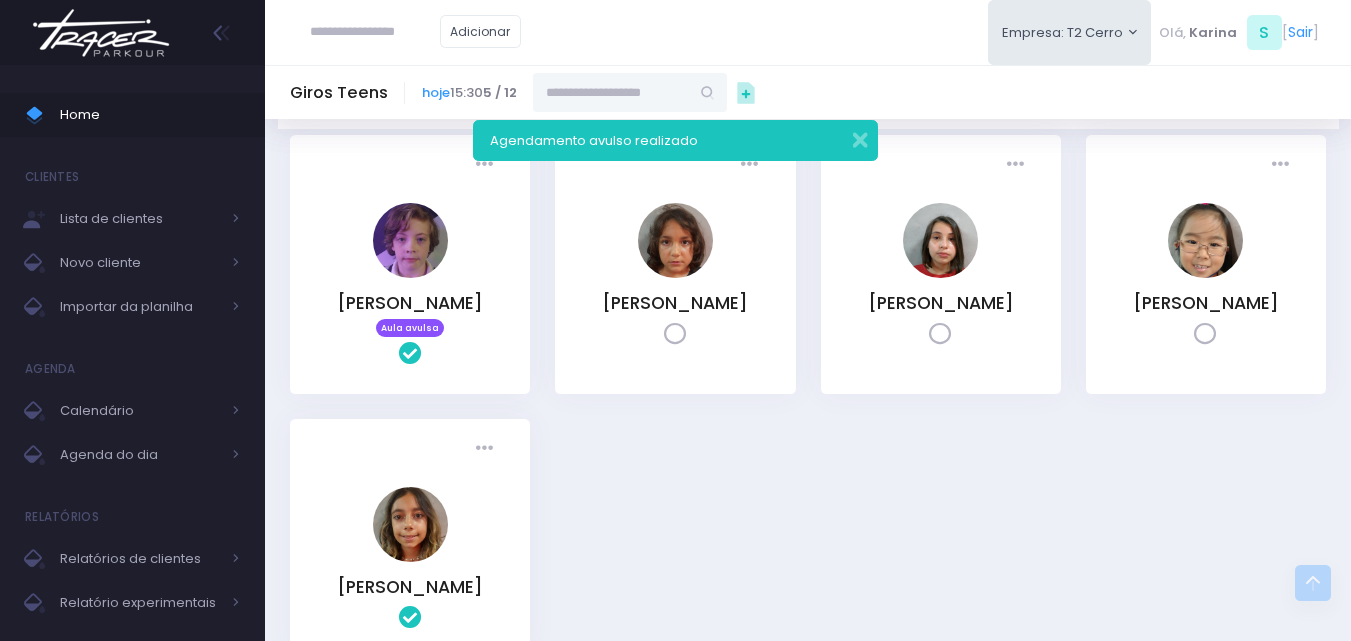 scroll, scrollTop: 108, scrollLeft: 0, axis: vertical 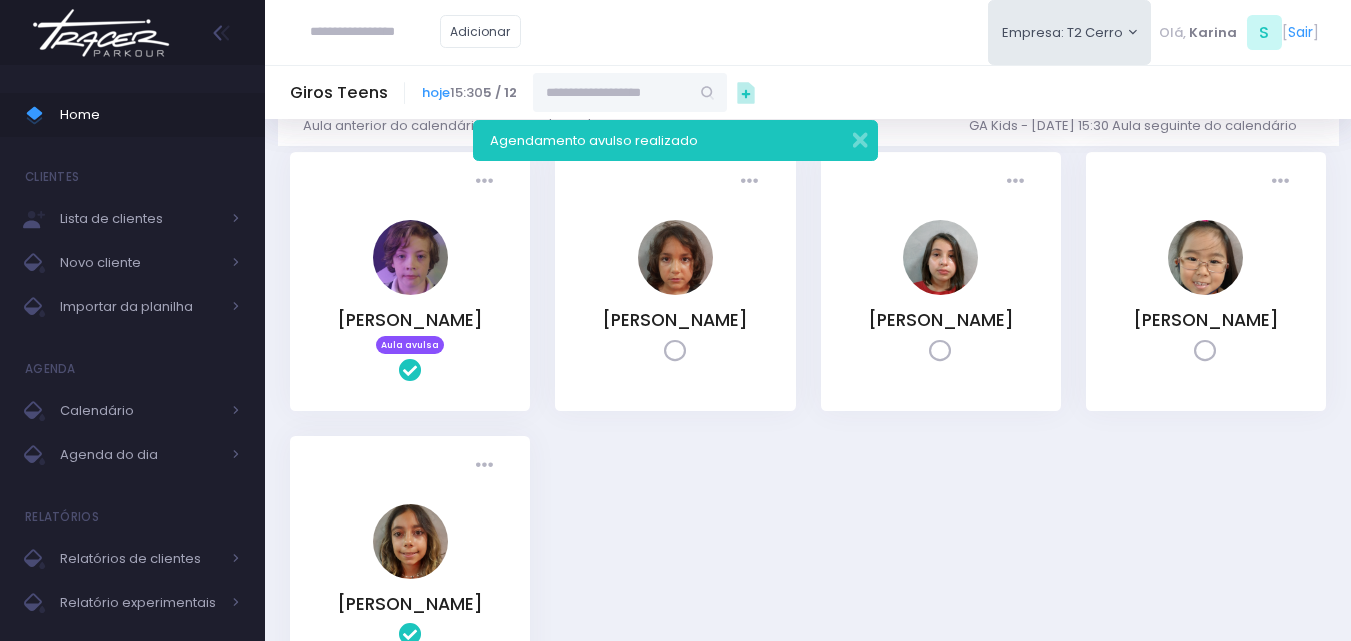 drag, startPoint x: 133, startPoint y: 31, endPoint x: 134, endPoint y: 4, distance: 27.018513 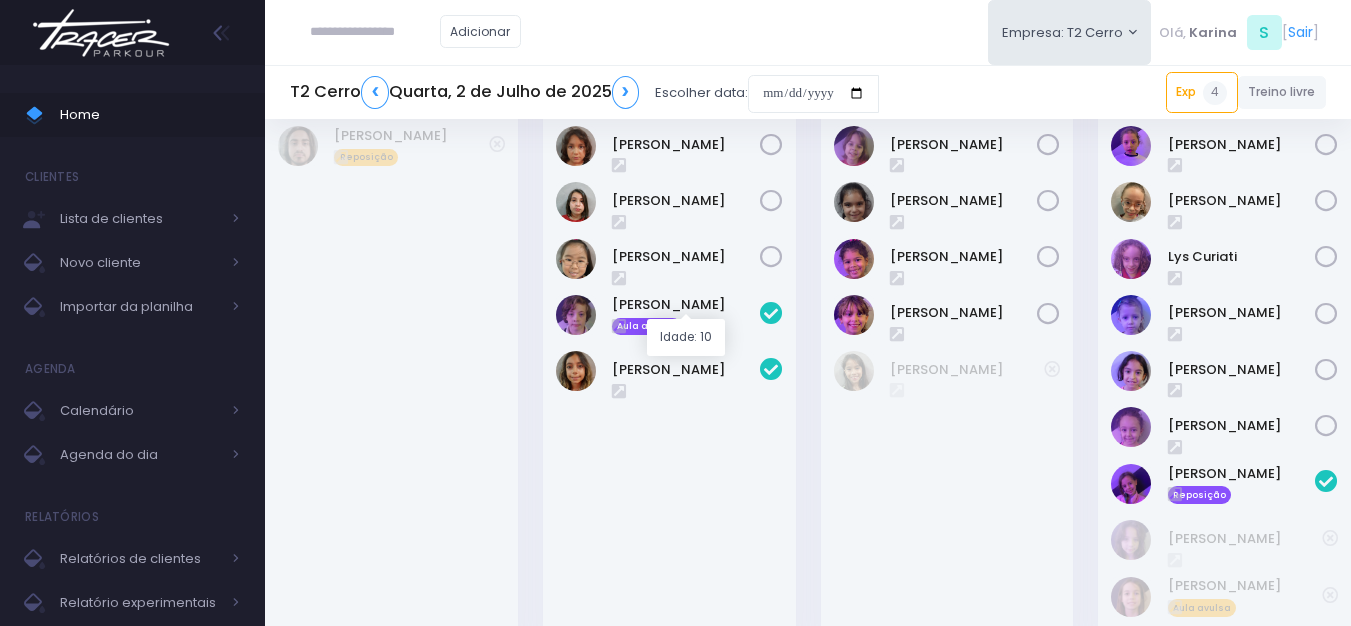scroll, scrollTop: 0, scrollLeft: 0, axis: both 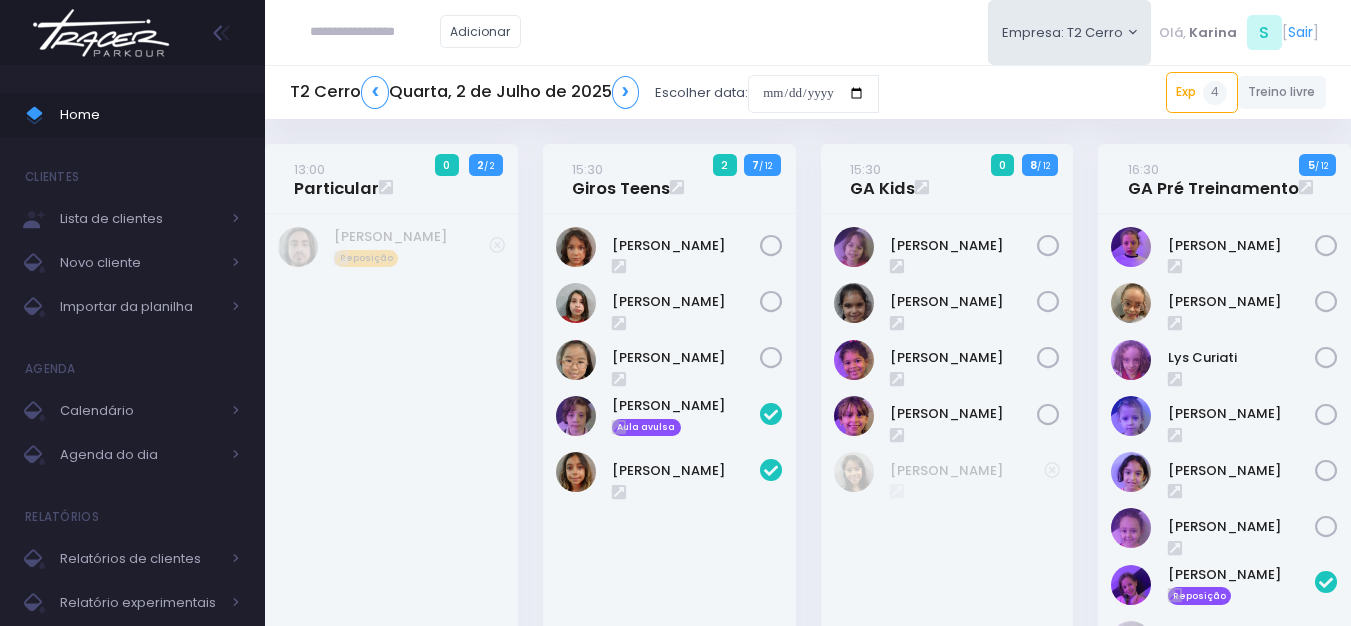 click on "Adicionar
Empresa: T2 Cerro
T1 Faria T2 [GEOGRAPHIC_DATA][MEDICAL_DATA]" at bounding box center [808, 32] 